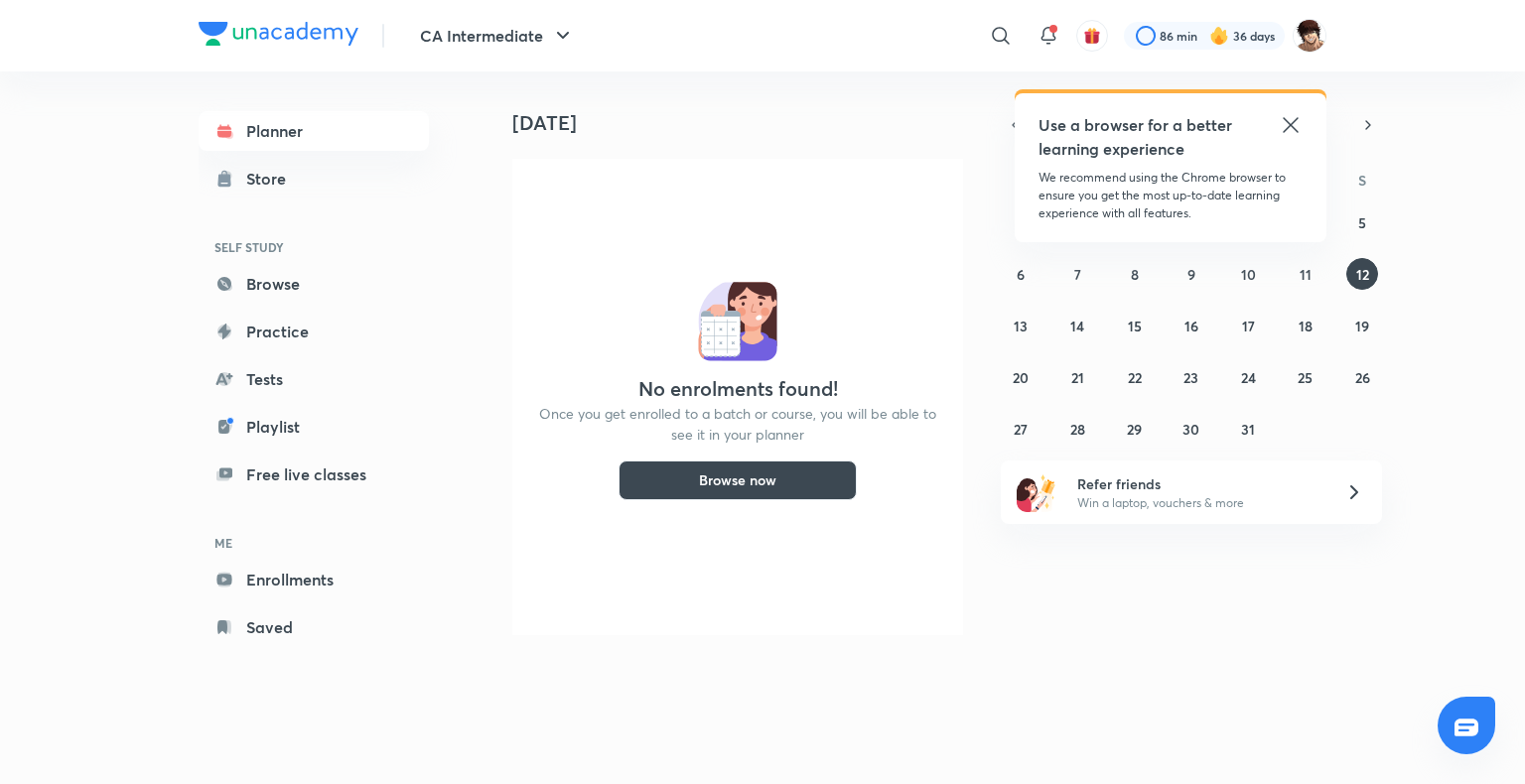 scroll, scrollTop: 0, scrollLeft: 0, axis: both 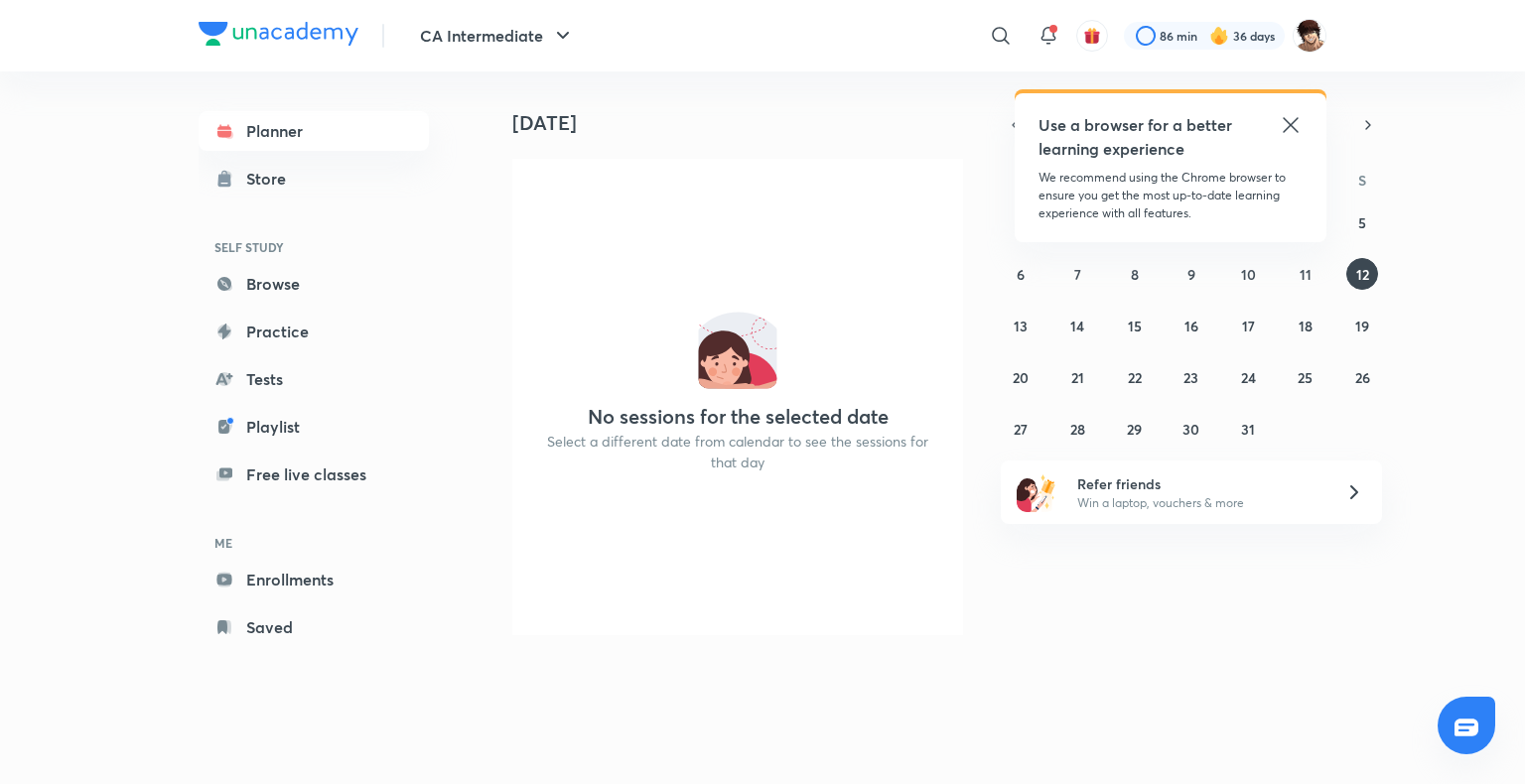 click 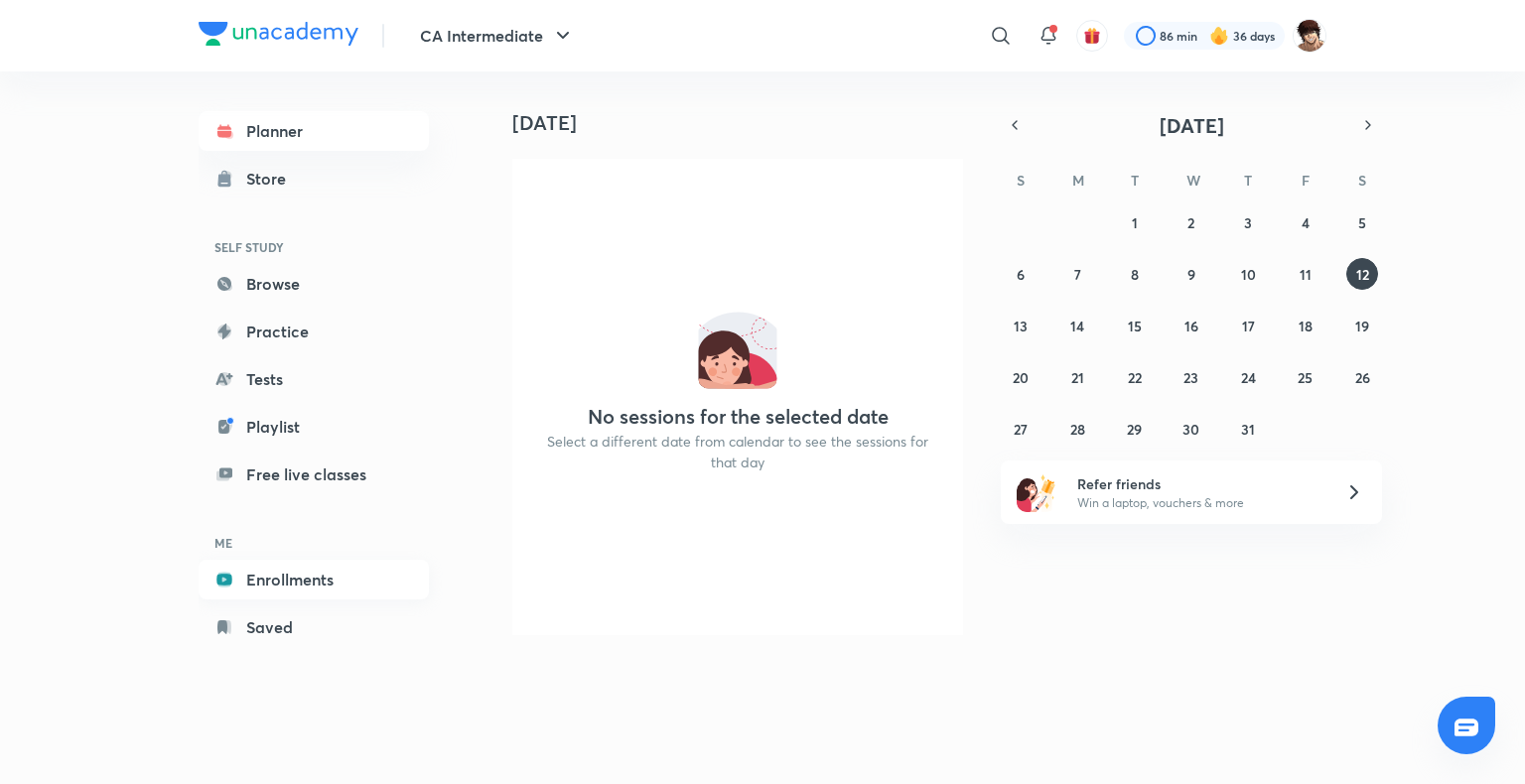 click on "Enrollments" at bounding box center [314, 580] 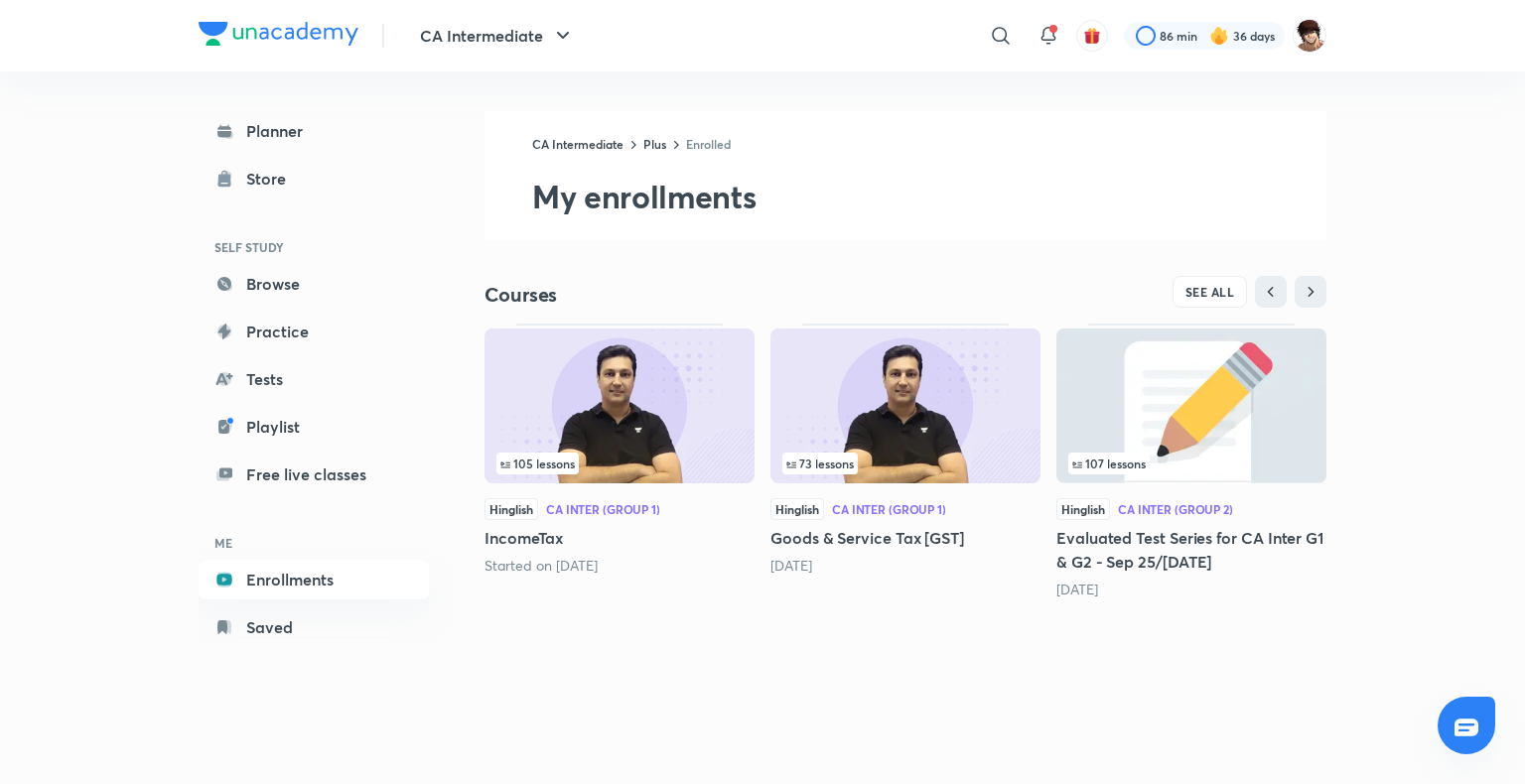 click at bounding box center [620, 406] 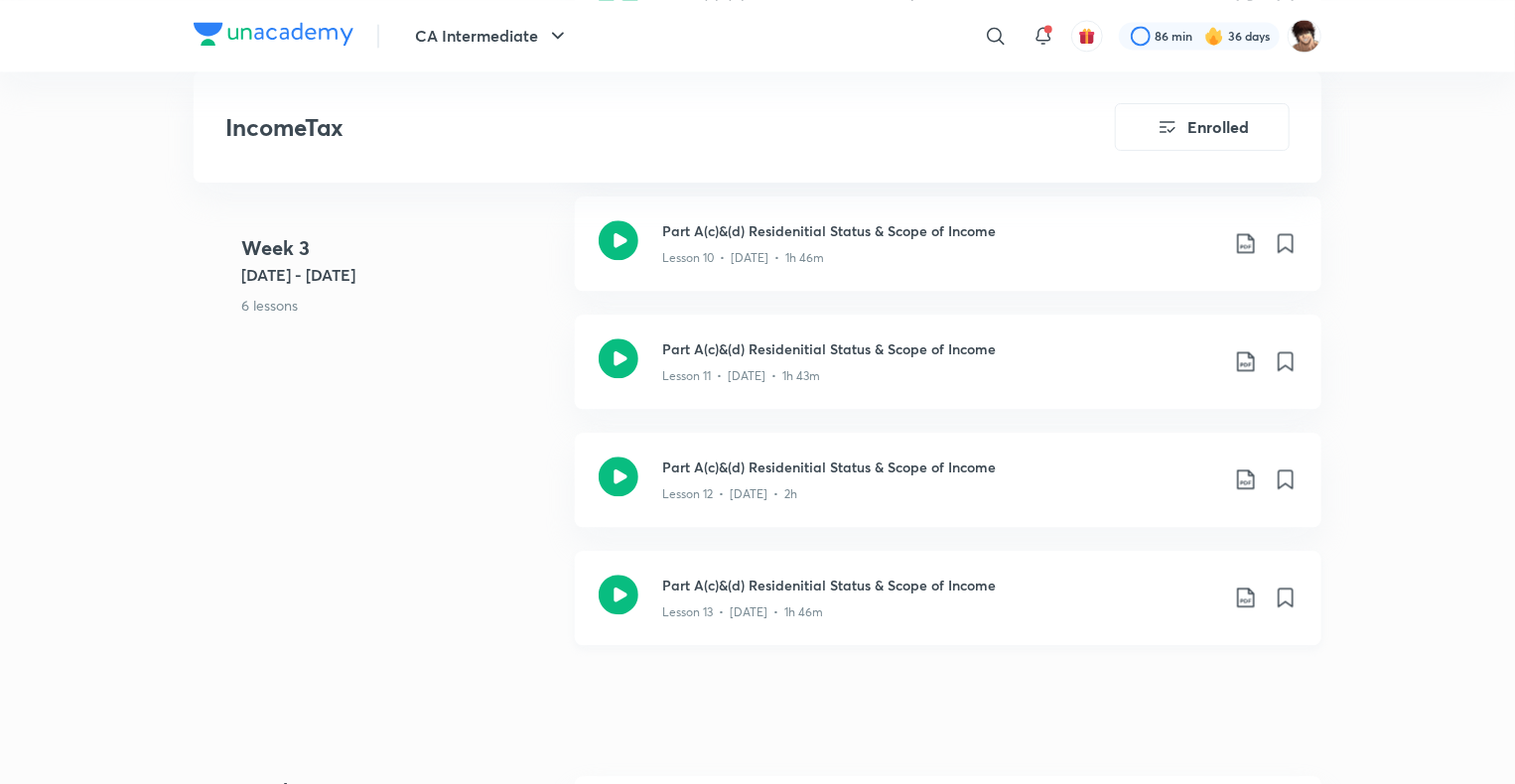 scroll, scrollTop: 1985, scrollLeft: 0, axis: vertical 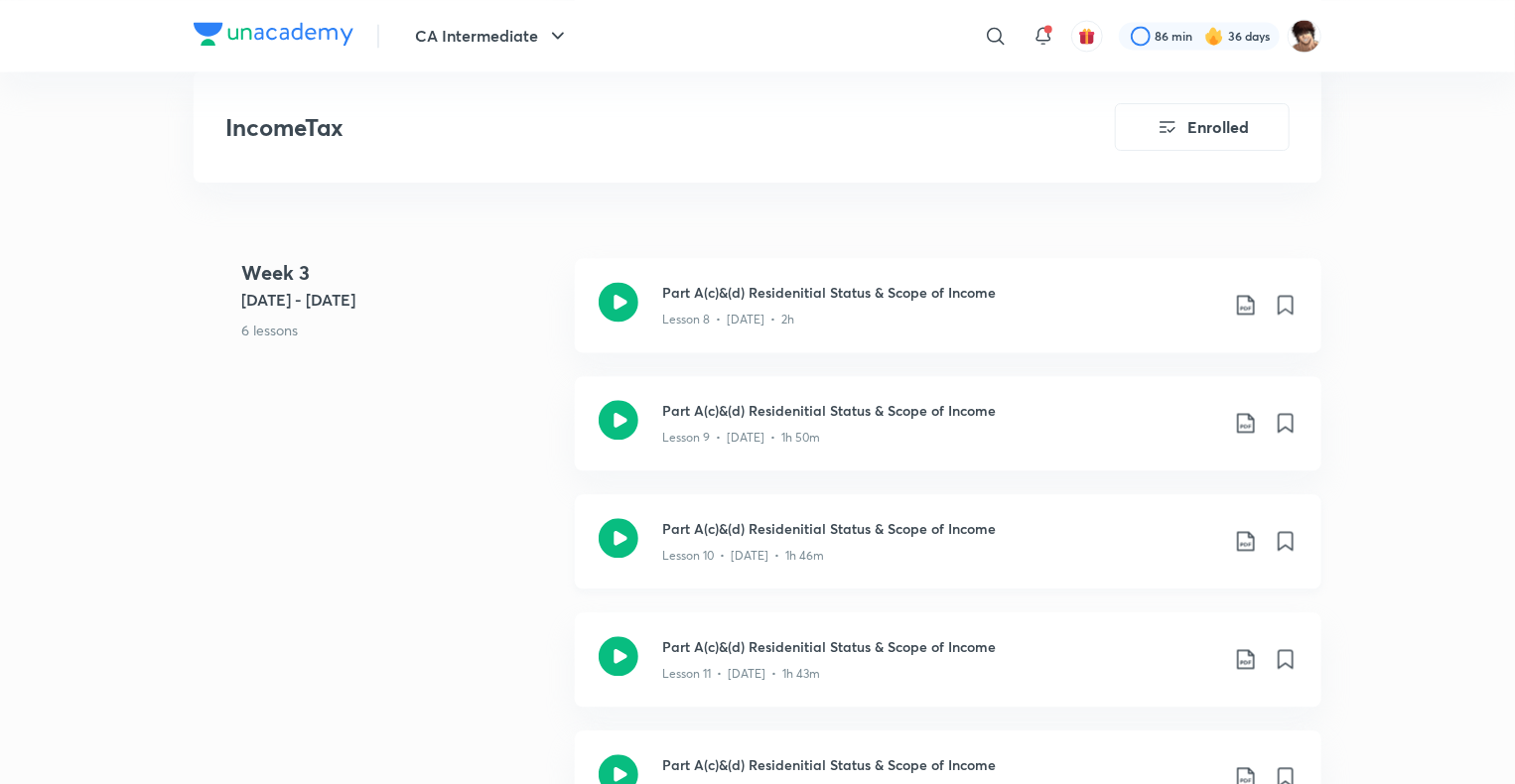 click 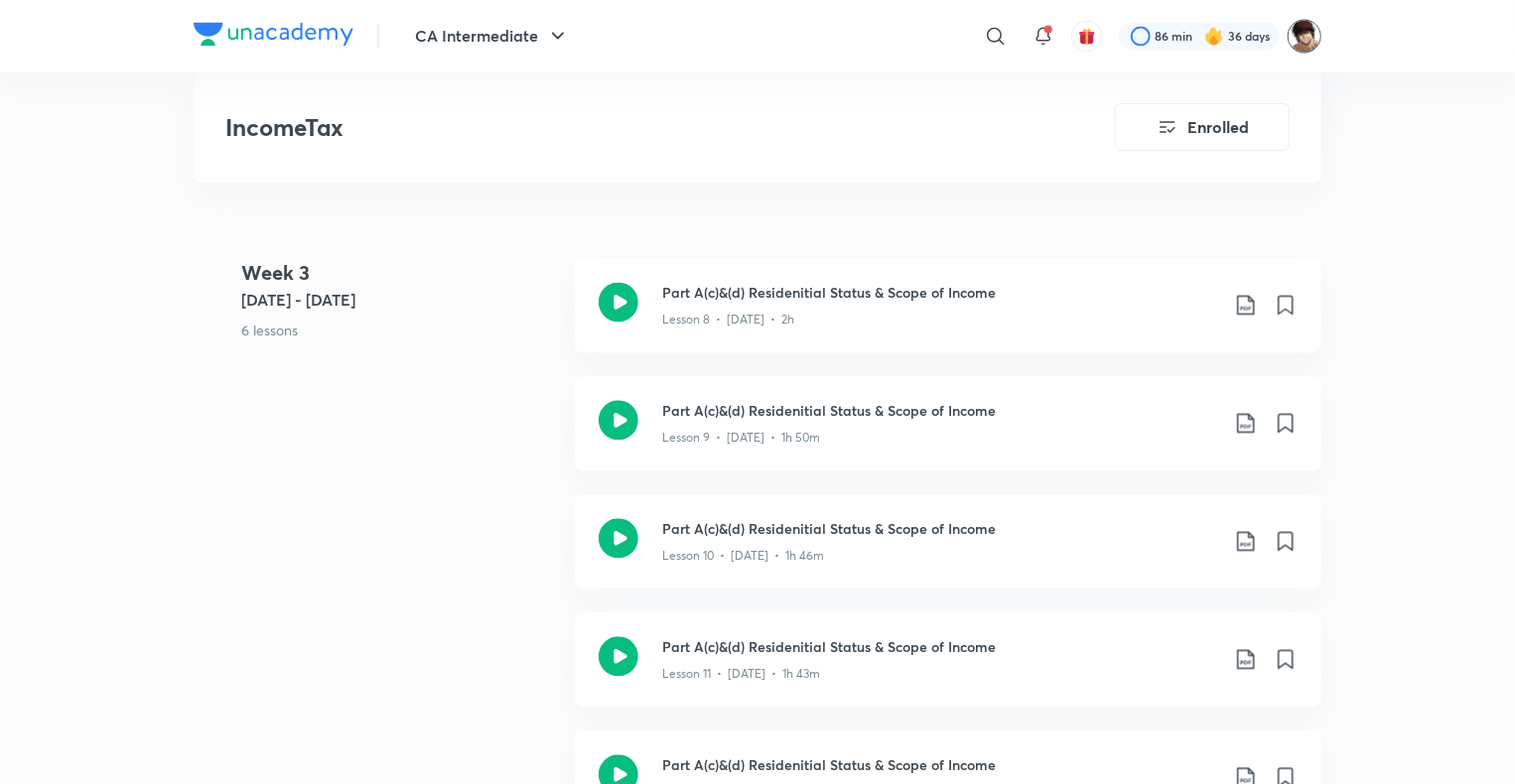click at bounding box center [1305, 36] 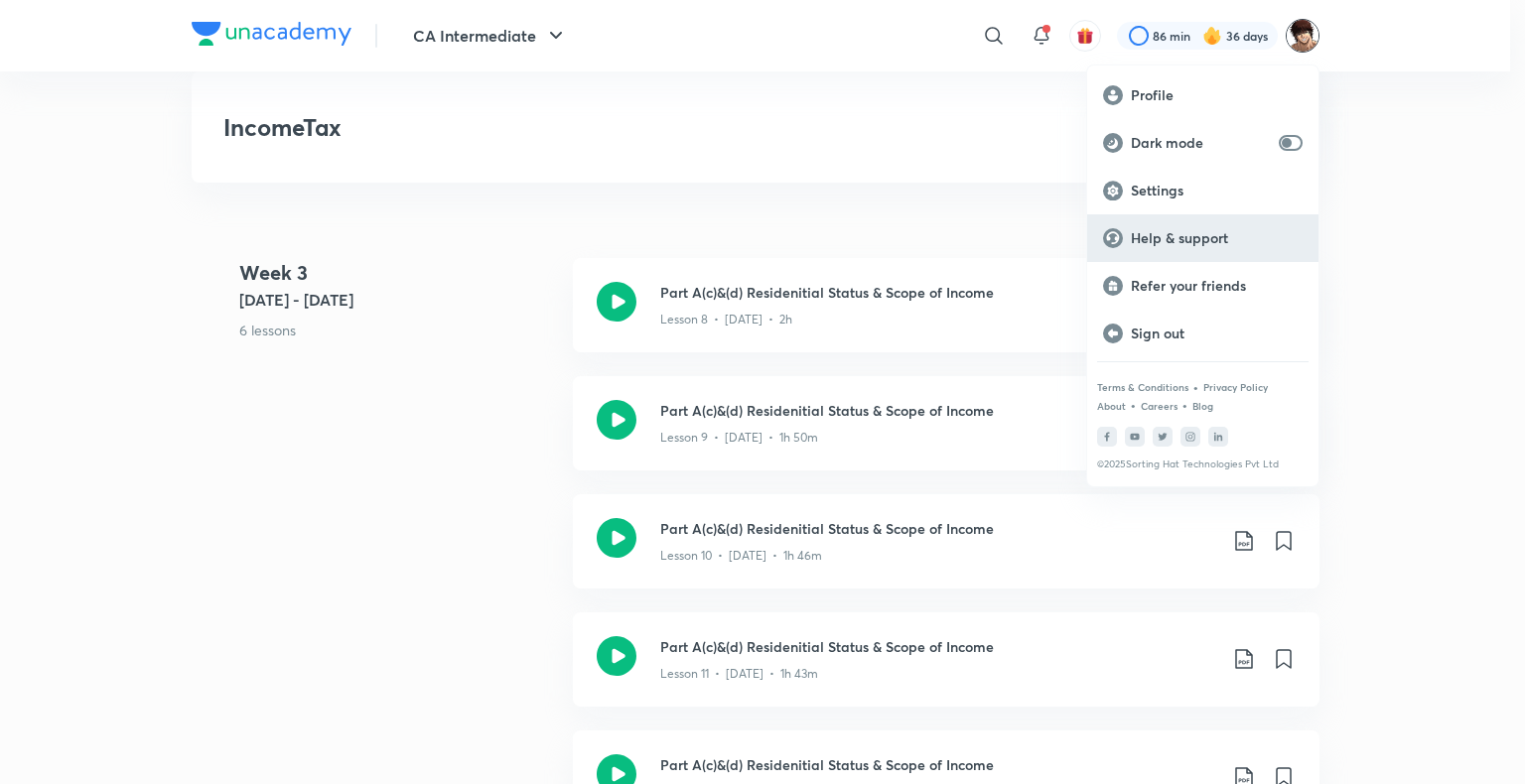 drag, startPoint x: 1213, startPoint y: 225, endPoint x: 1255, endPoint y: 217, distance: 42.755117 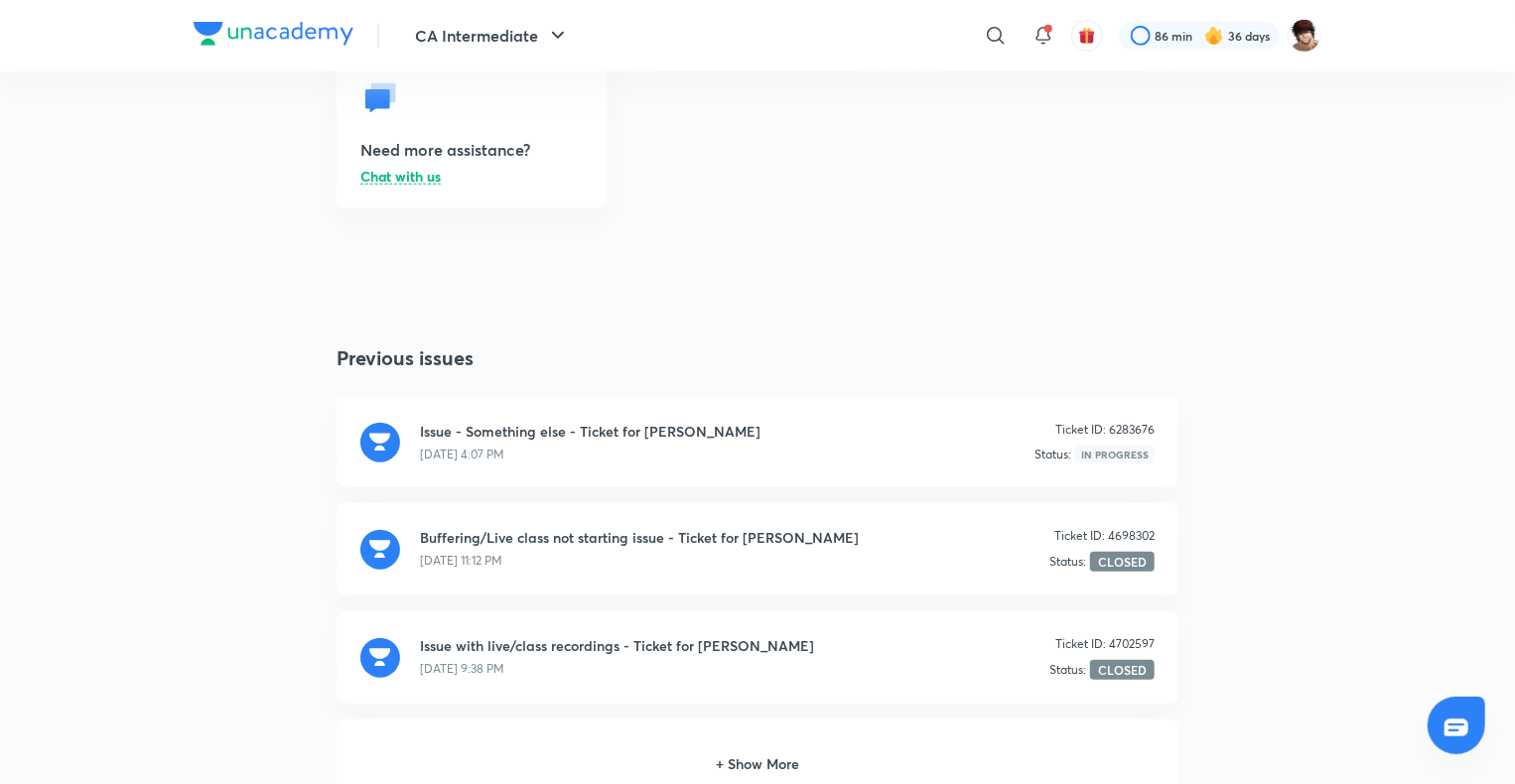 scroll, scrollTop: 595, scrollLeft: 0, axis: vertical 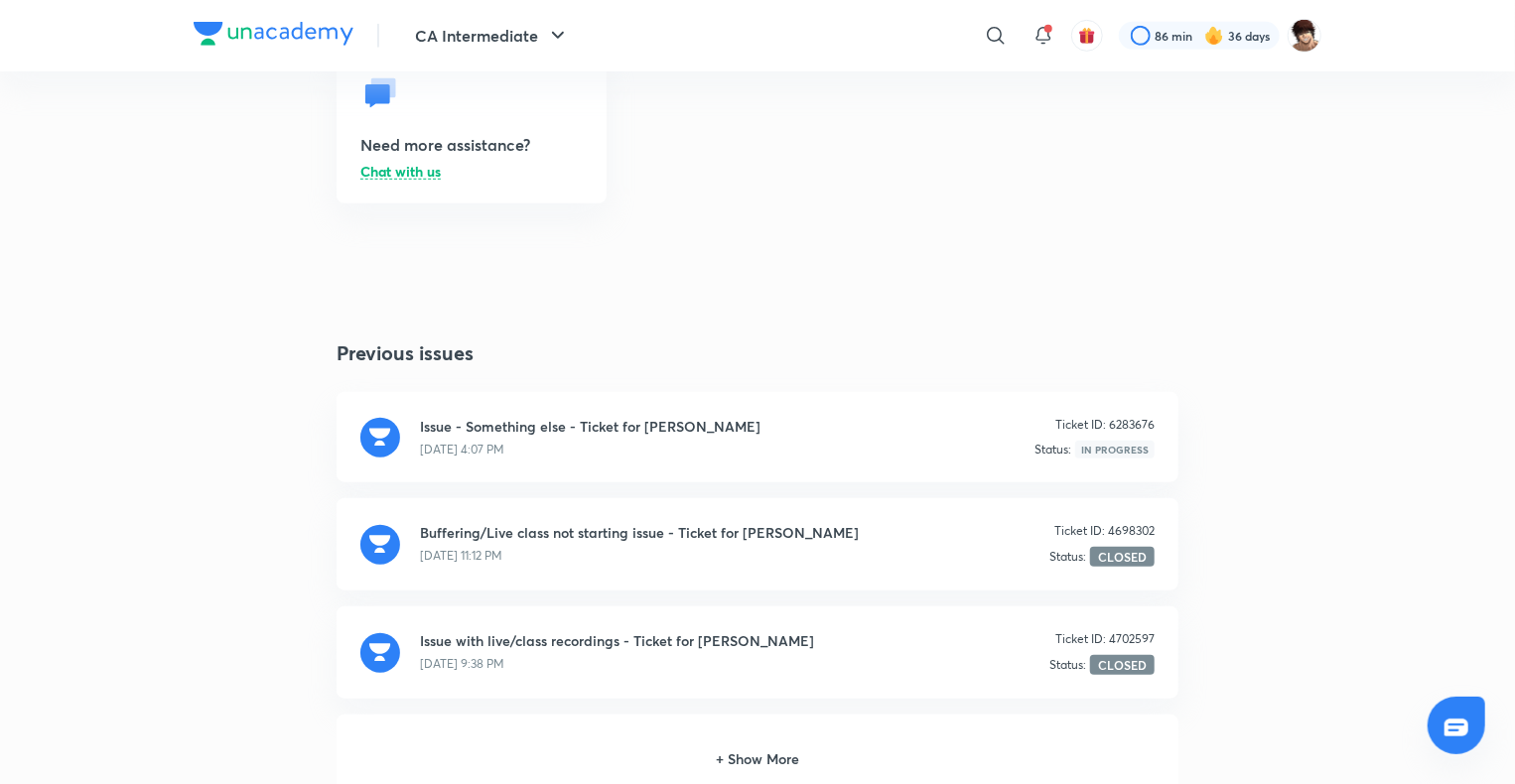 click on "Issue - Something else - Ticket for Tanjirou Hingora Ticket ID: 6283676 11 Jul, 4:07 PM Status: In Progress" at bounding box center (758, 437) 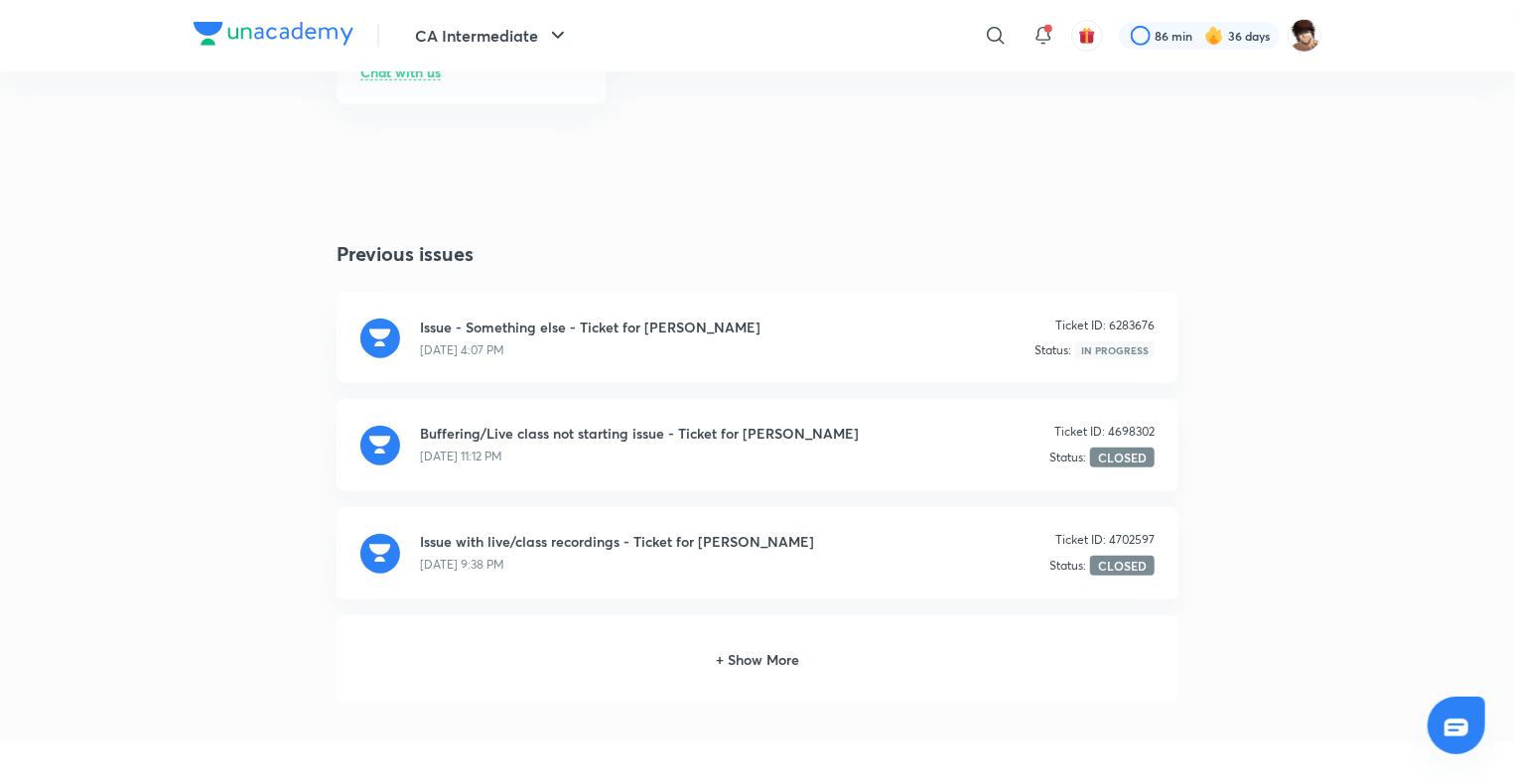 click at bounding box center [1456, 725] 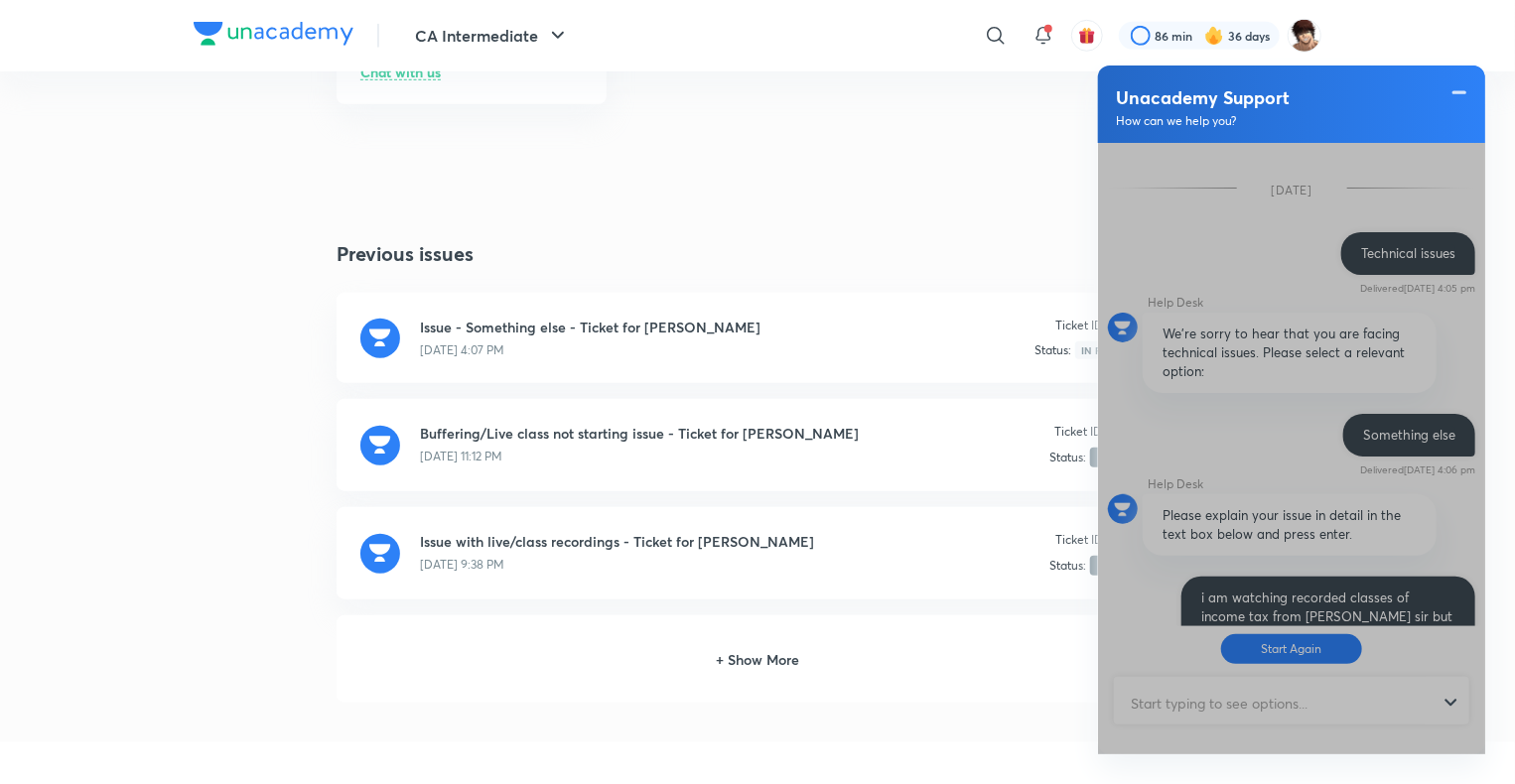 scroll, scrollTop: 619, scrollLeft: 0, axis: vertical 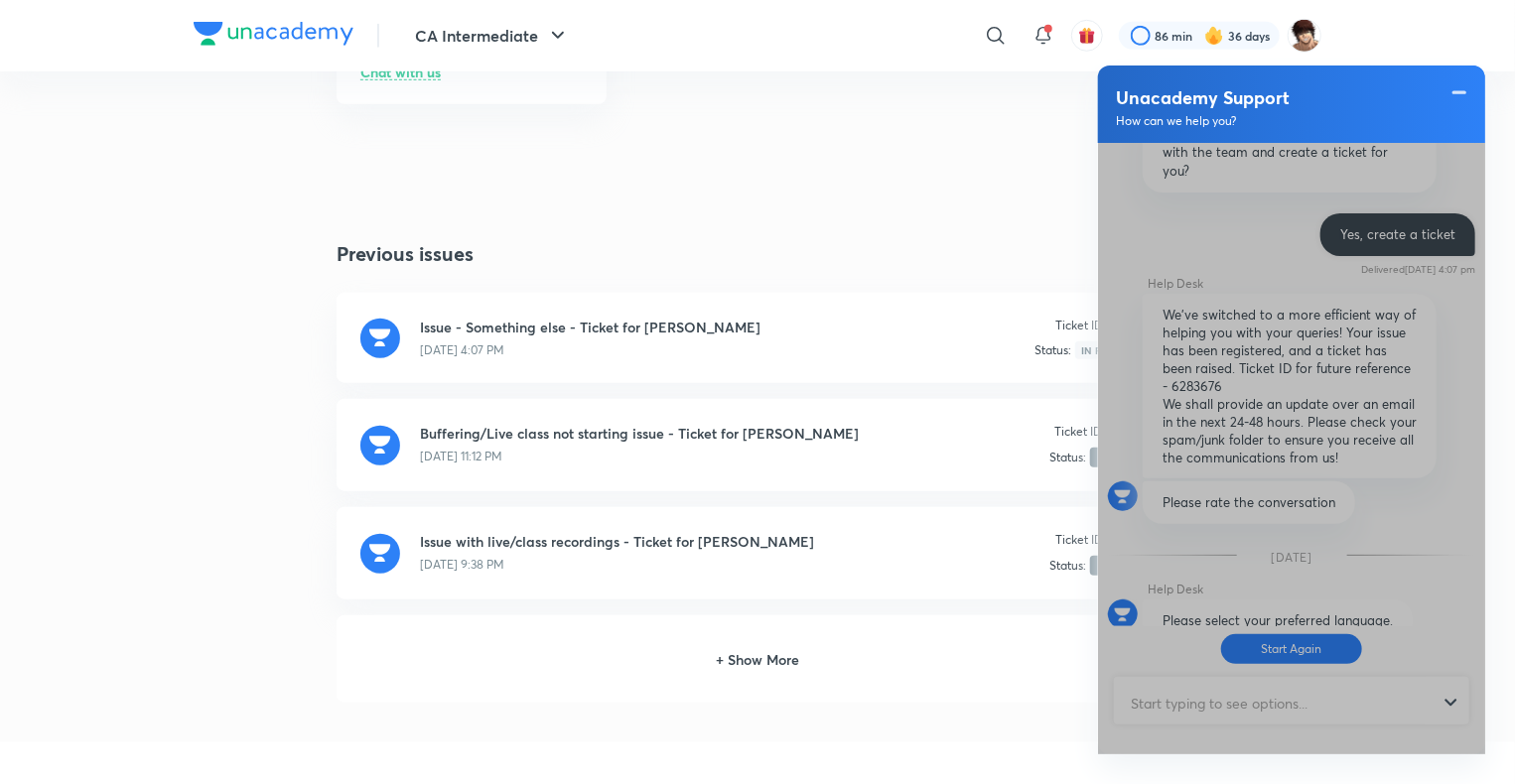 click at bounding box center (1292, 449) 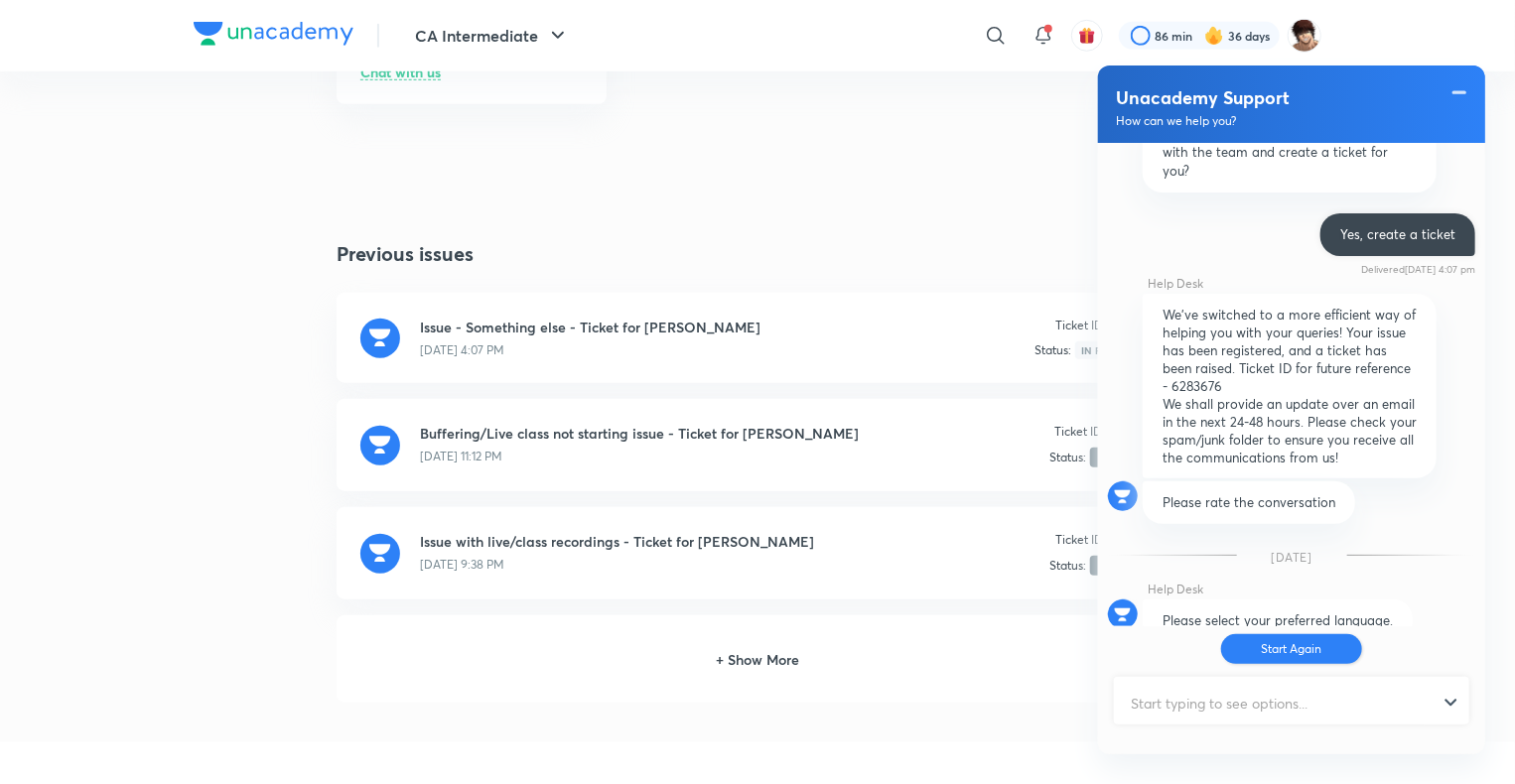 click on "Start Again" at bounding box center [1292, 649] 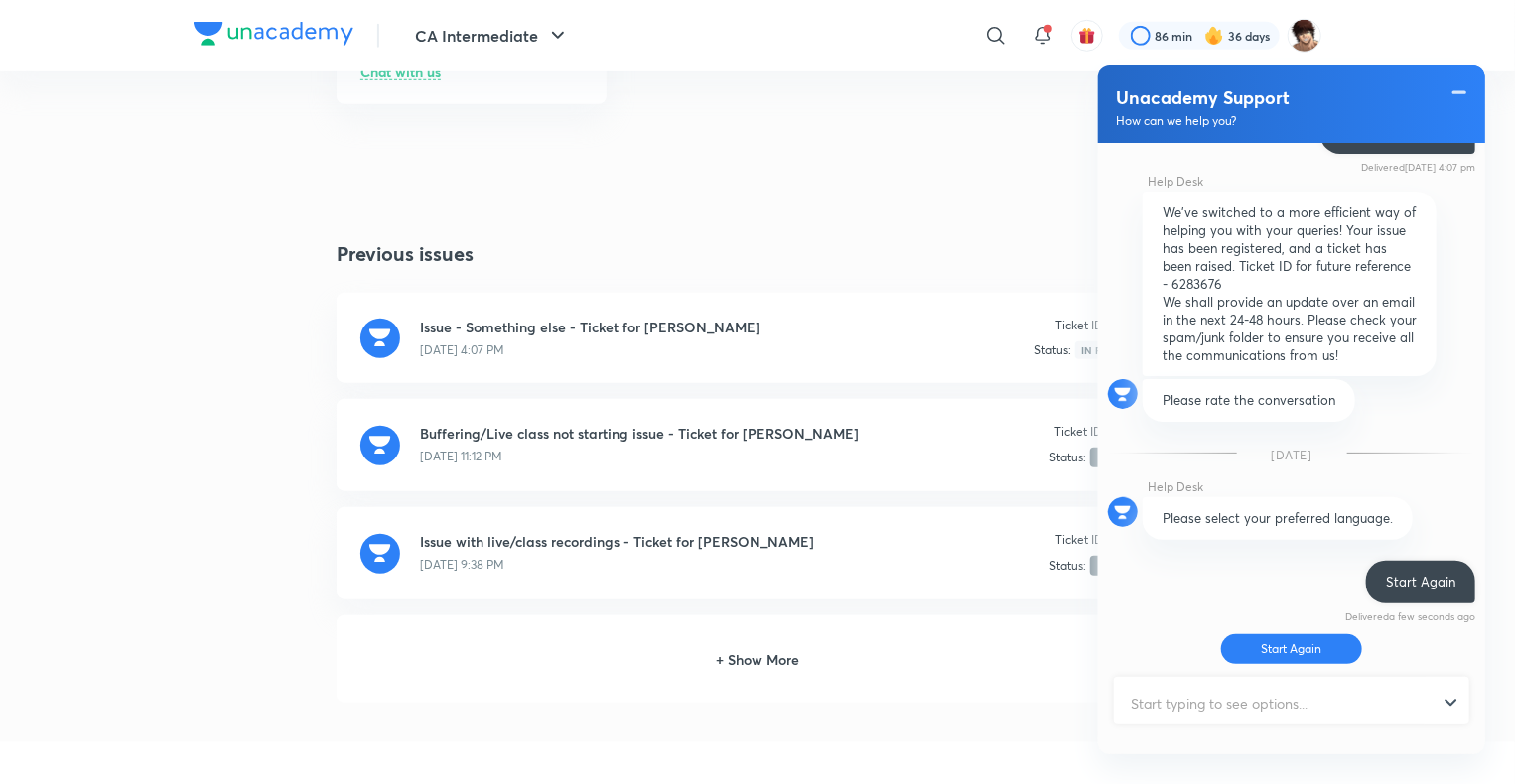 scroll, scrollTop: 762, scrollLeft: 0, axis: vertical 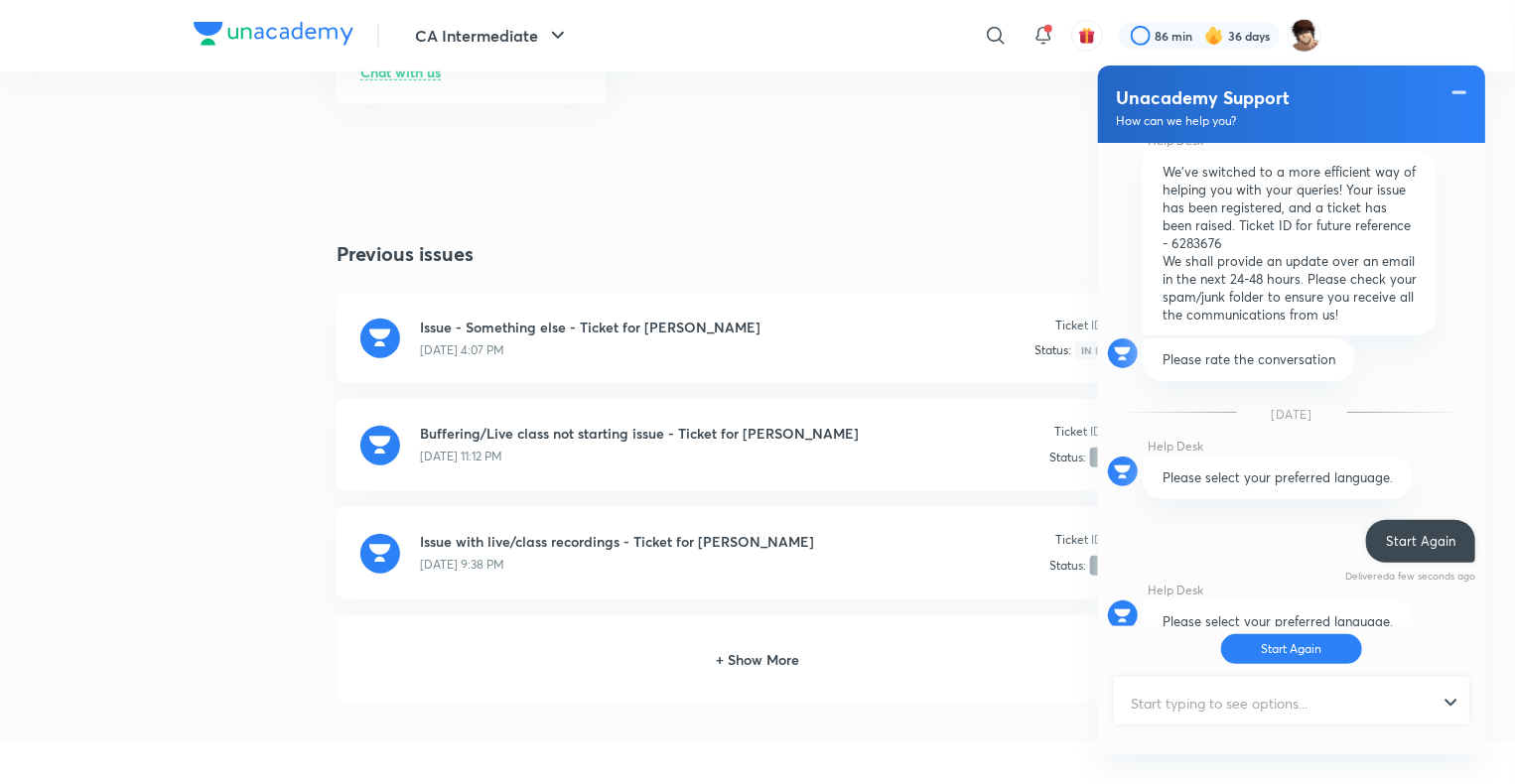 click at bounding box center (1283, 703) 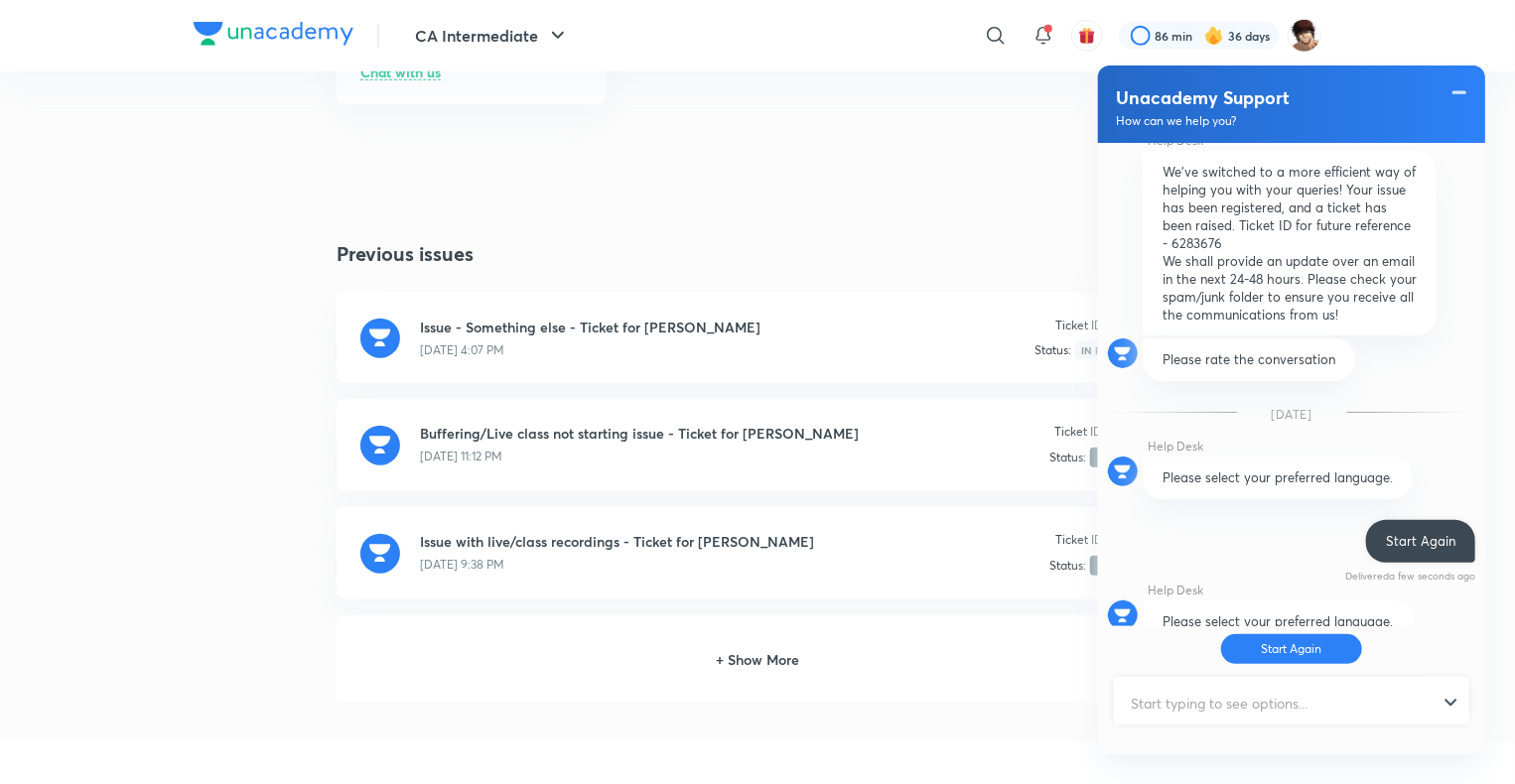 type on "e" 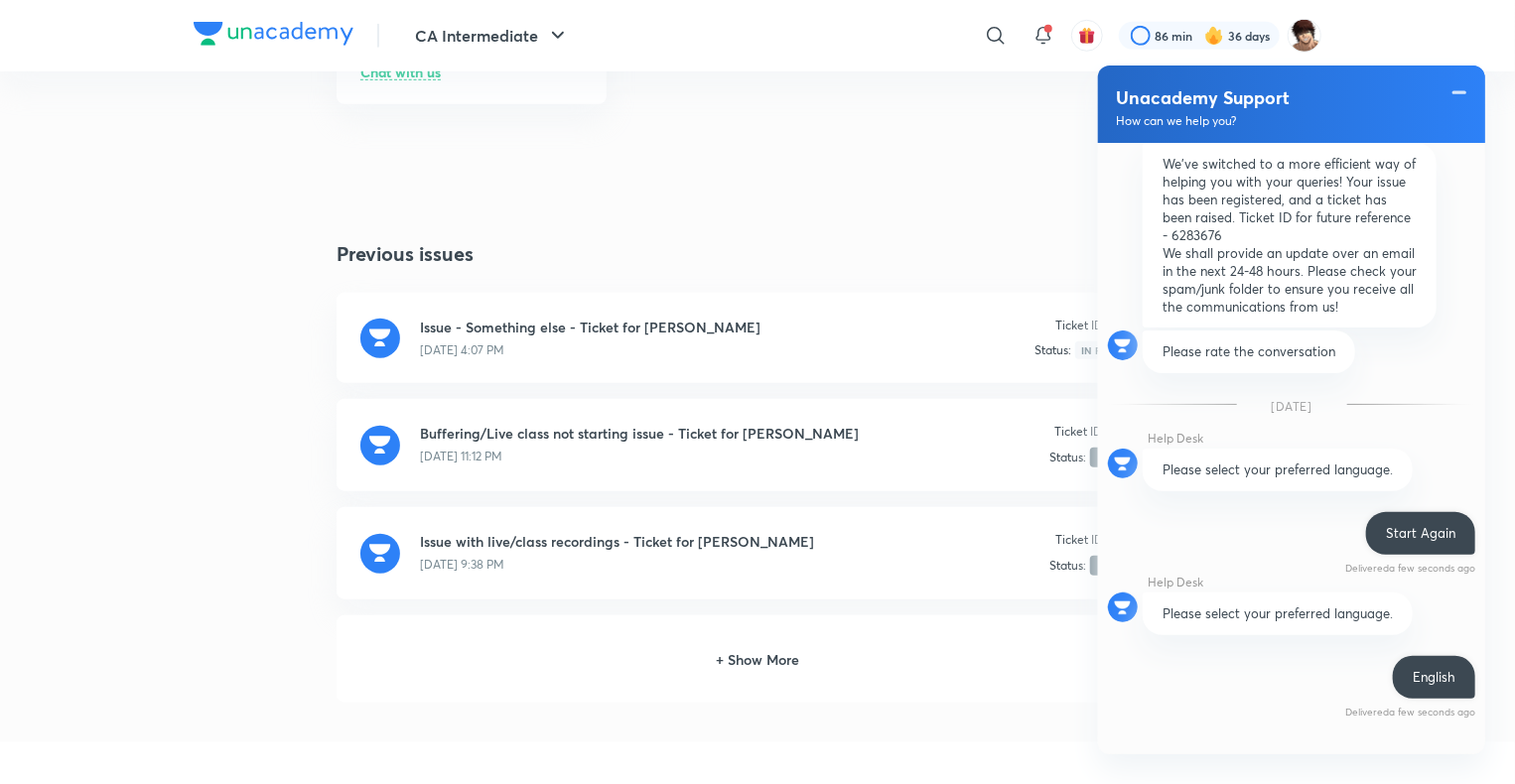 scroll, scrollTop: 1134, scrollLeft: 0, axis: vertical 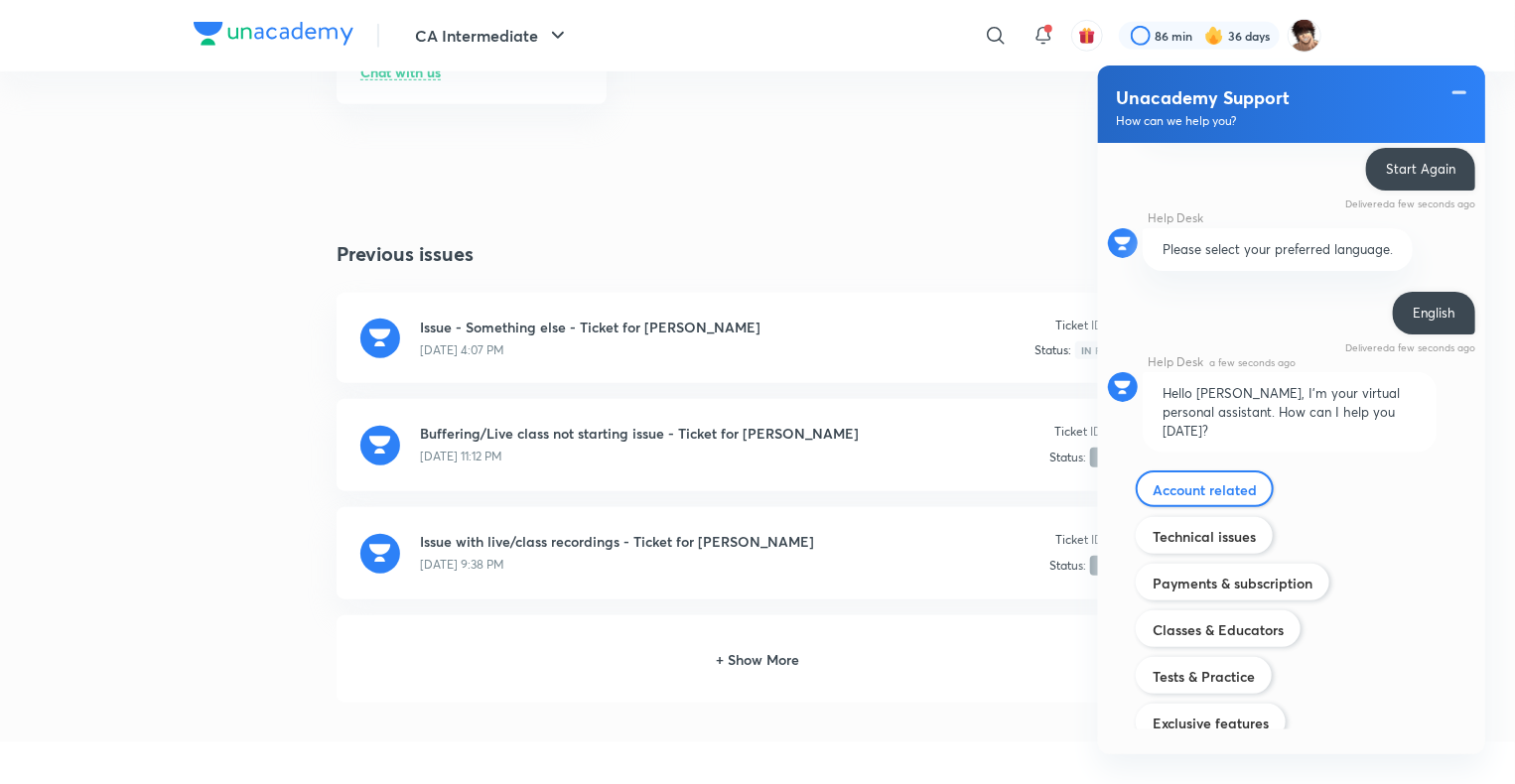 click on "Account related" at bounding box center (1204, 489) 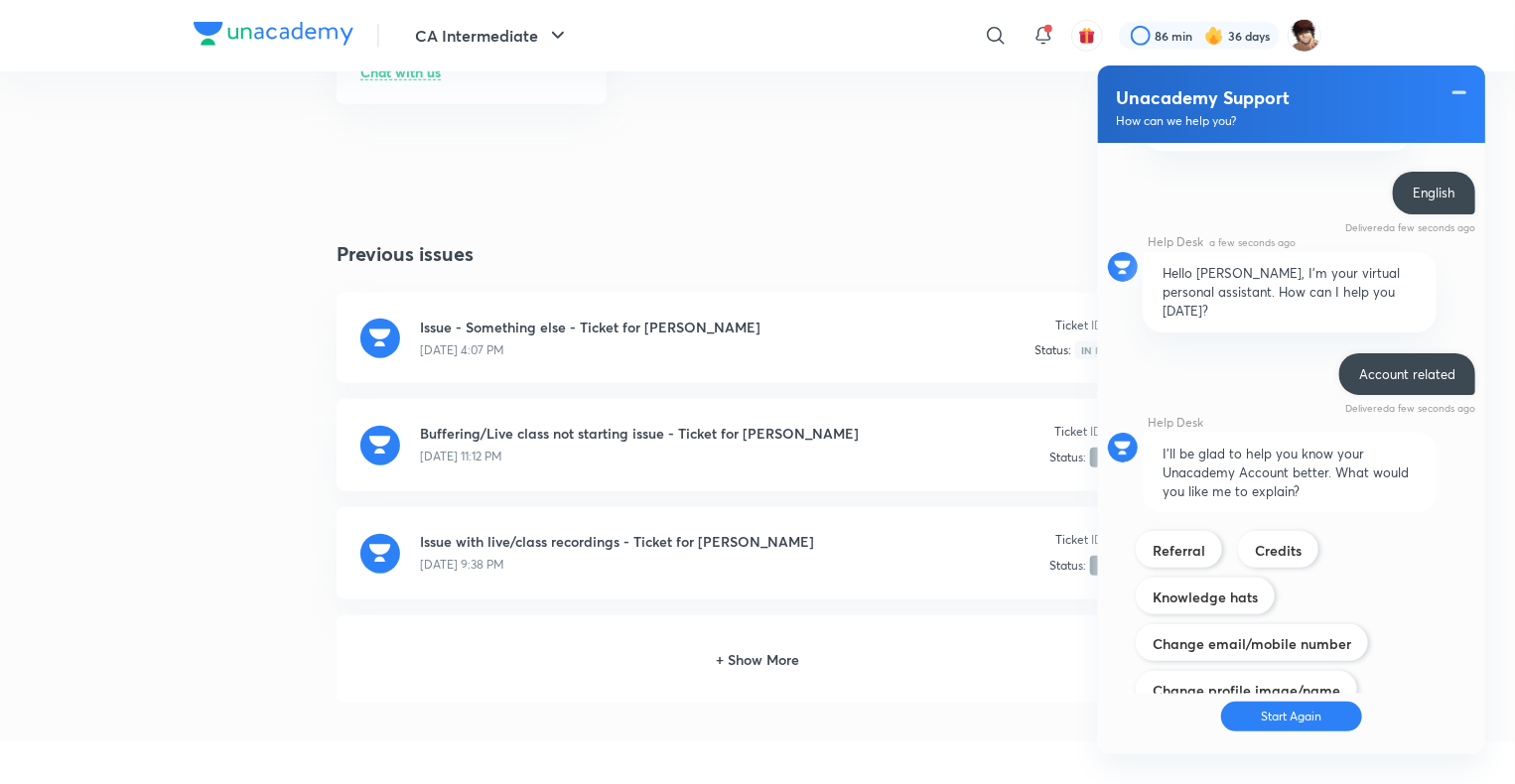 scroll, scrollTop: 1254, scrollLeft: 0, axis: vertical 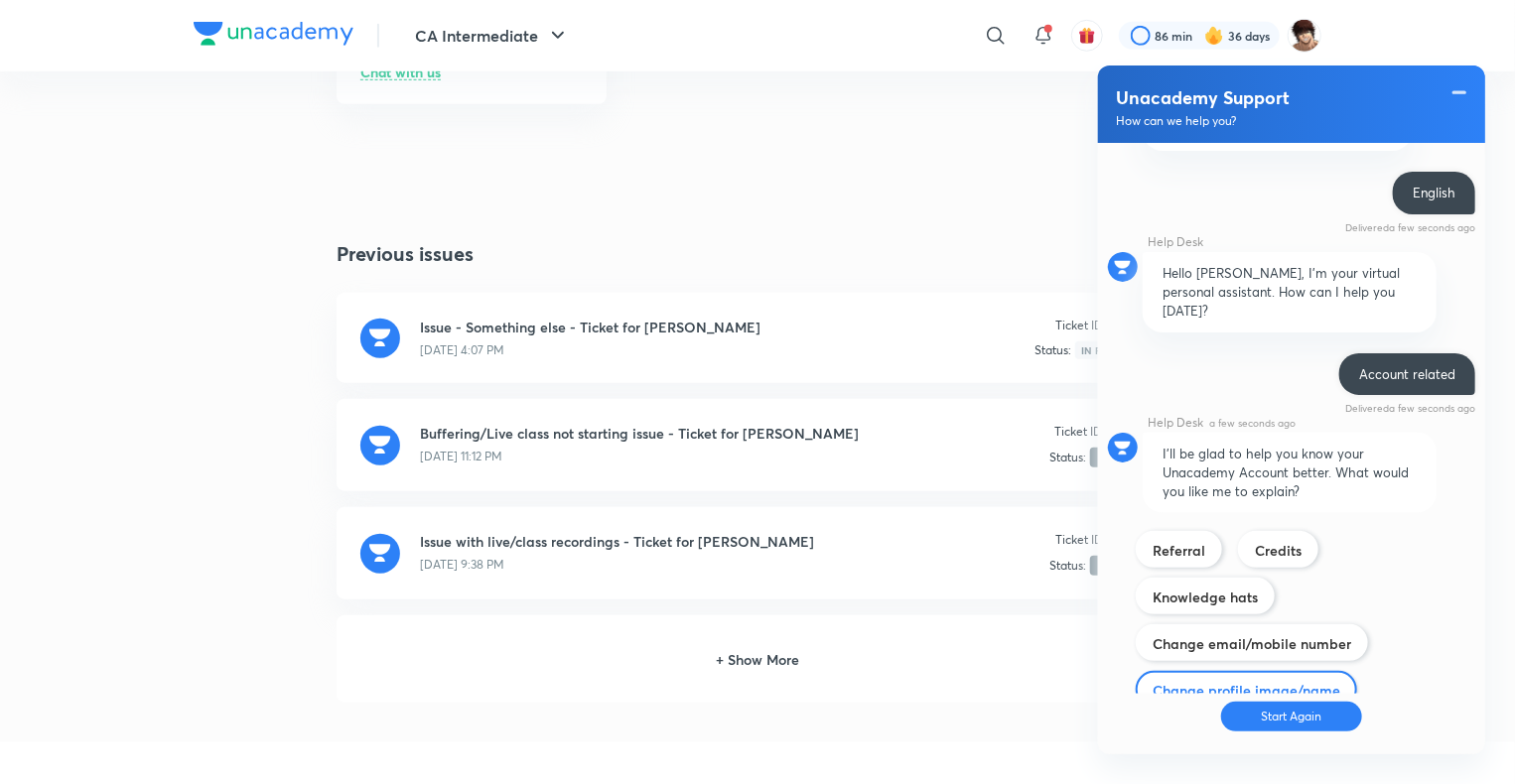 click on "Change profile image/name" at bounding box center [1246, 690] 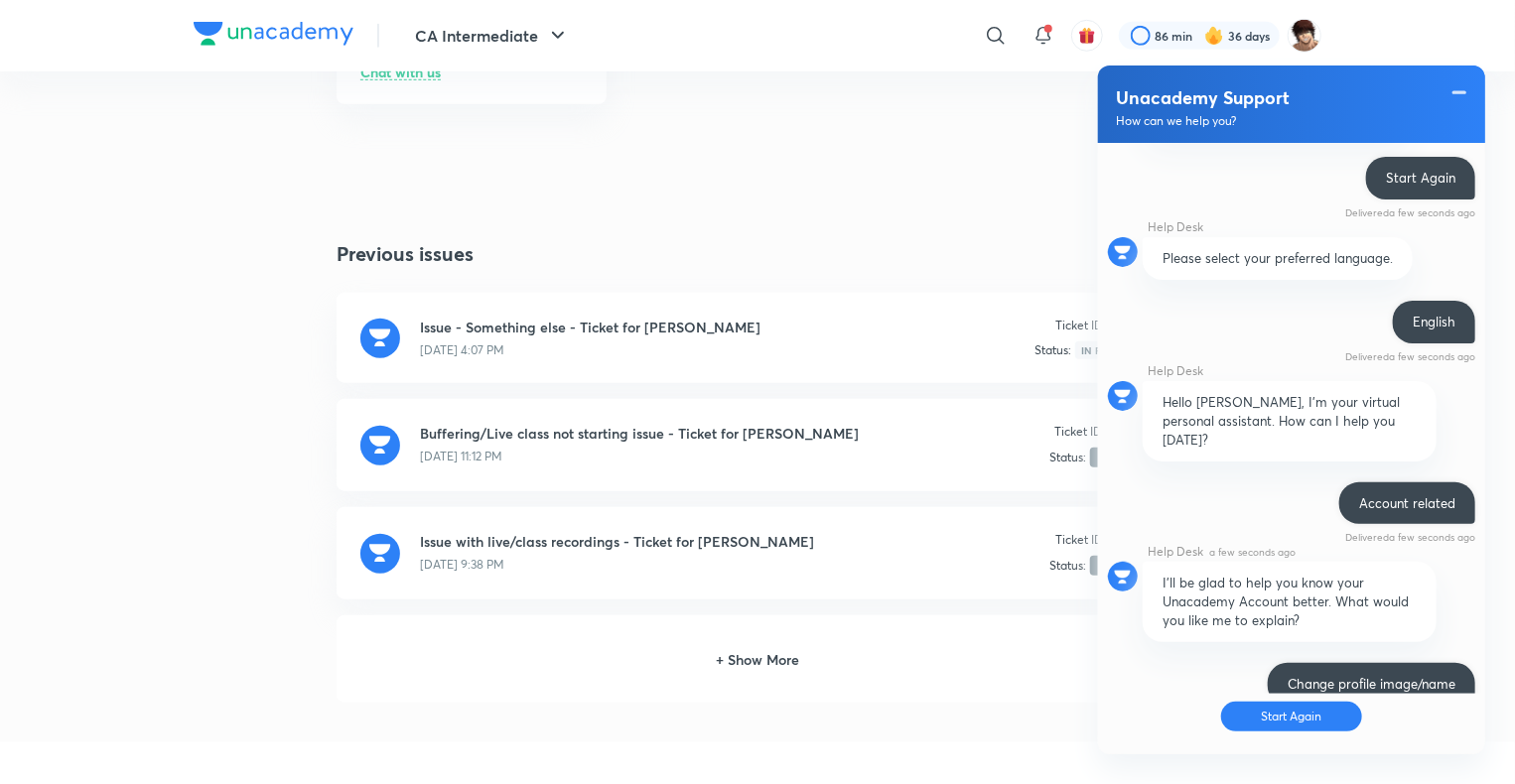 scroll, scrollTop: 1303, scrollLeft: 0, axis: vertical 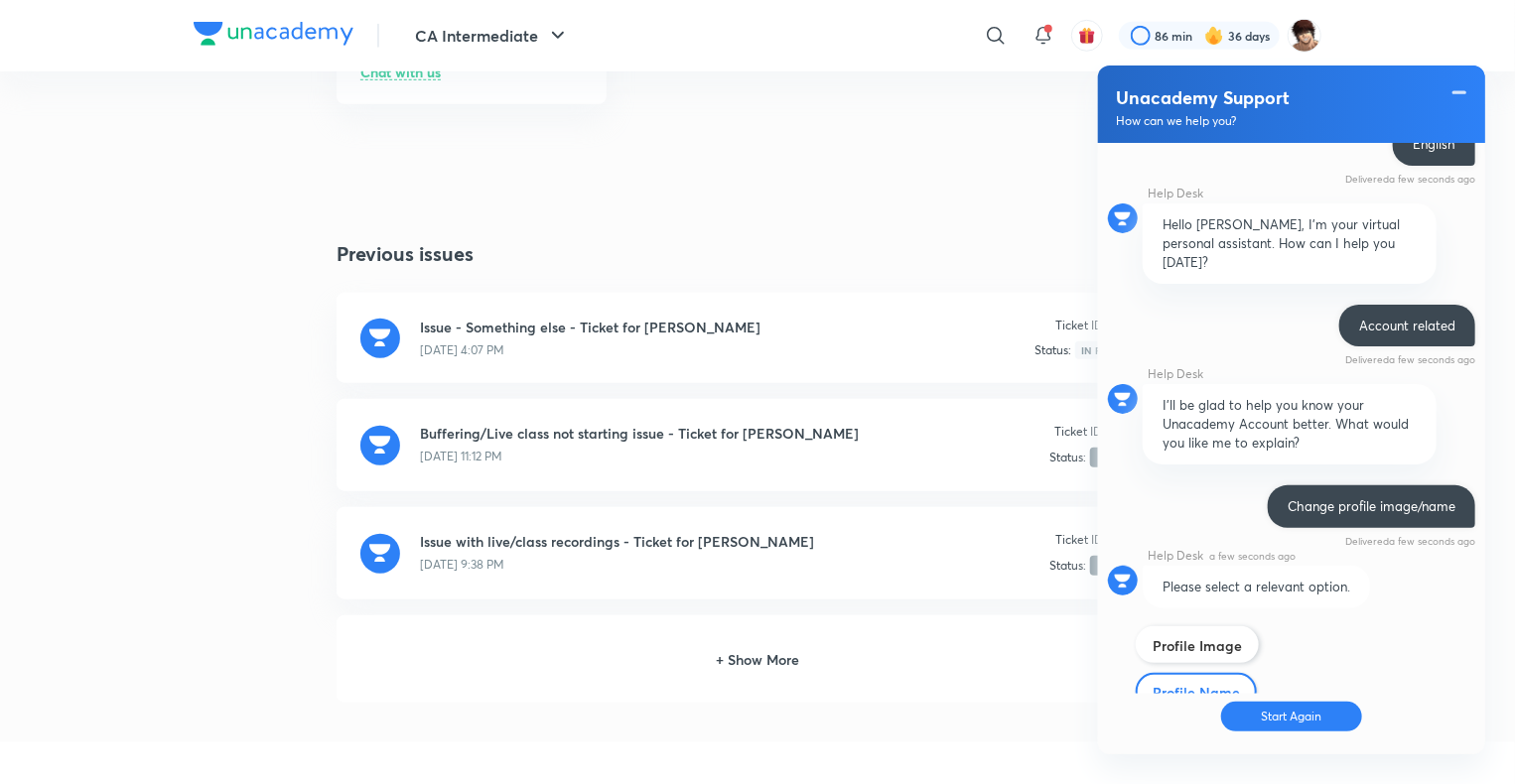 click on "Profile Name" at bounding box center (1196, 692) 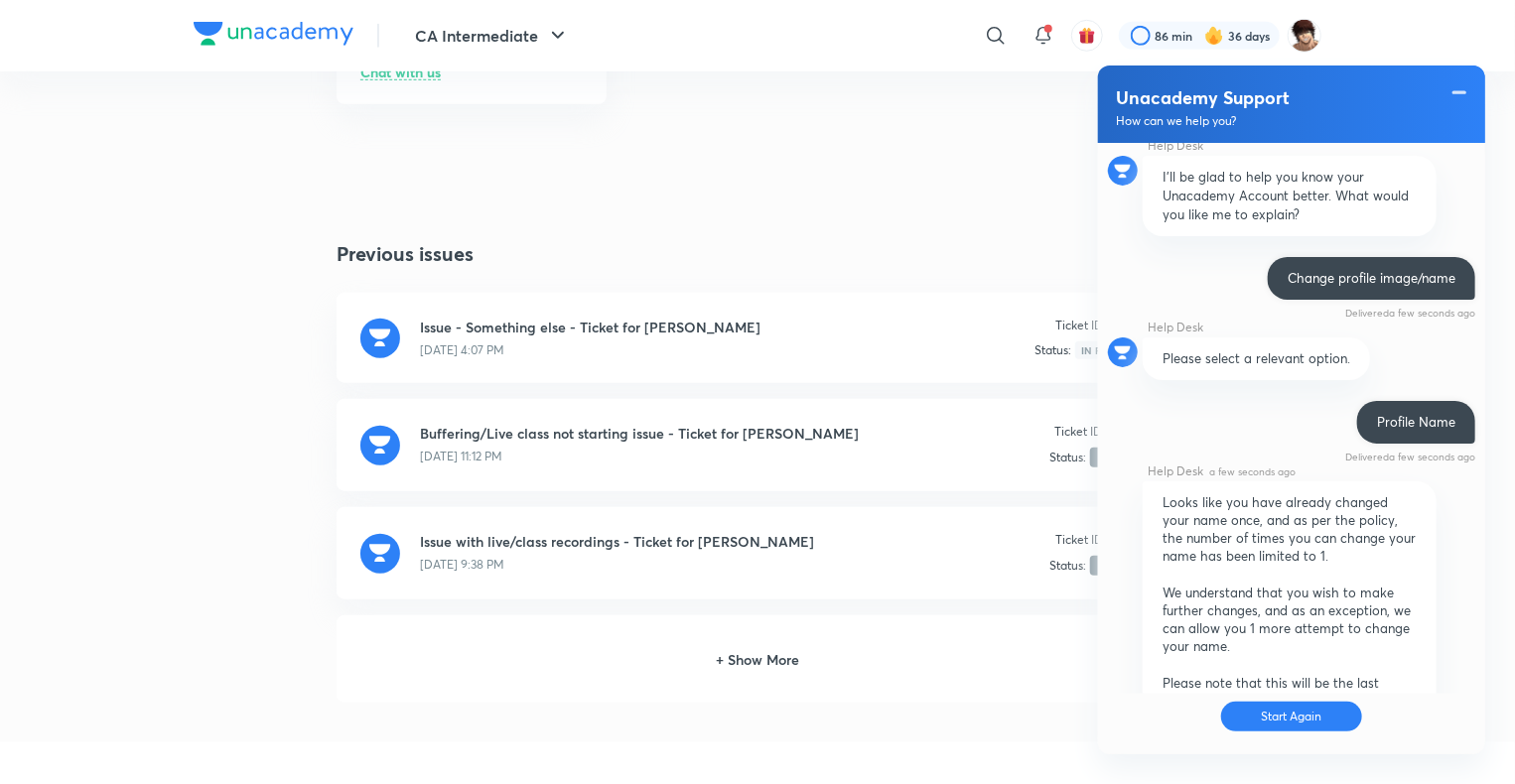 scroll, scrollTop: 1759, scrollLeft: 0, axis: vertical 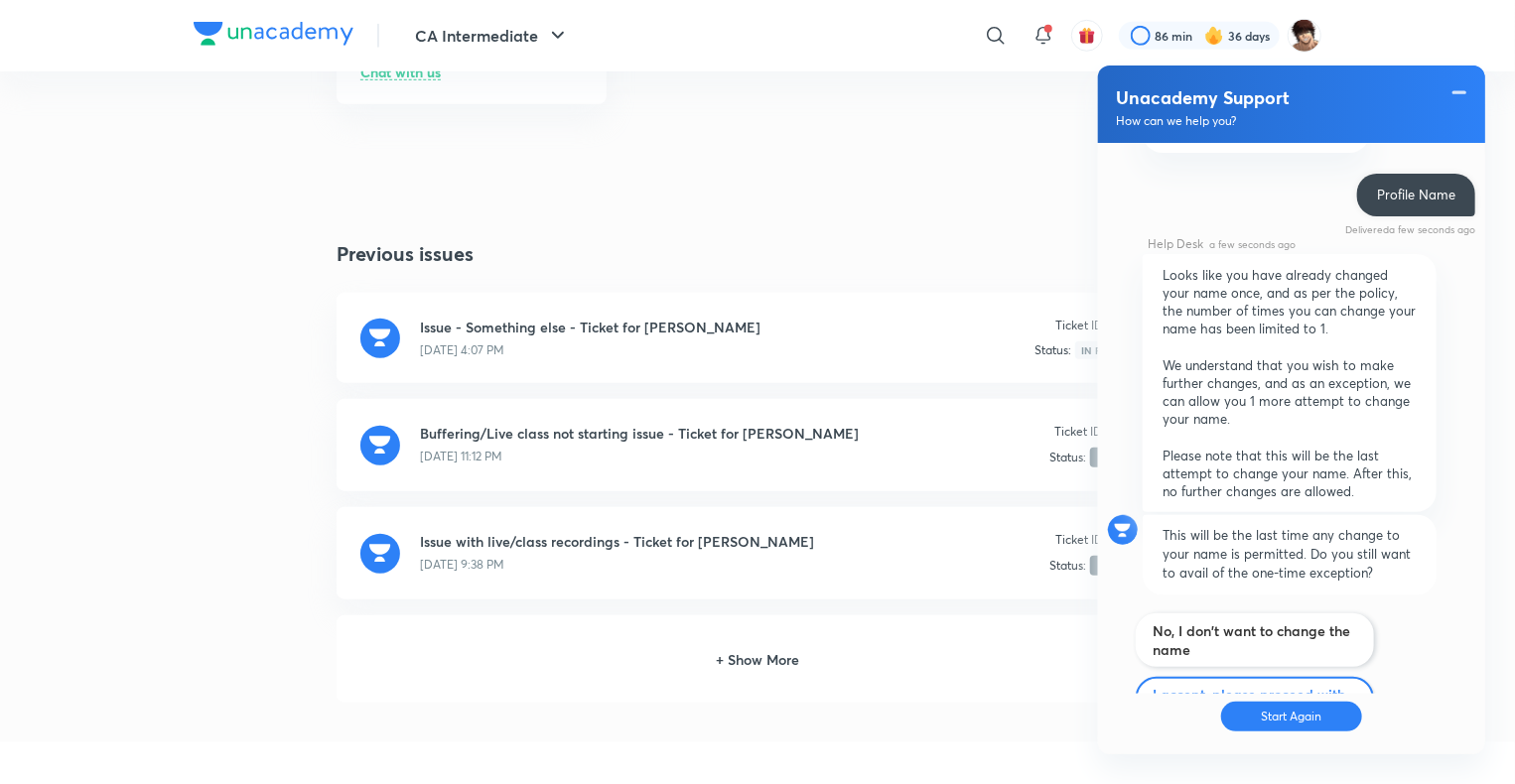 click on "I accept, please proceed with the one-time exception" at bounding box center [1255, 704] 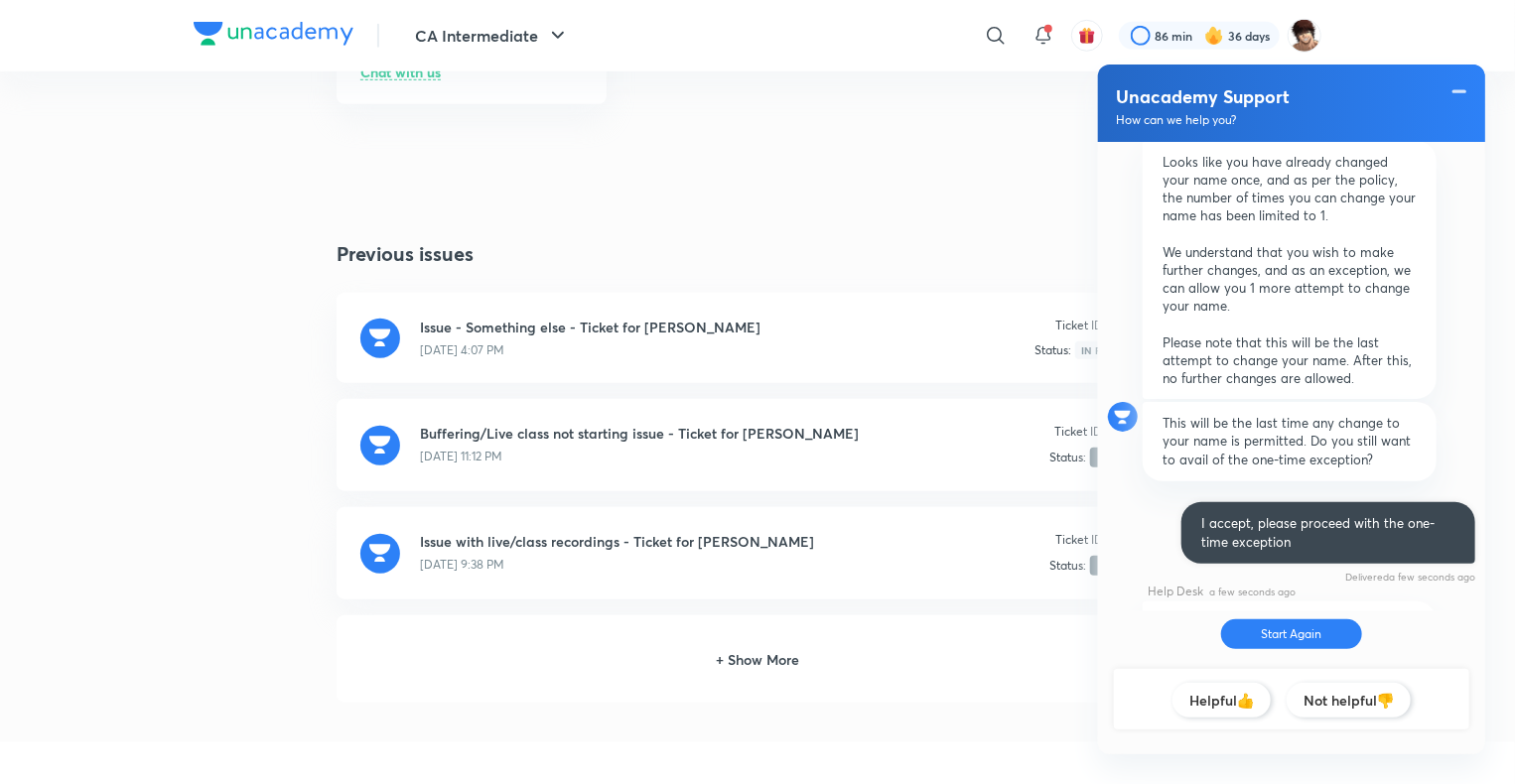 scroll, scrollTop: 2000, scrollLeft: 0, axis: vertical 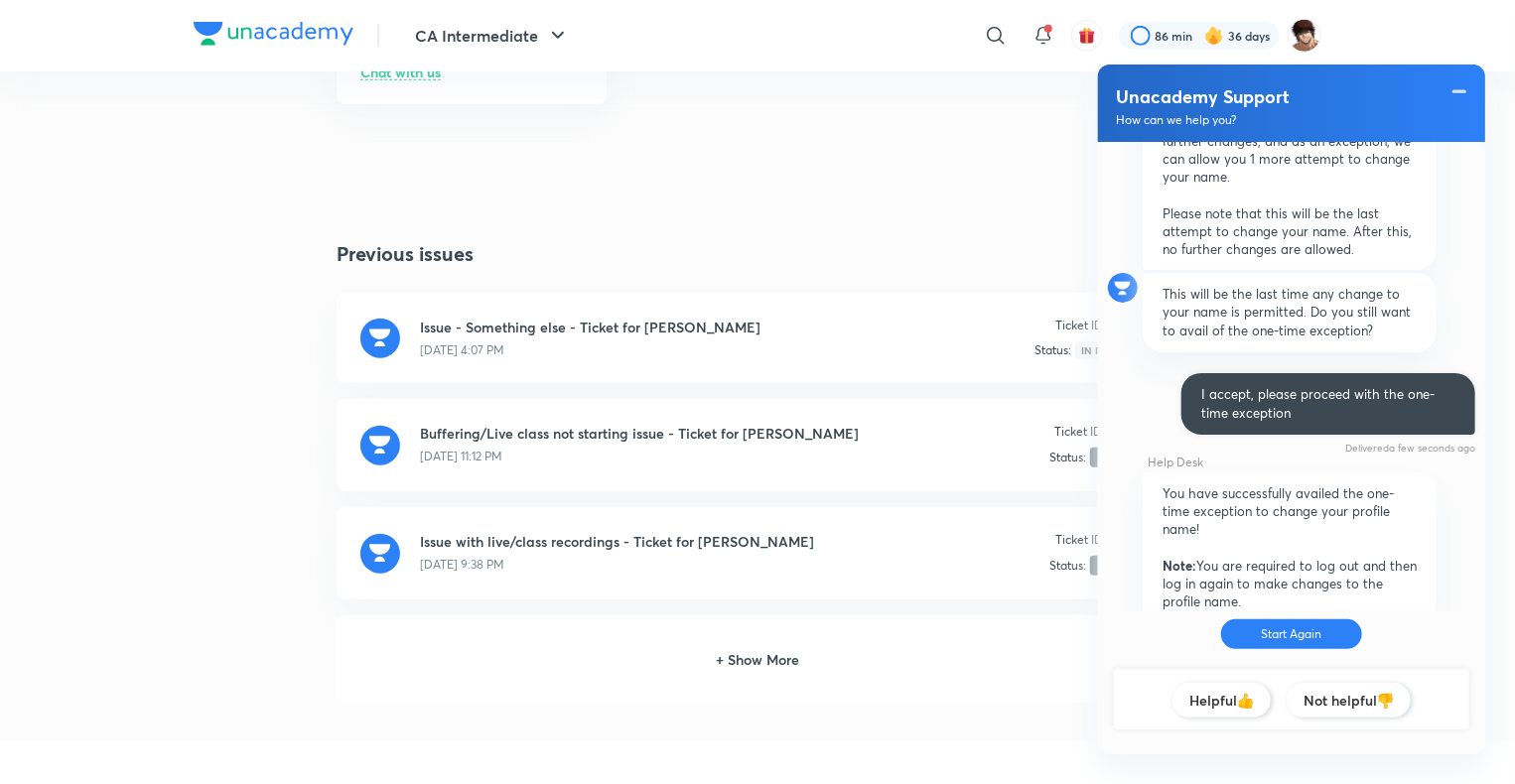 click on "+ Show More" at bounding box center (758, 659) 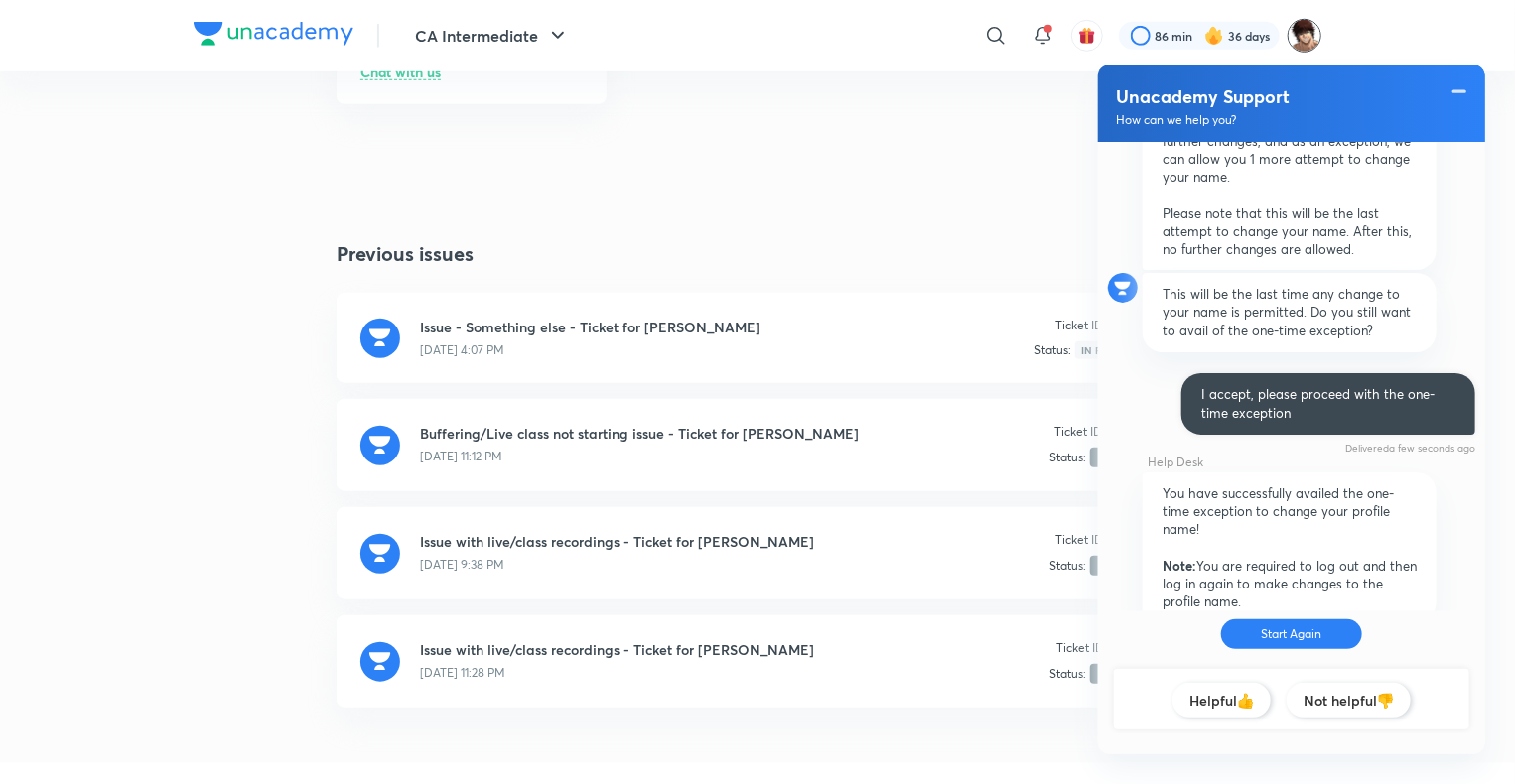 click at bounding box center [1305, 36] 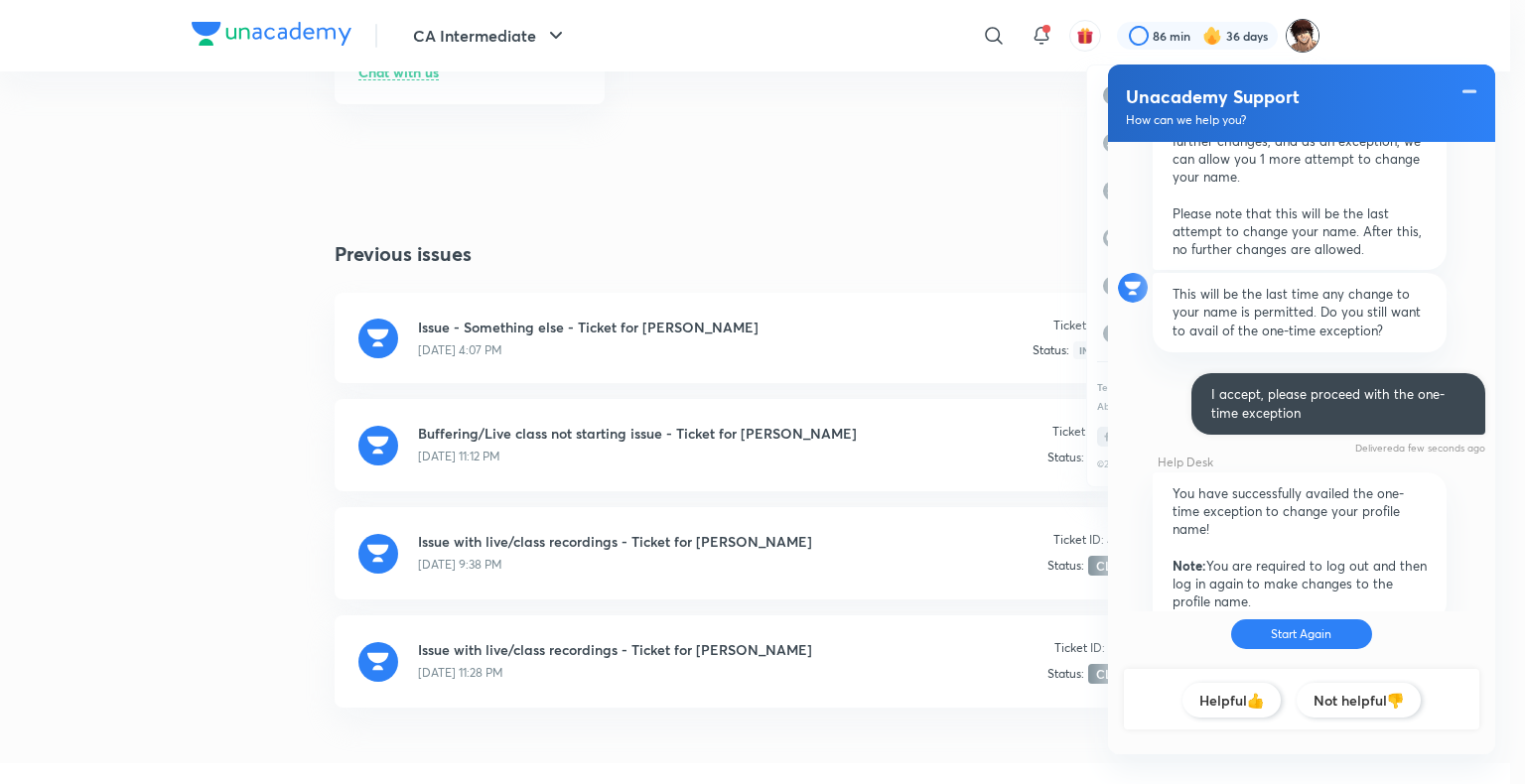 click at bounding box center (762, 392) 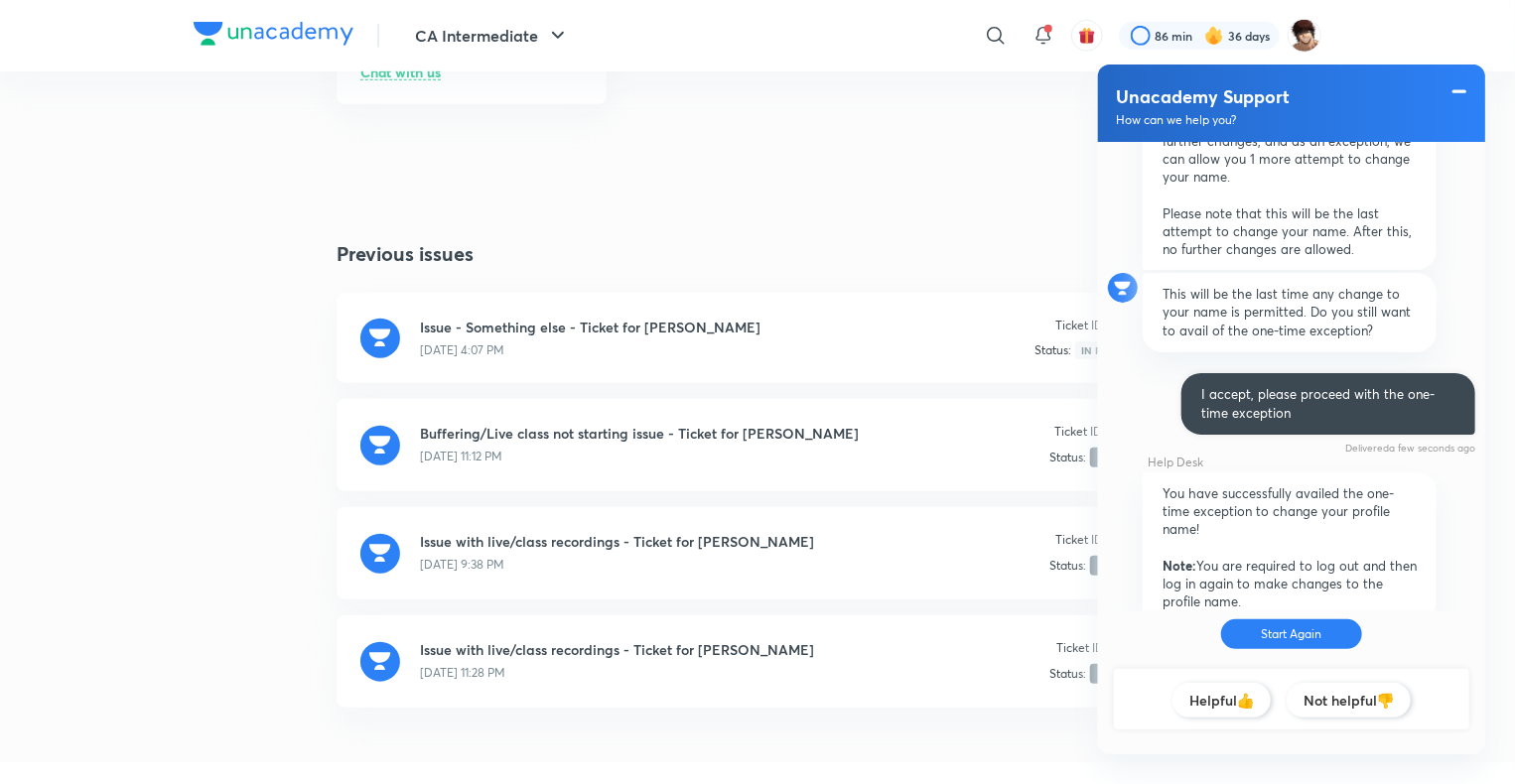 click at bounding box center [1459, 91] 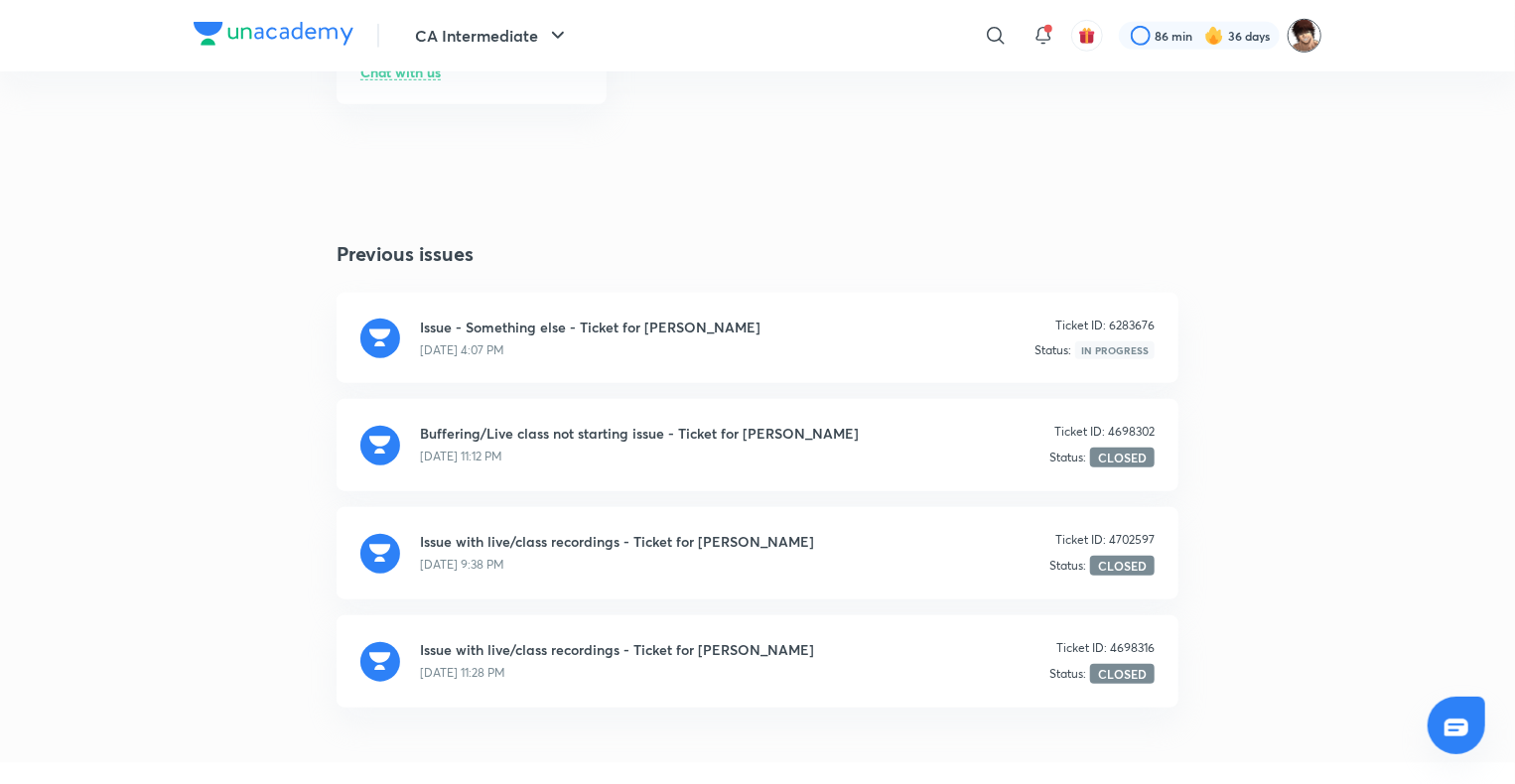 click at bounding box center (1305, 36) 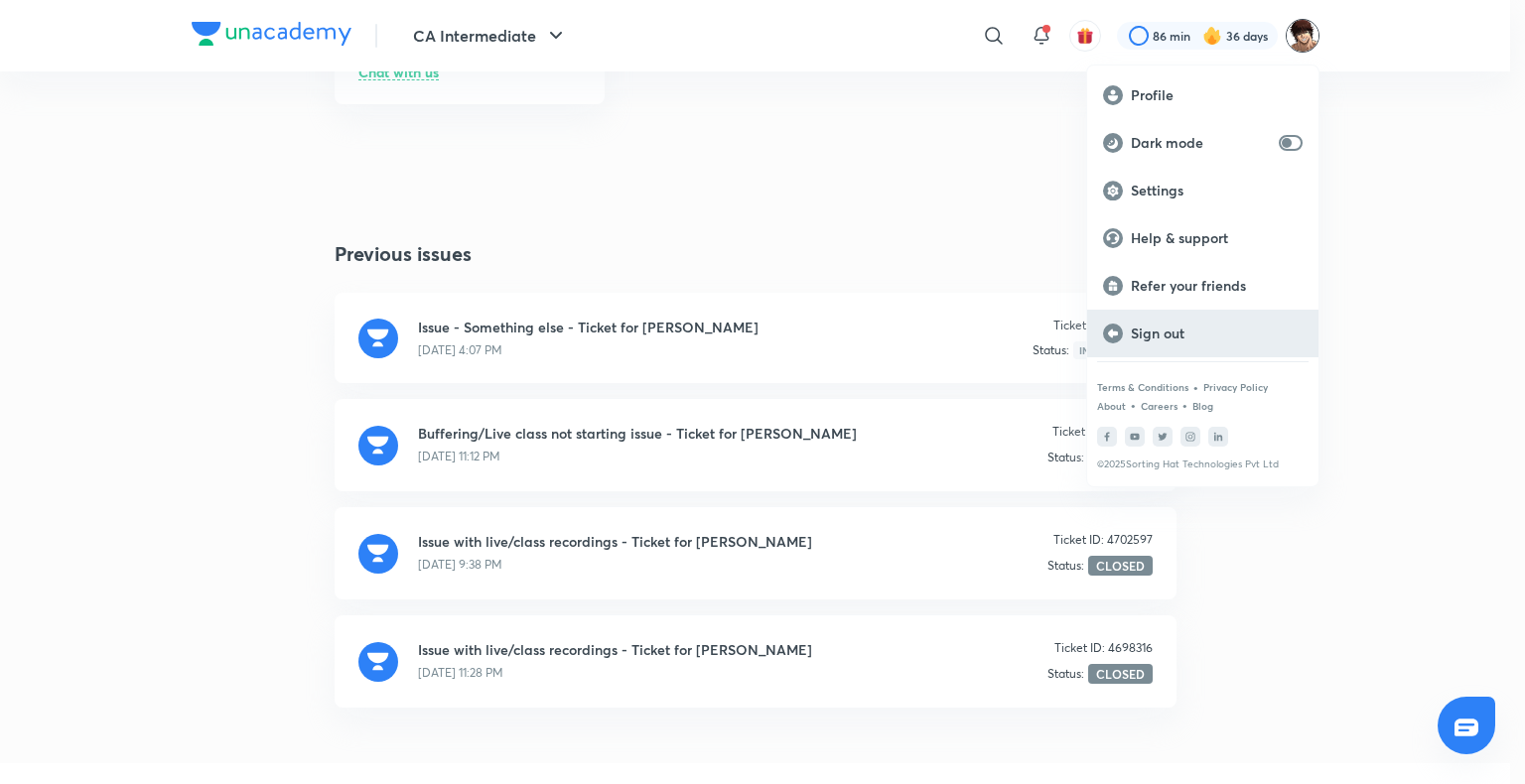 click on "Sign out" at bounding box center [1216, 333] 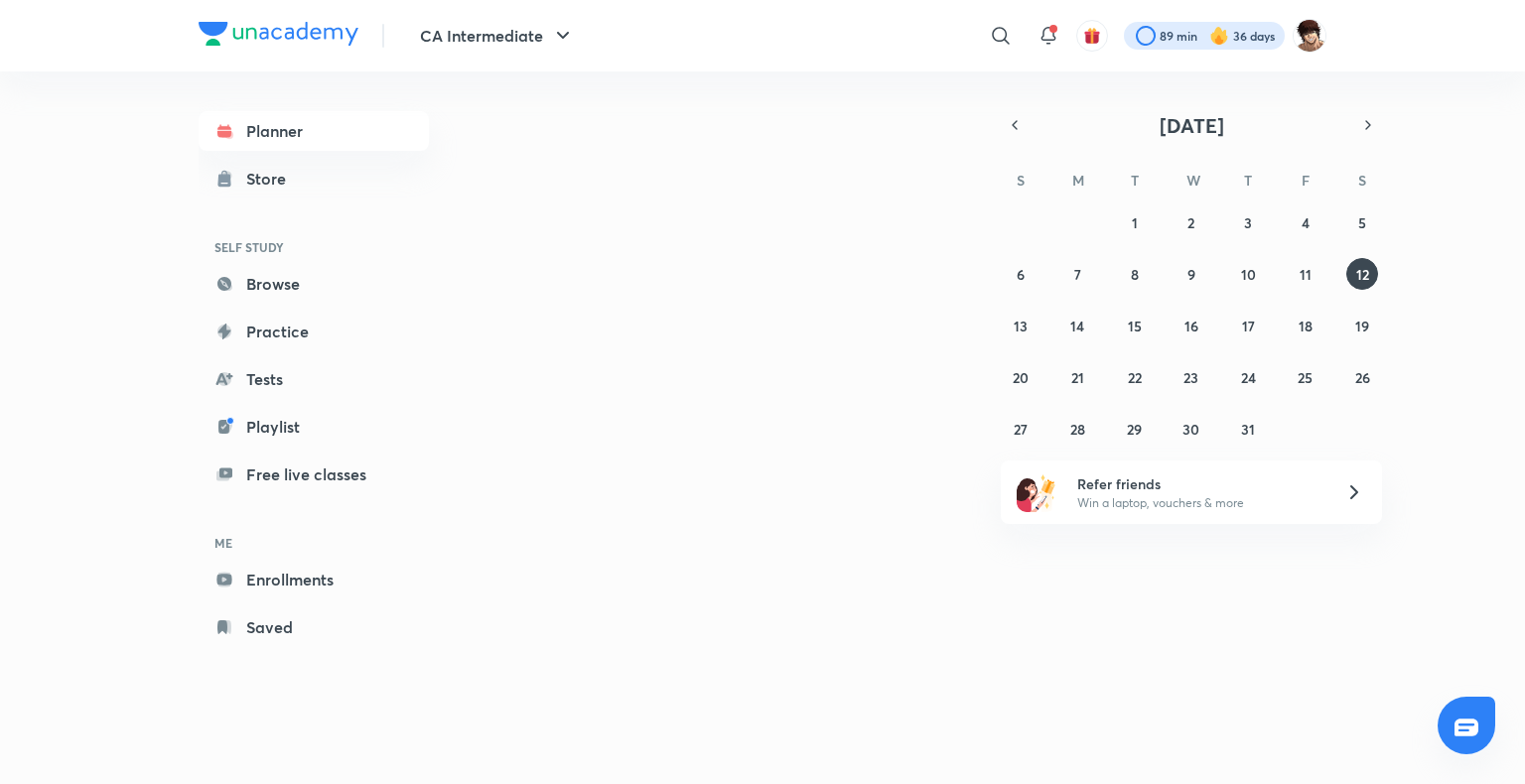 scroll, scrollTop: 0, scrollLeft: 0, axis: both 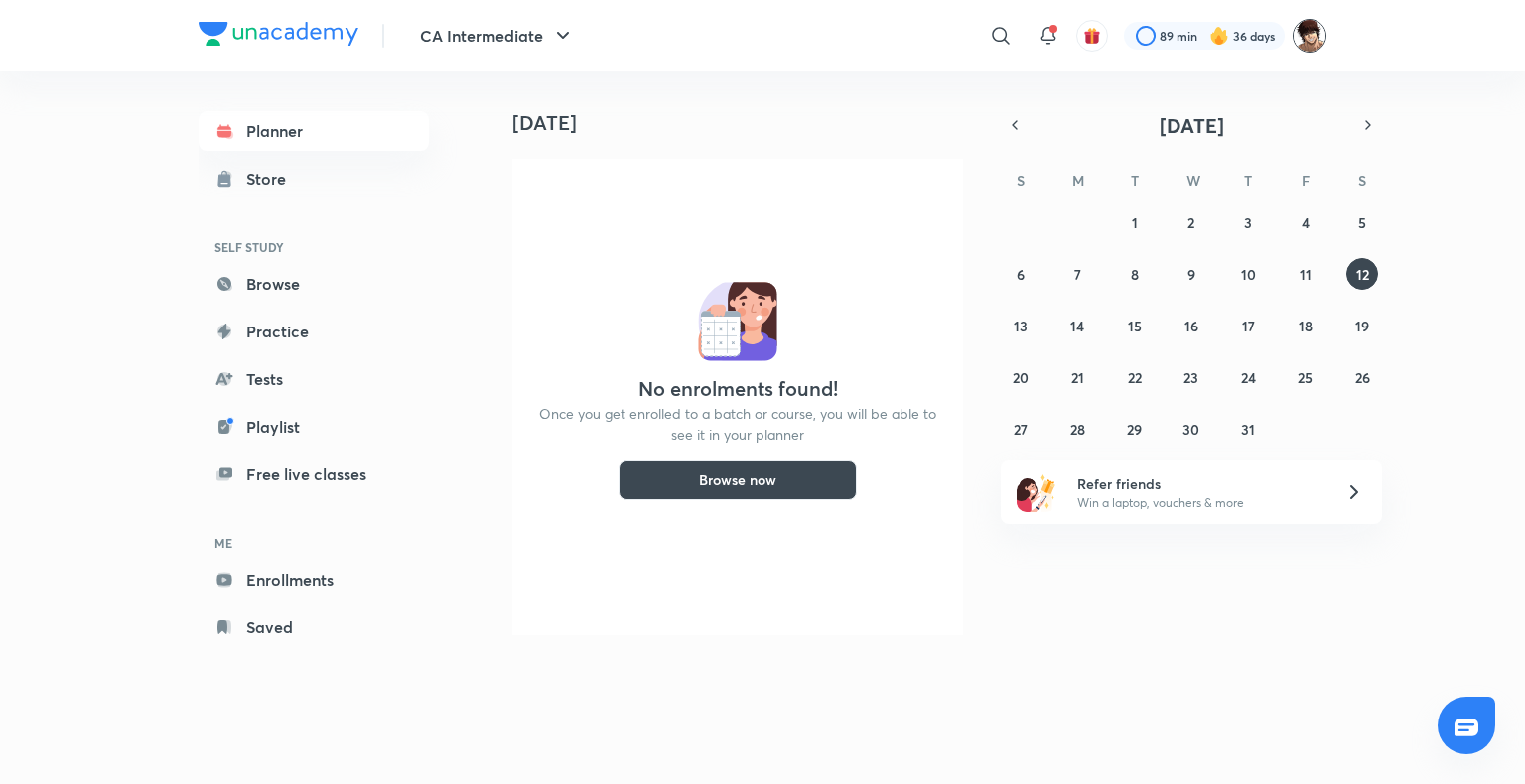 click at bounding box center [1310, 36] 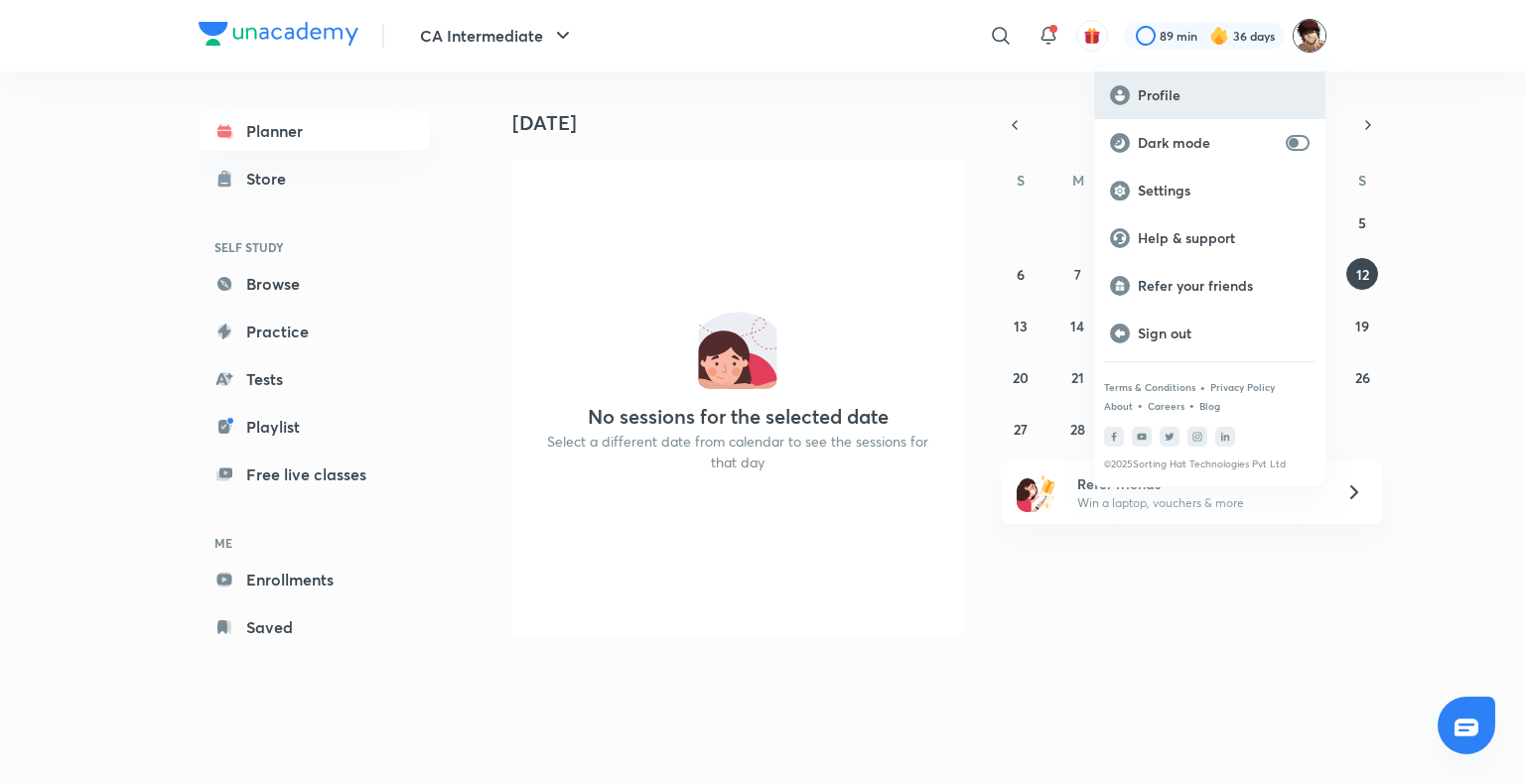 click on "Profile" at bounding box center [1223, 95] 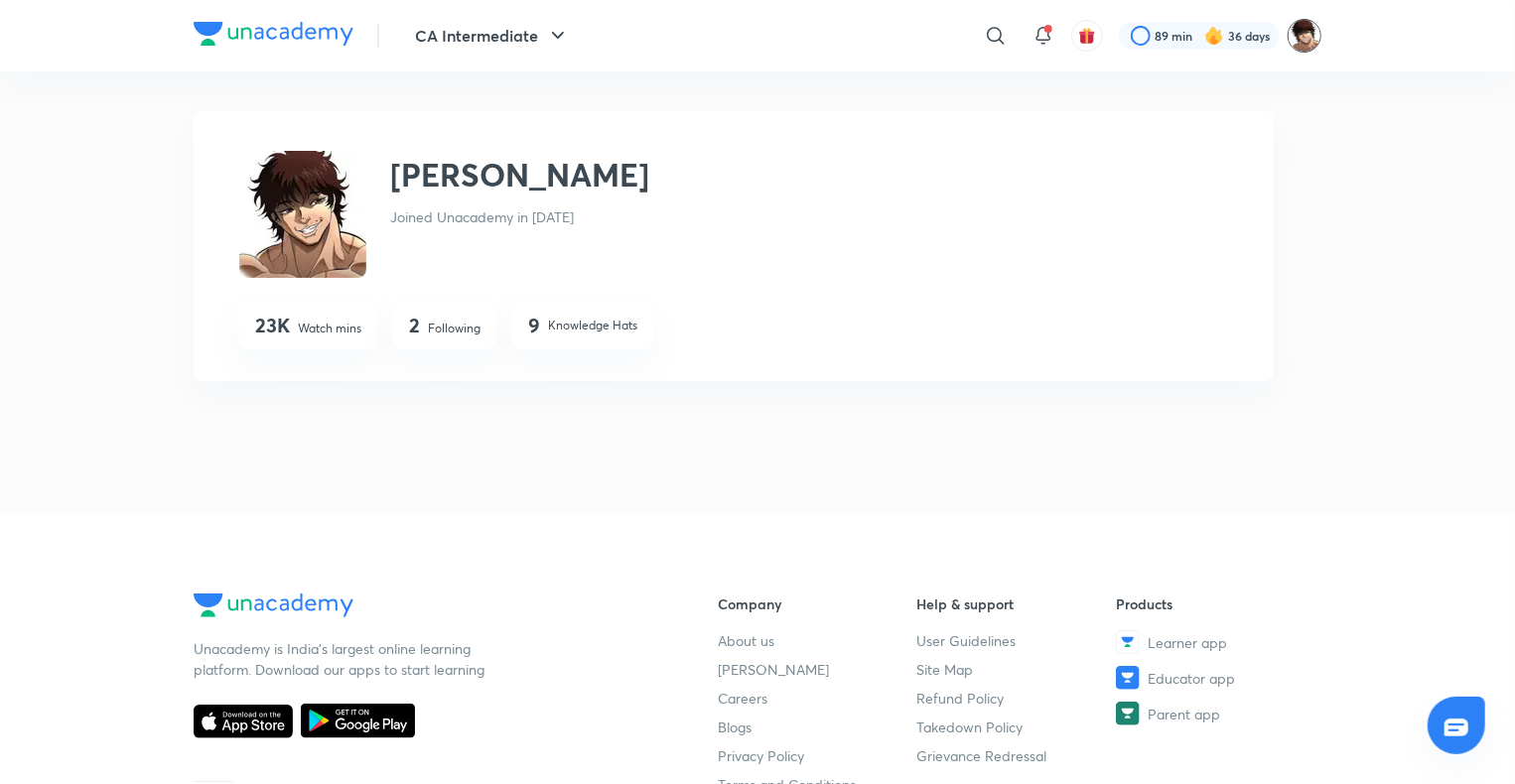 click at bounding box center [1305, 36] 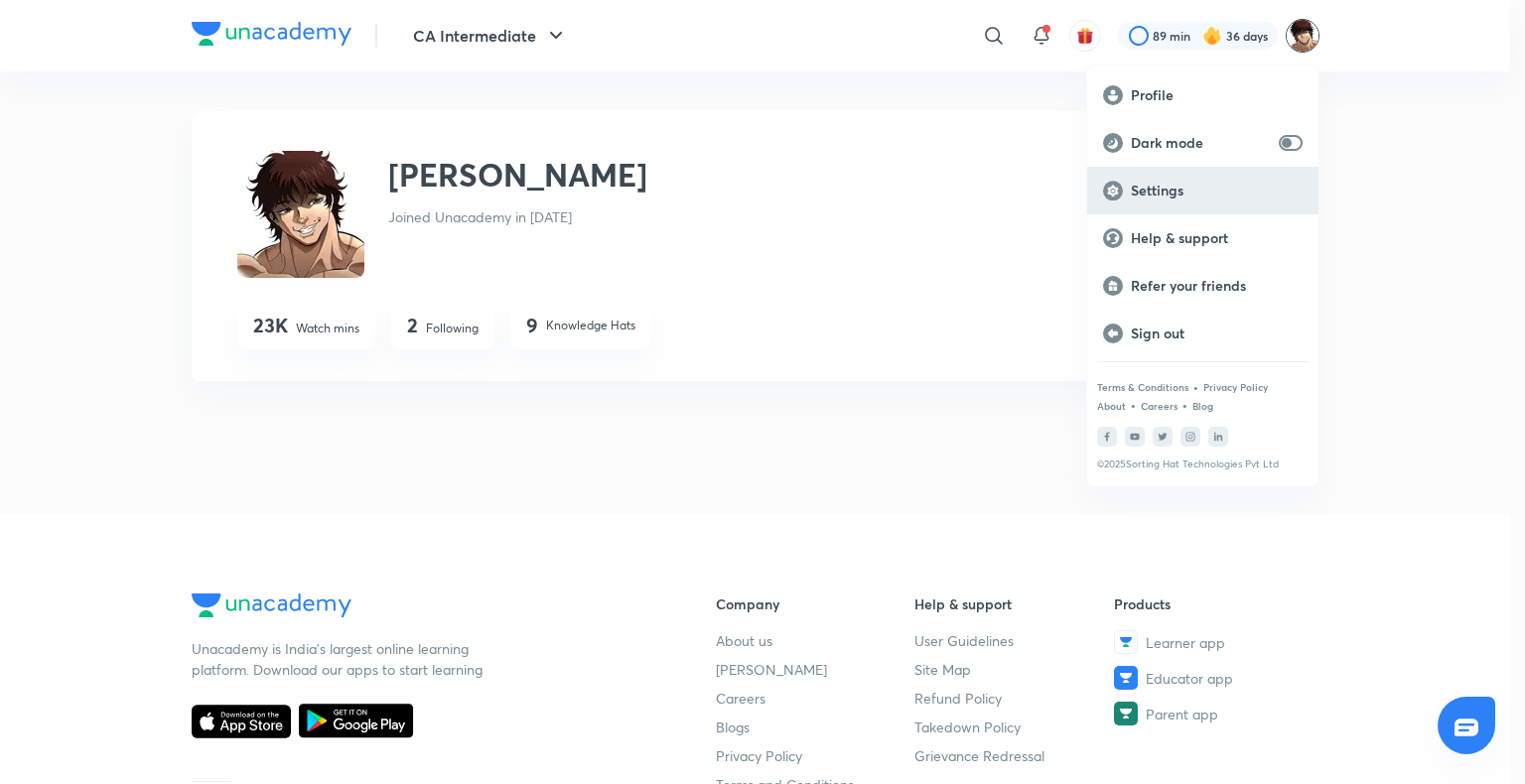 click on "Settings" at bounding box center (1216, 191) 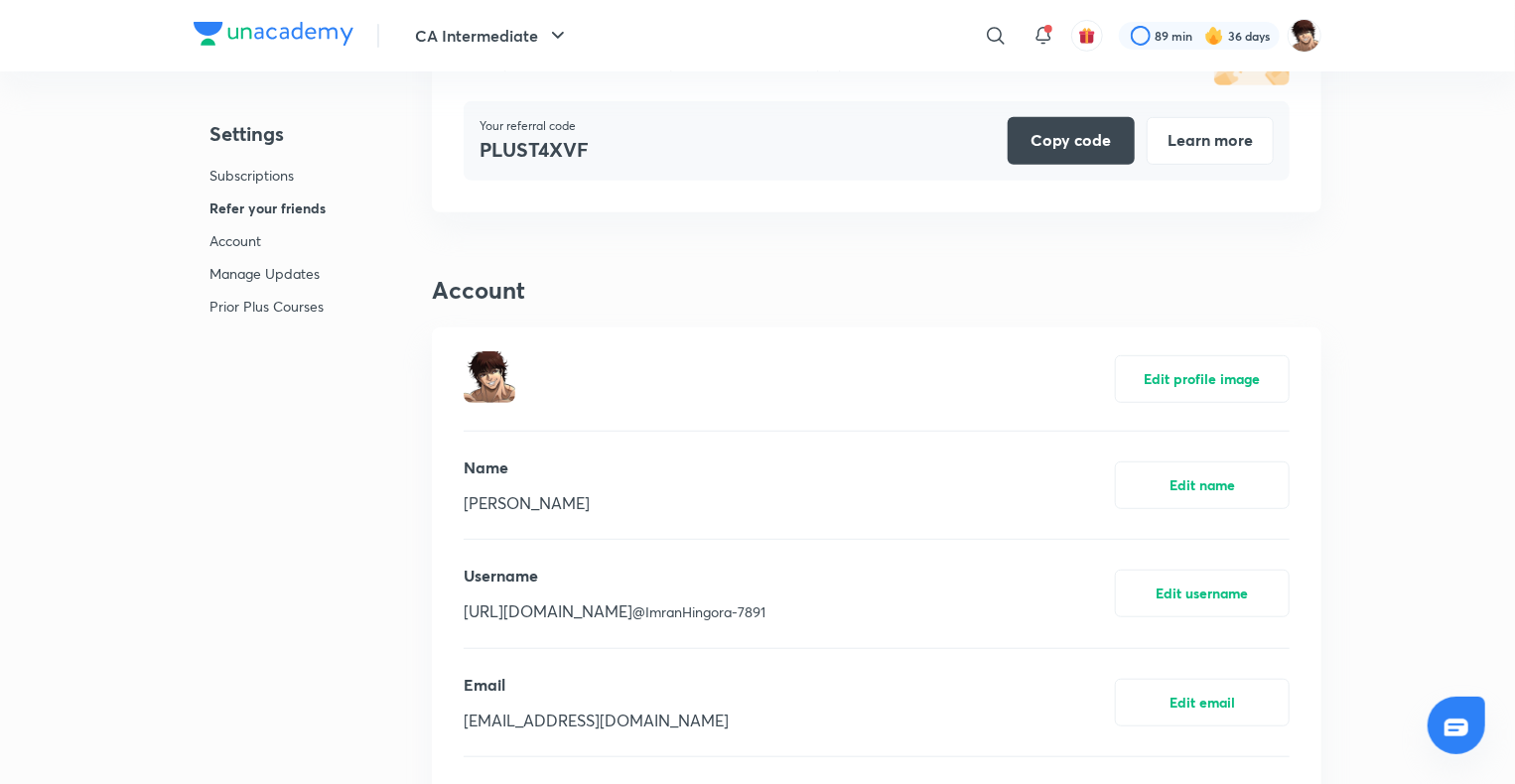 scroll, scrollTop: 597, scrollLeft: 0, axis: vertical 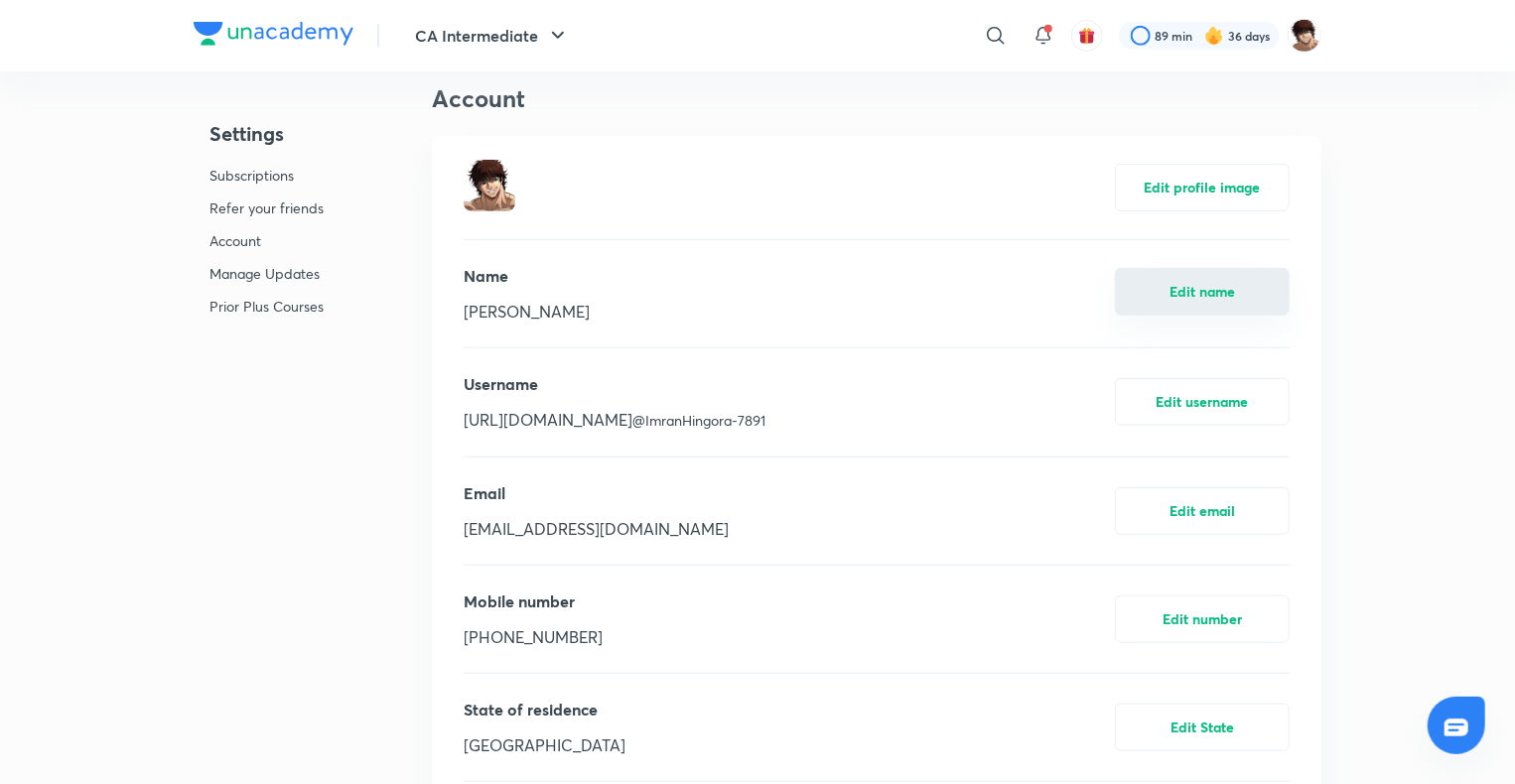 click on "Edit name" at bounding box center (1202, 292) 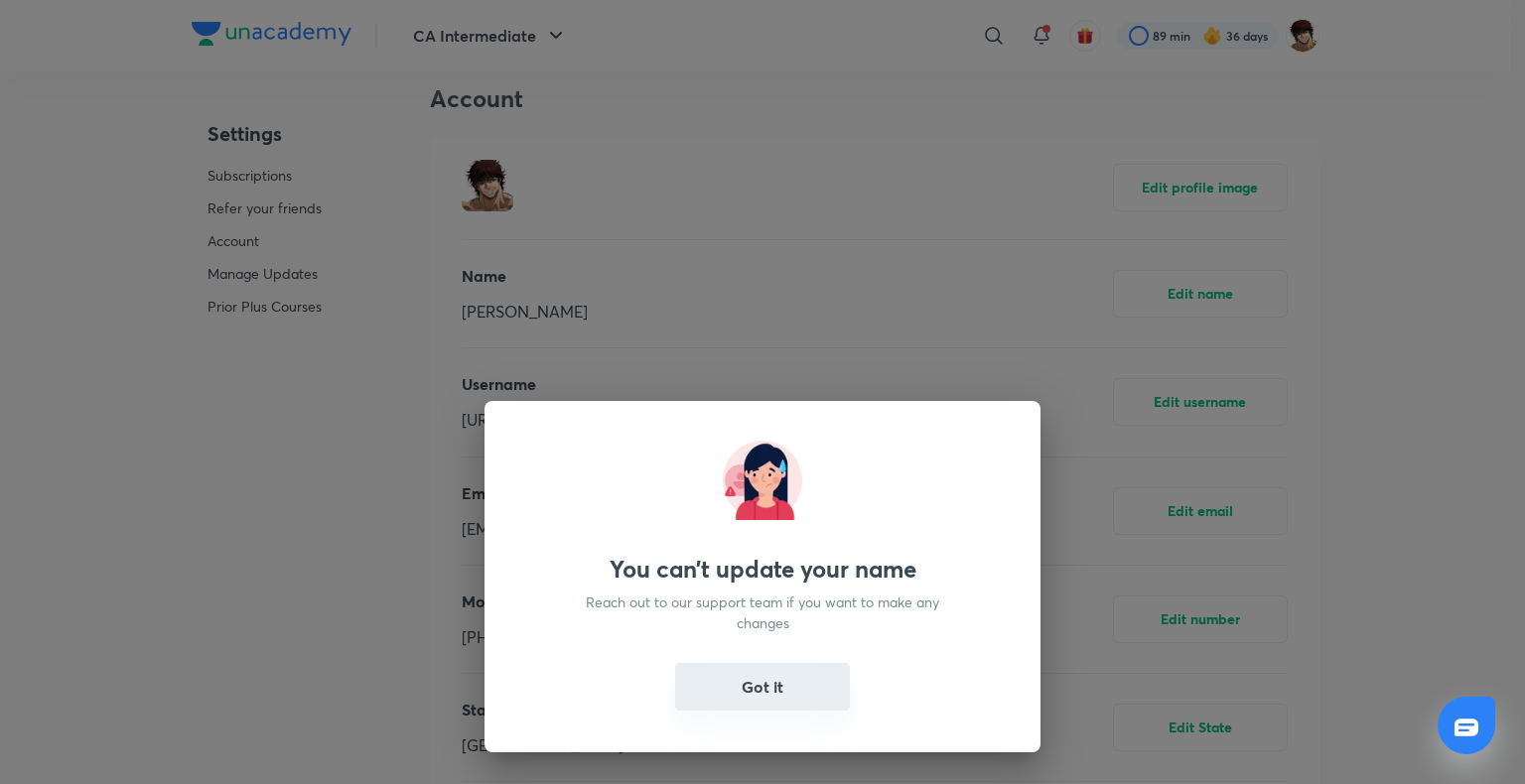 click on "Got it" at bounding box center [762, 687] 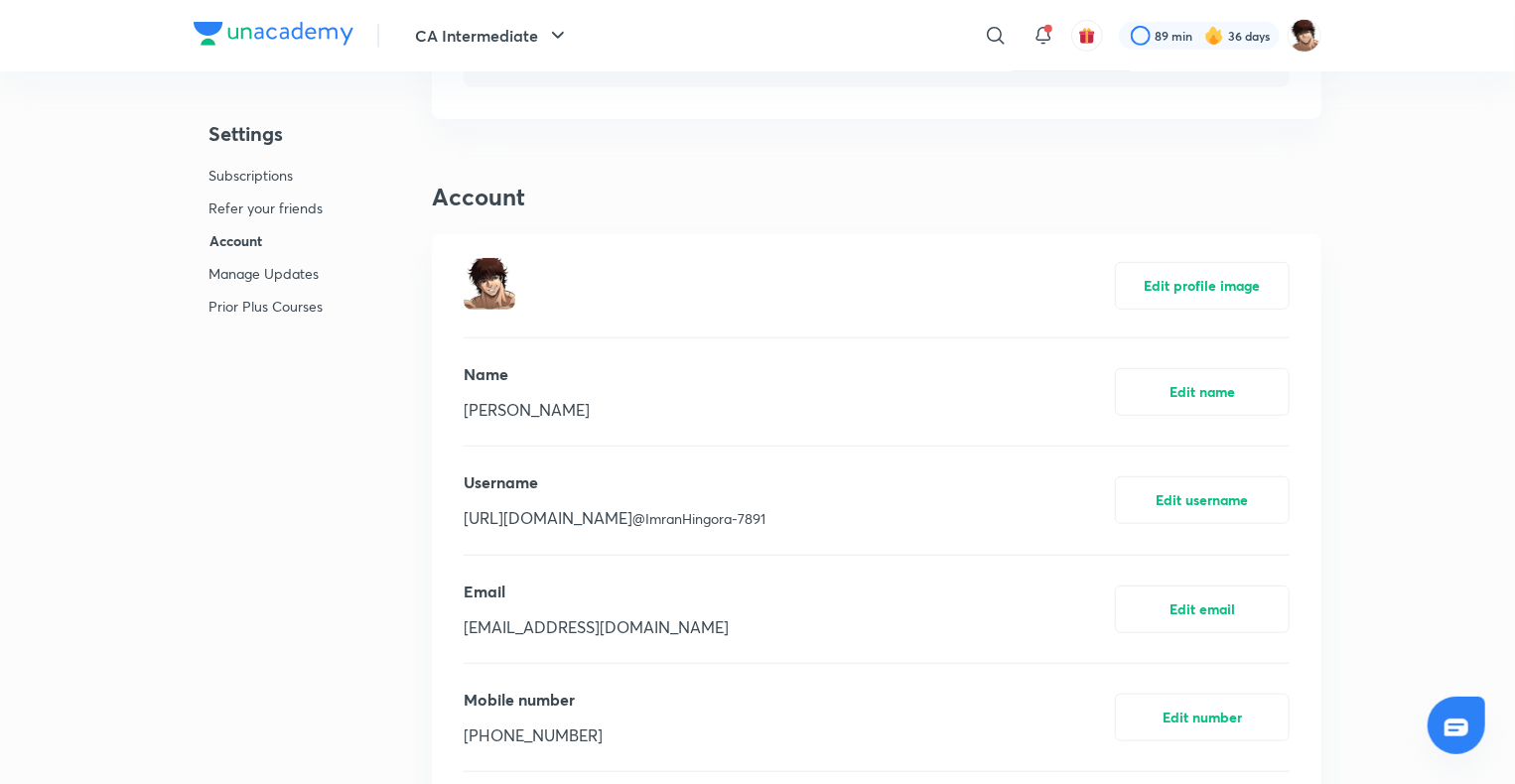 scroll, scrollTop: 498, scrollLeft: 0, axis: vertical 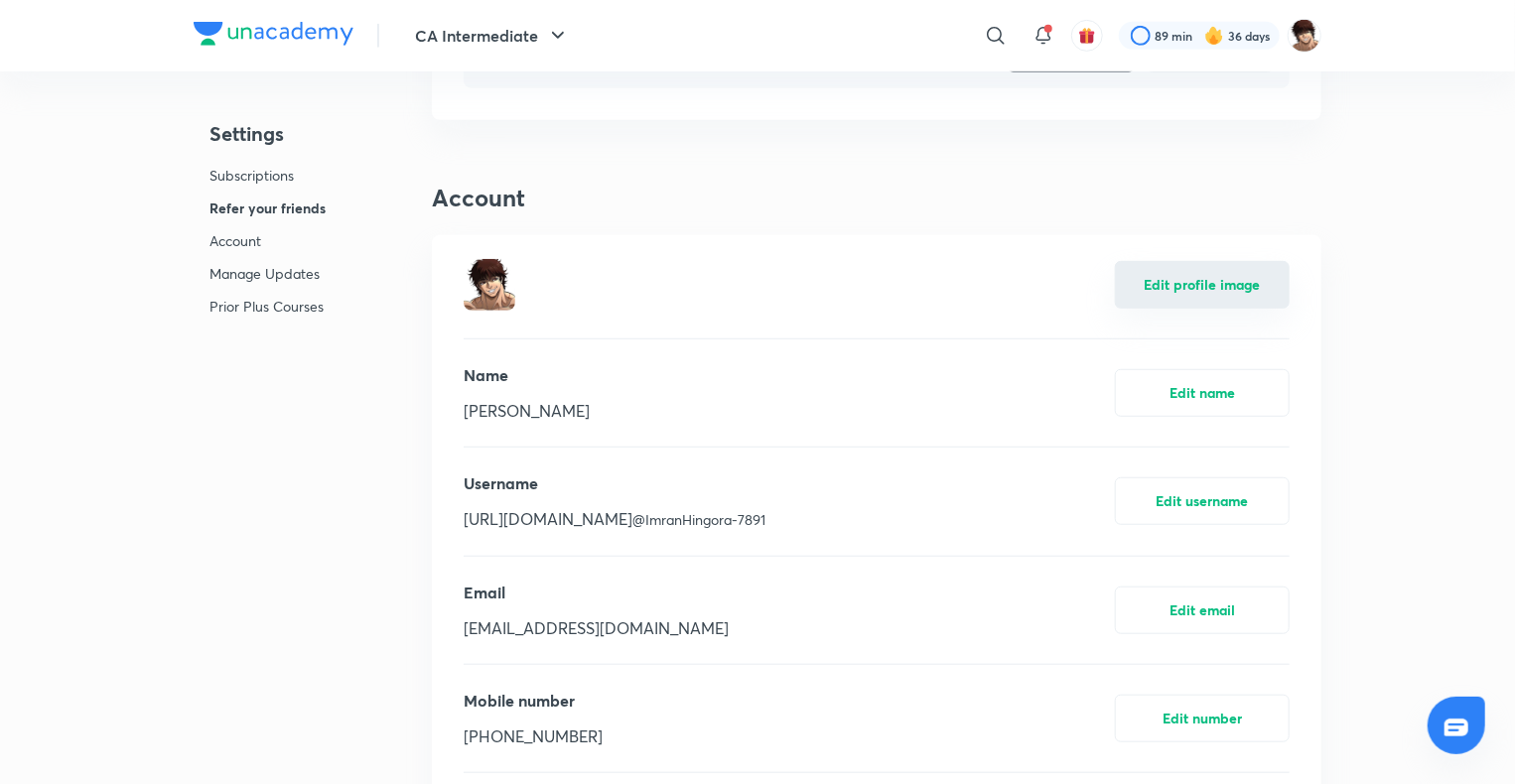 click on "Edit profile image" at bounding box center (1202, 285) 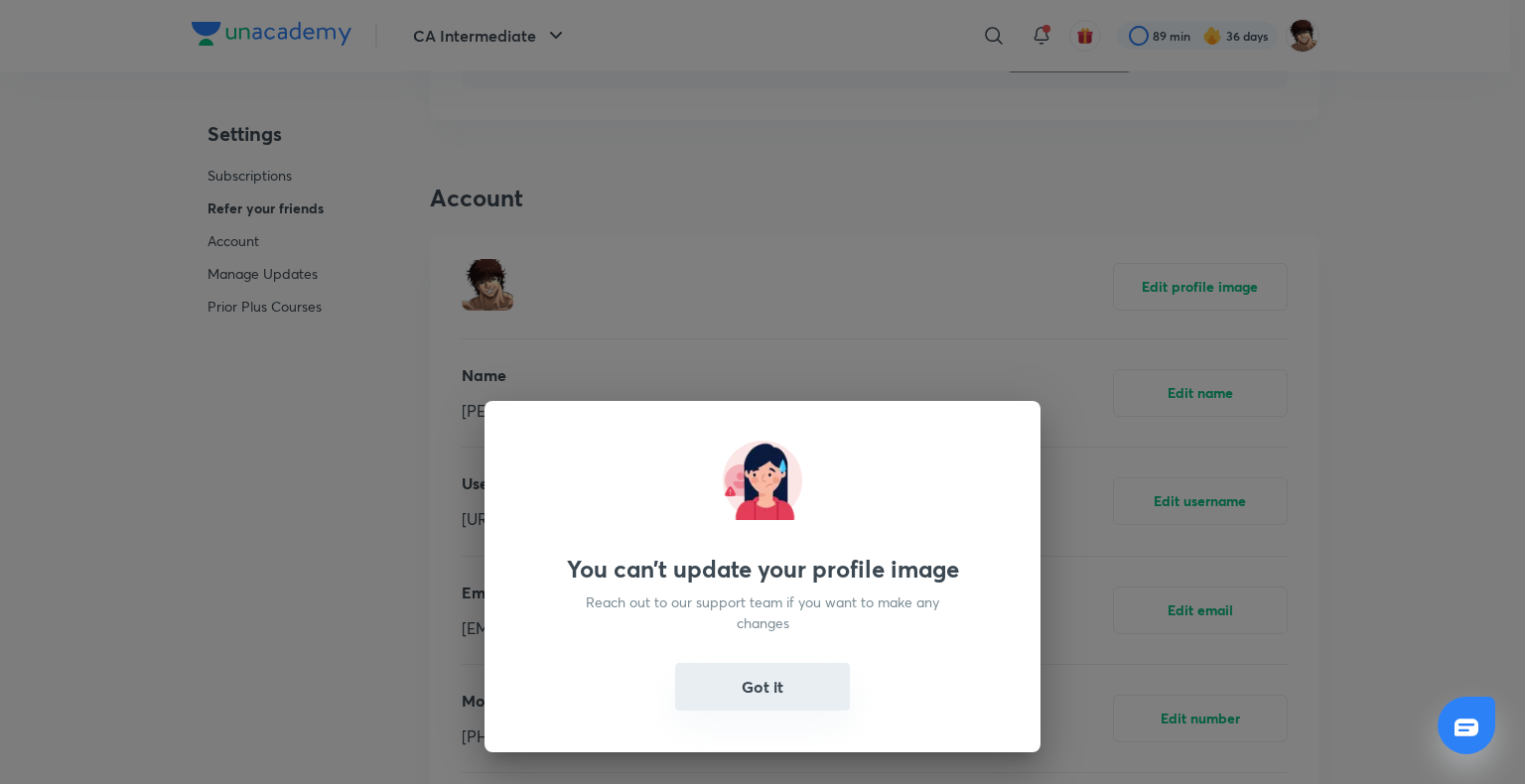 click on "Got it" at bounding box center [762, 687] 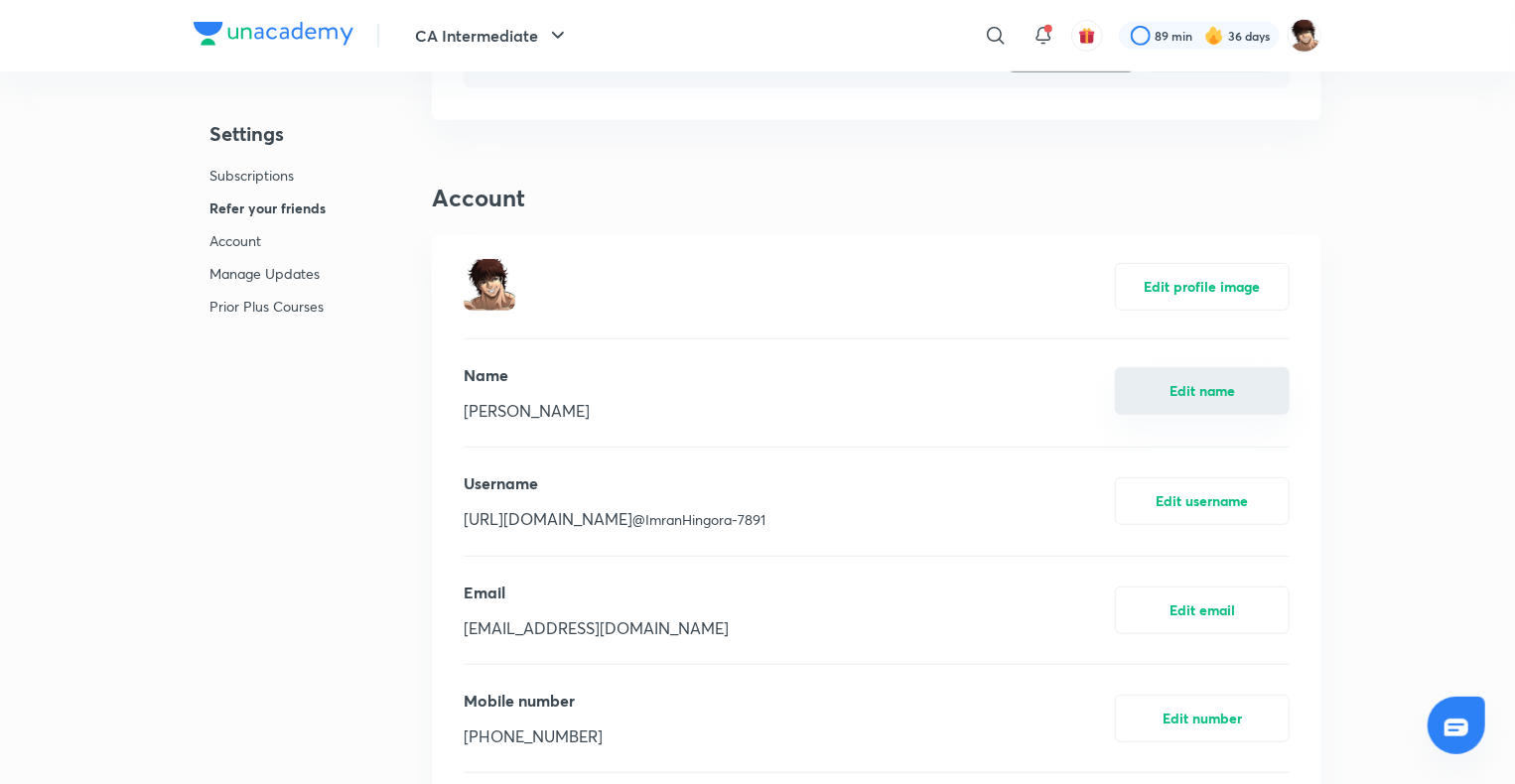 click on "Edit name" at bounding box center [1202, 391] 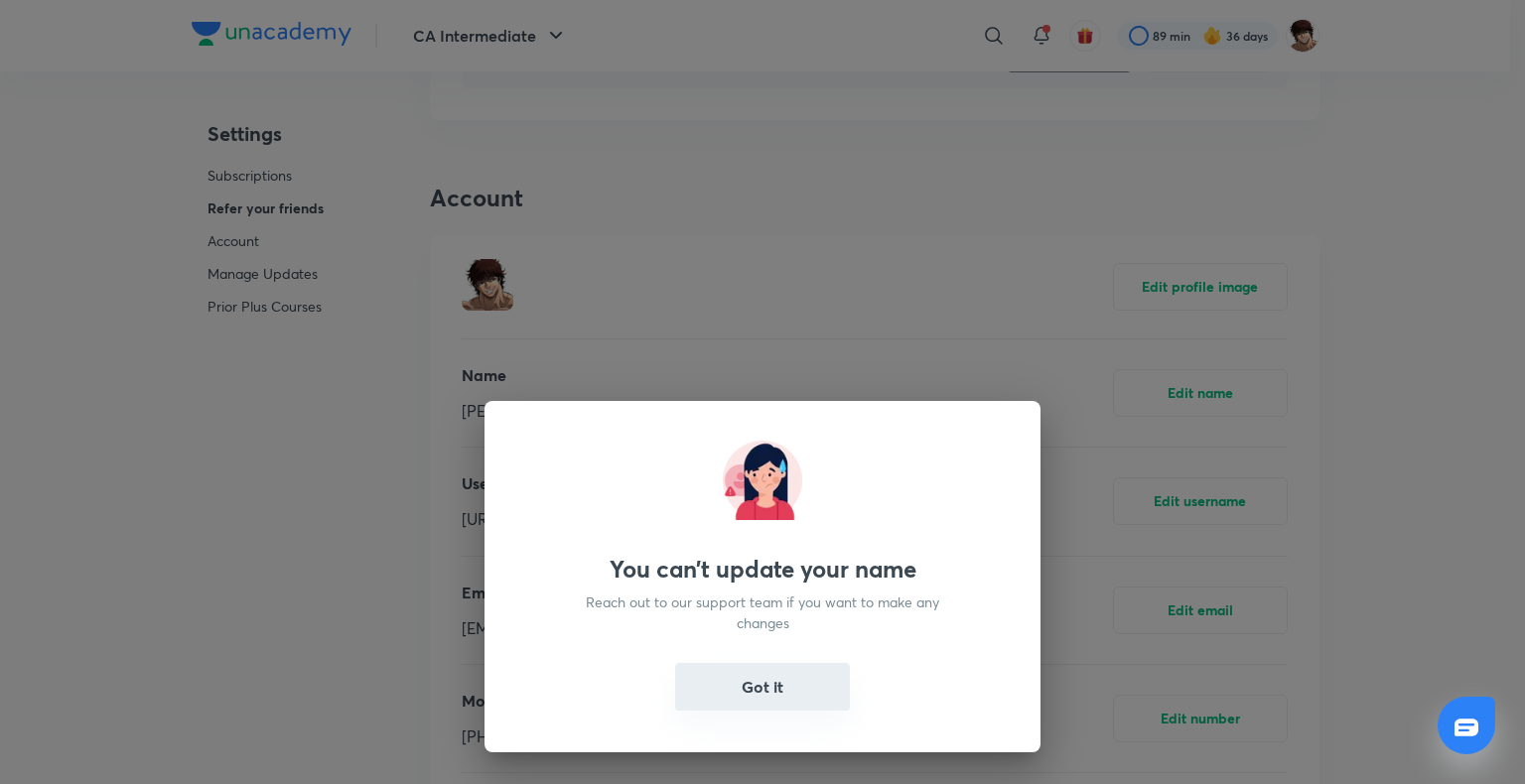 click on "Got it" at bounding box center [762, 687] 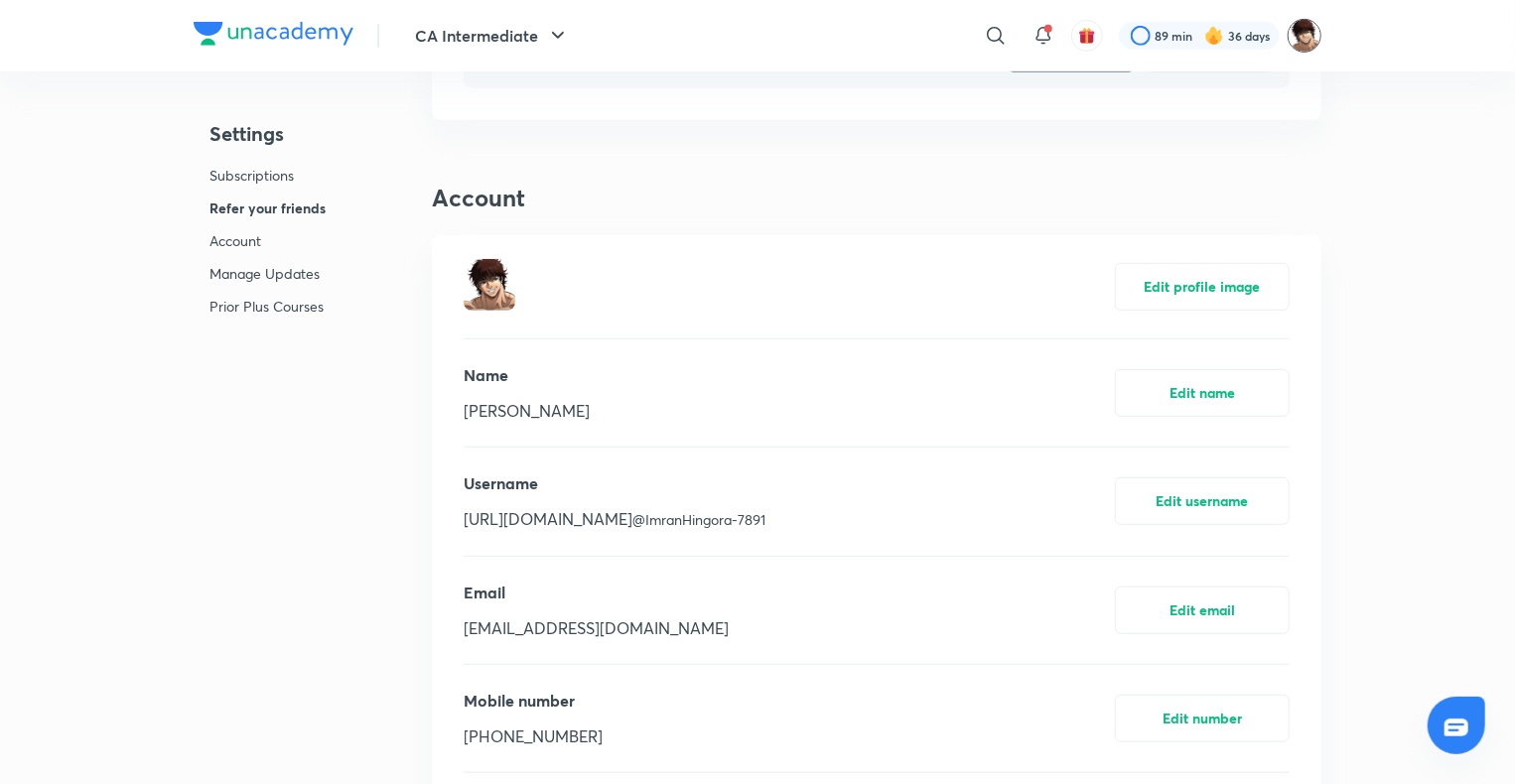 click at bounding box center (1305, 36) 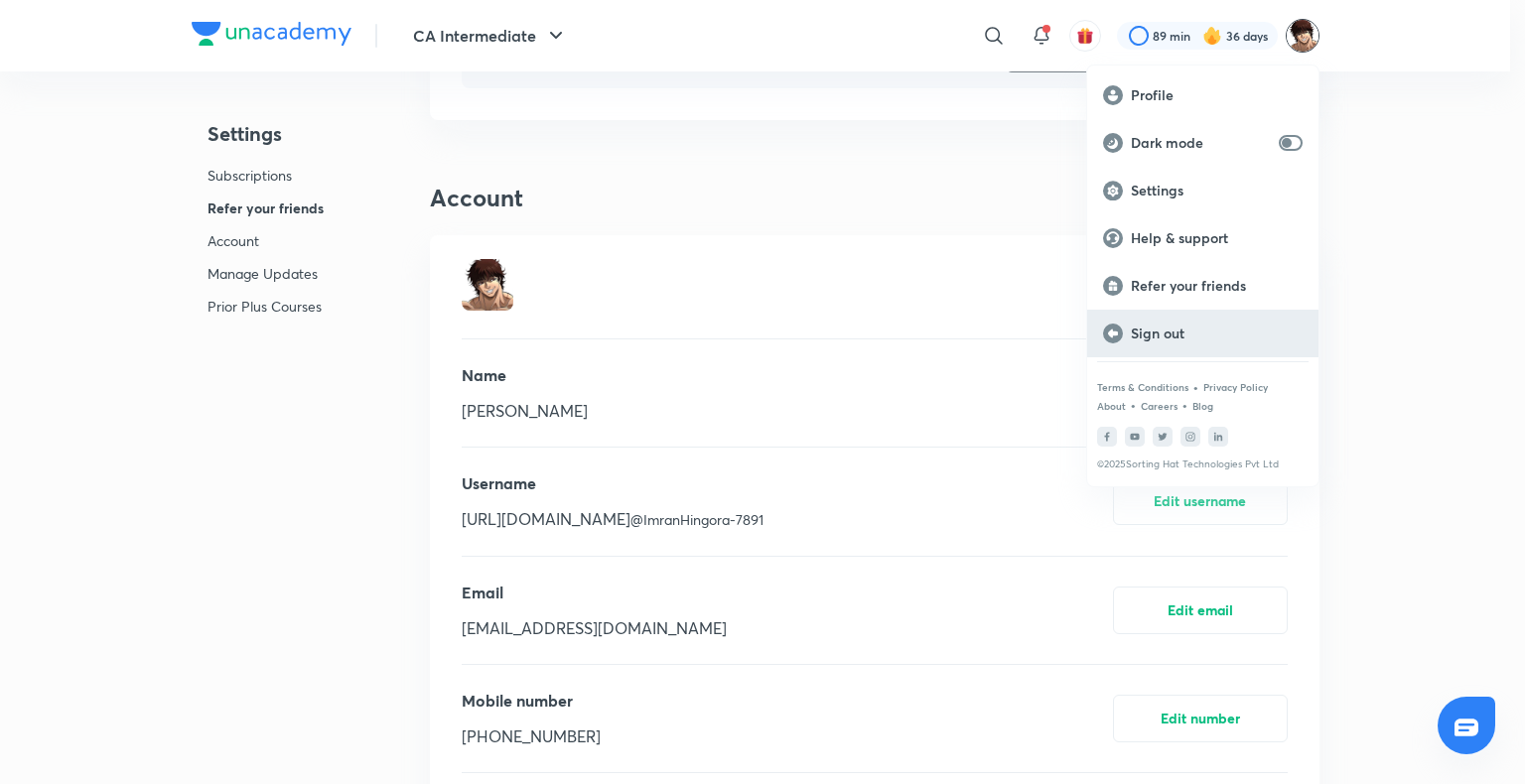 click on "Sign out" at bounding box center [1216, 333] 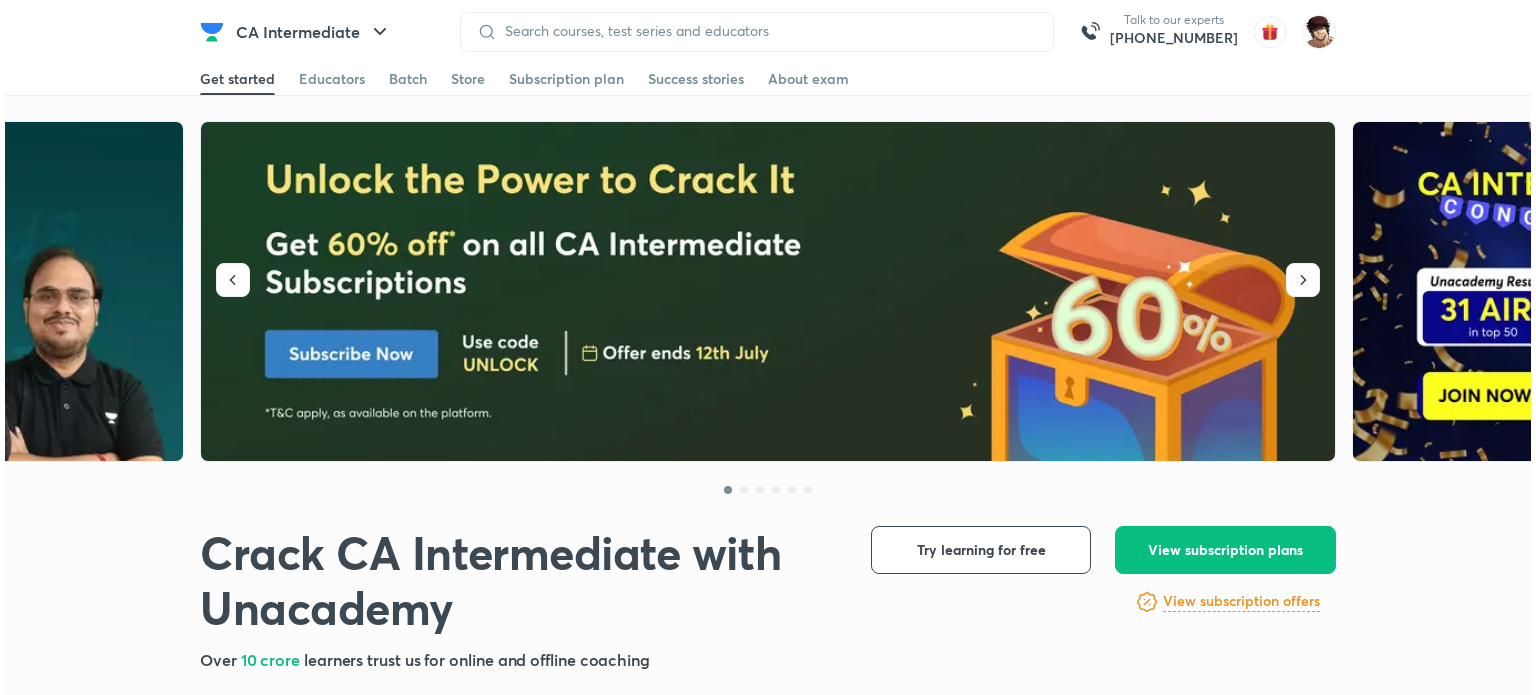 scroll, scrollTop: 0, scrollLeft: 0, axis: both 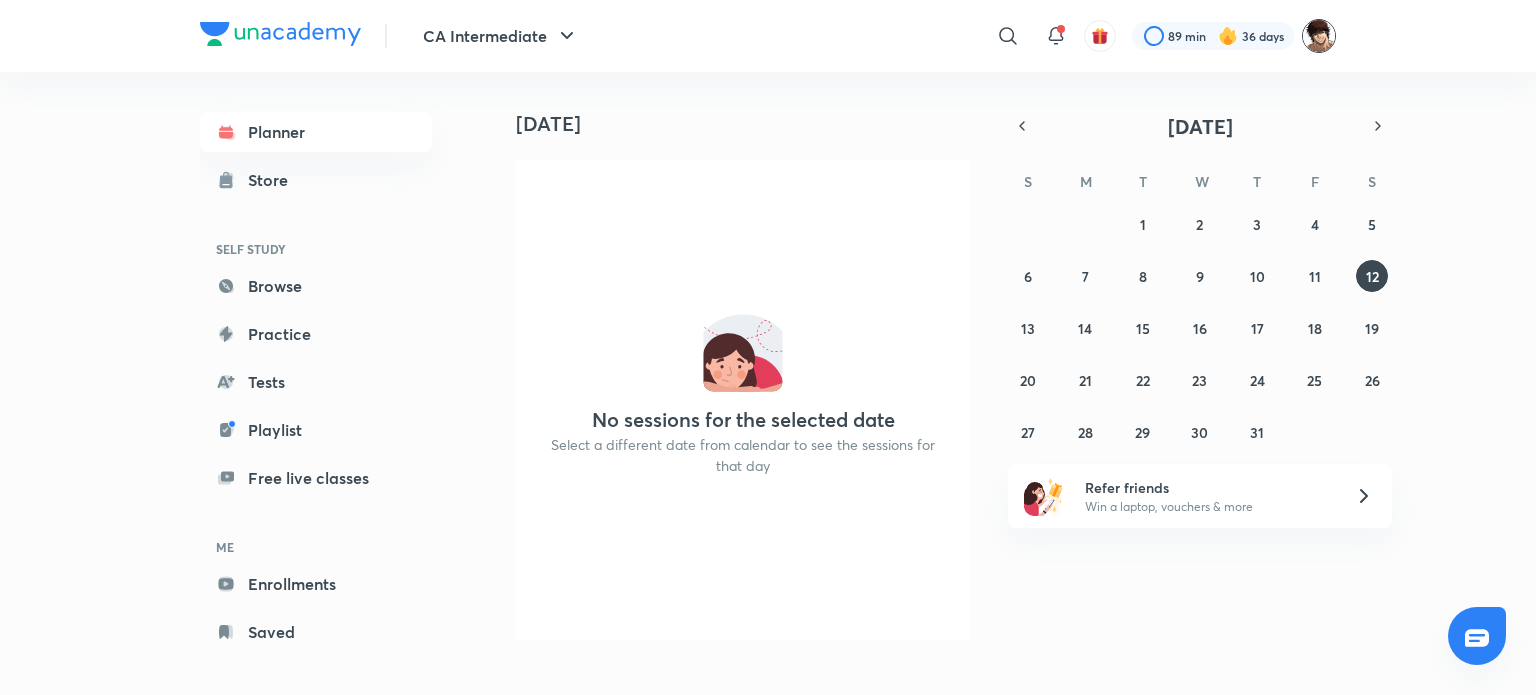 click at bounding box center (1319, 36) 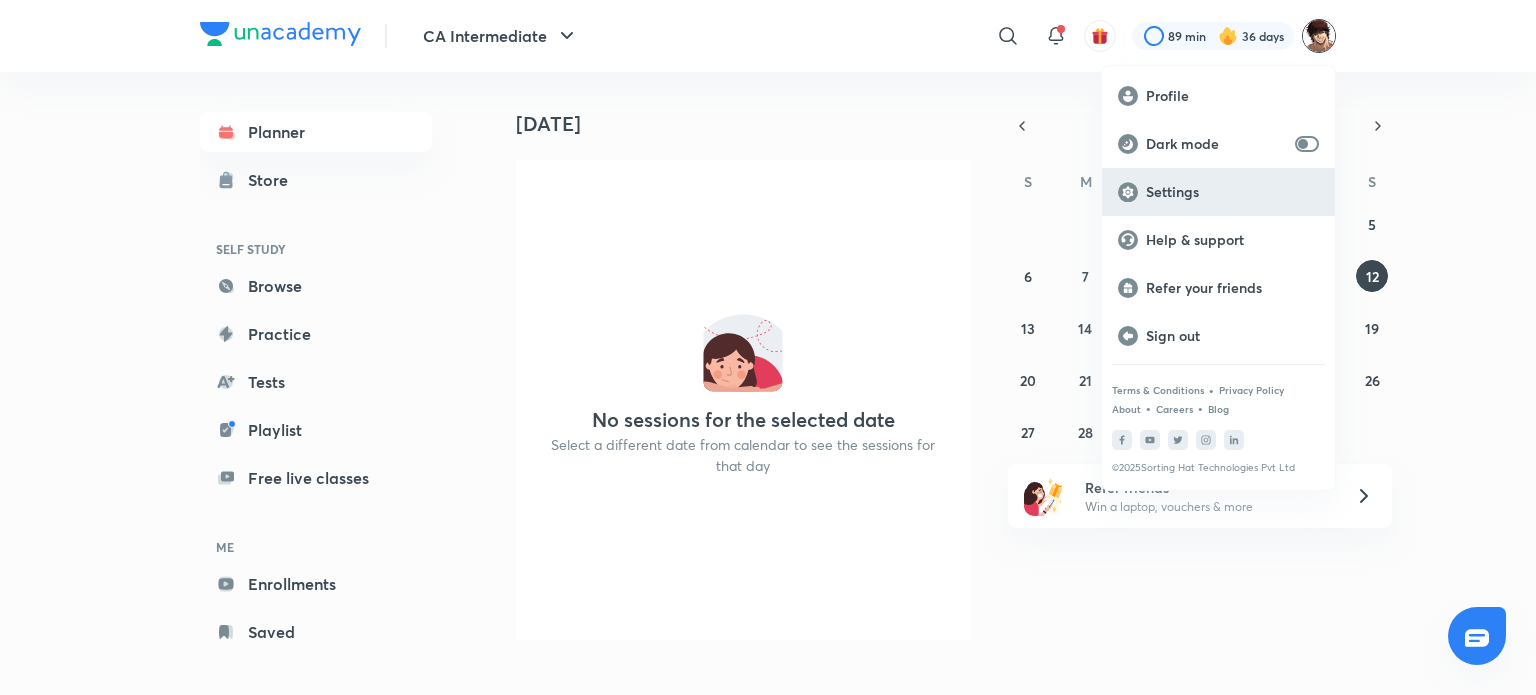 click on "Settings" at bounding box center [1218, 192] 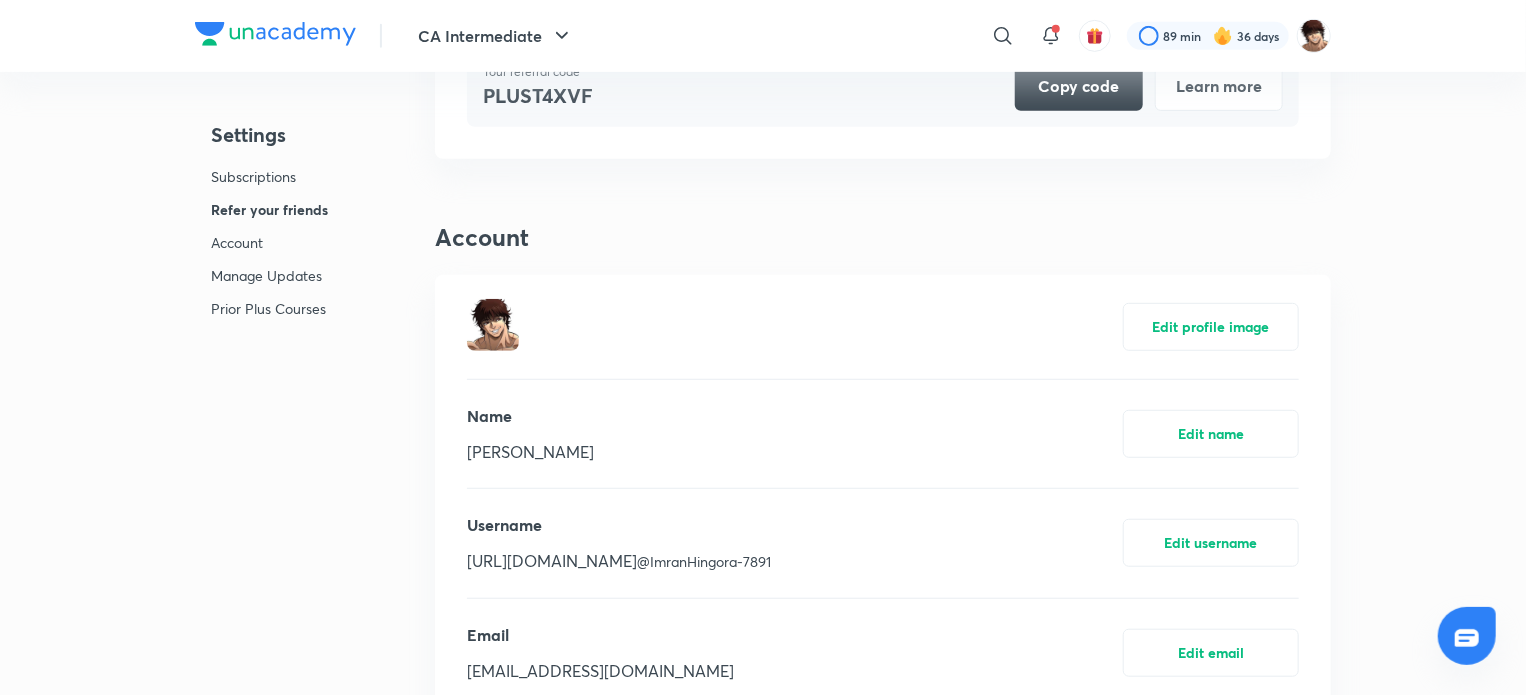 scroll, scrollTop: 600, scrollLeft: 0, axis: vertical 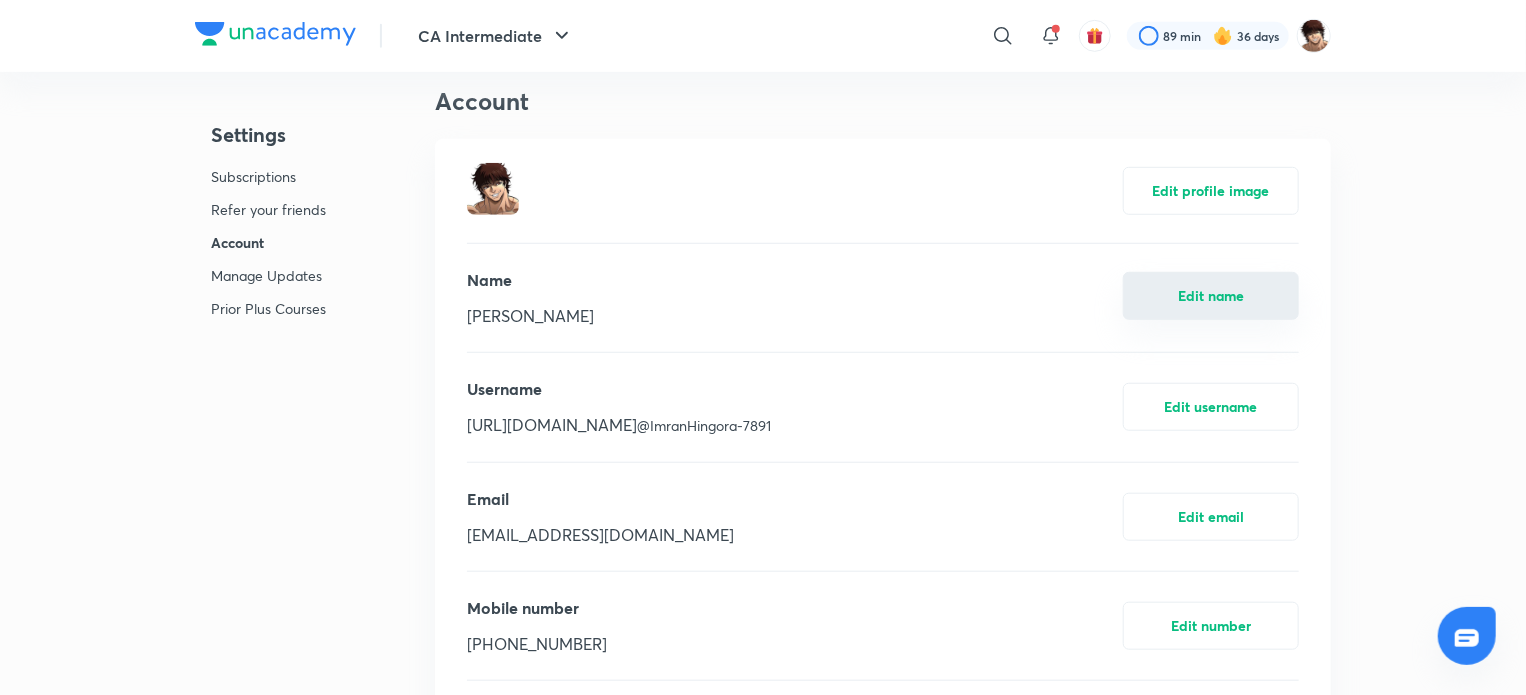 click on "Edit name" at bounding box center (1211, 296) 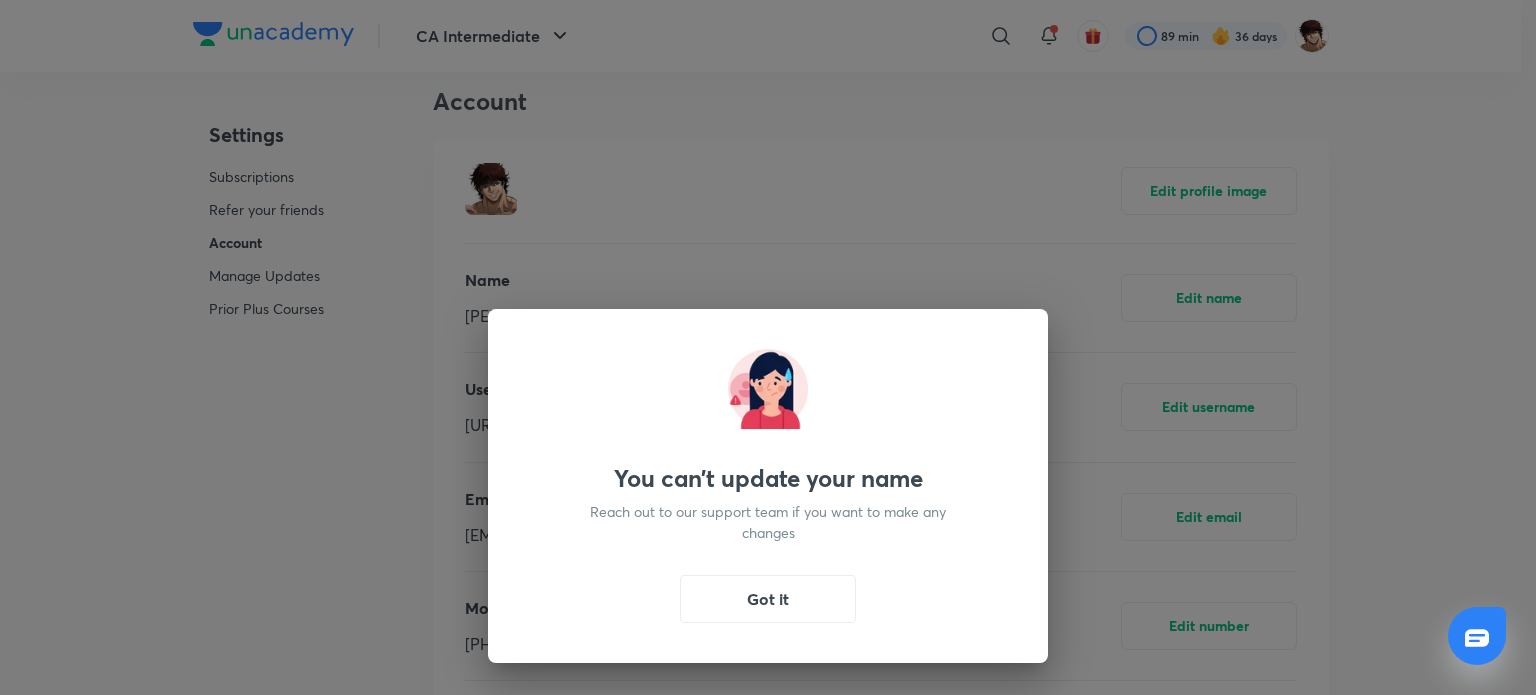 click on "Got it" at bounding box center (768, 599) 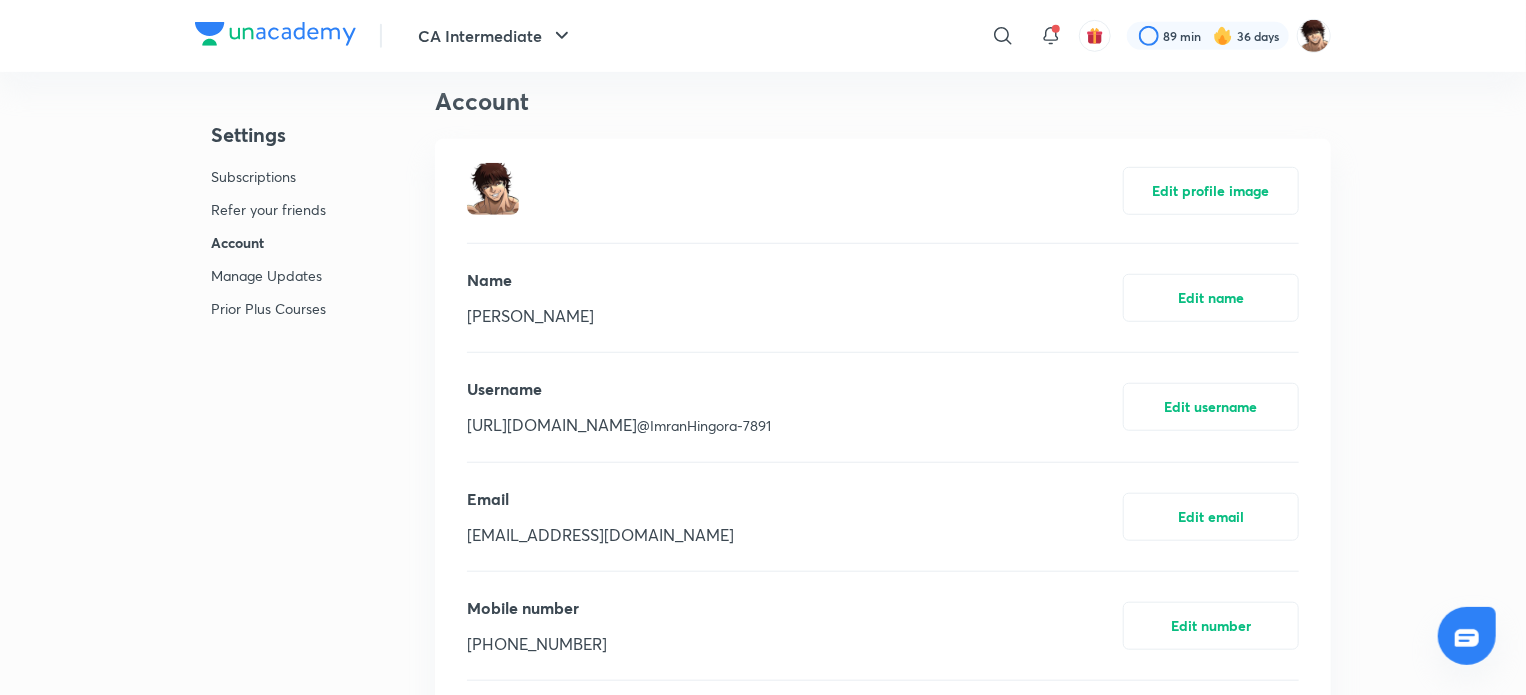 click on "CA Intermediate ​ 89 min 36 days" at bounding box center [763, 36] 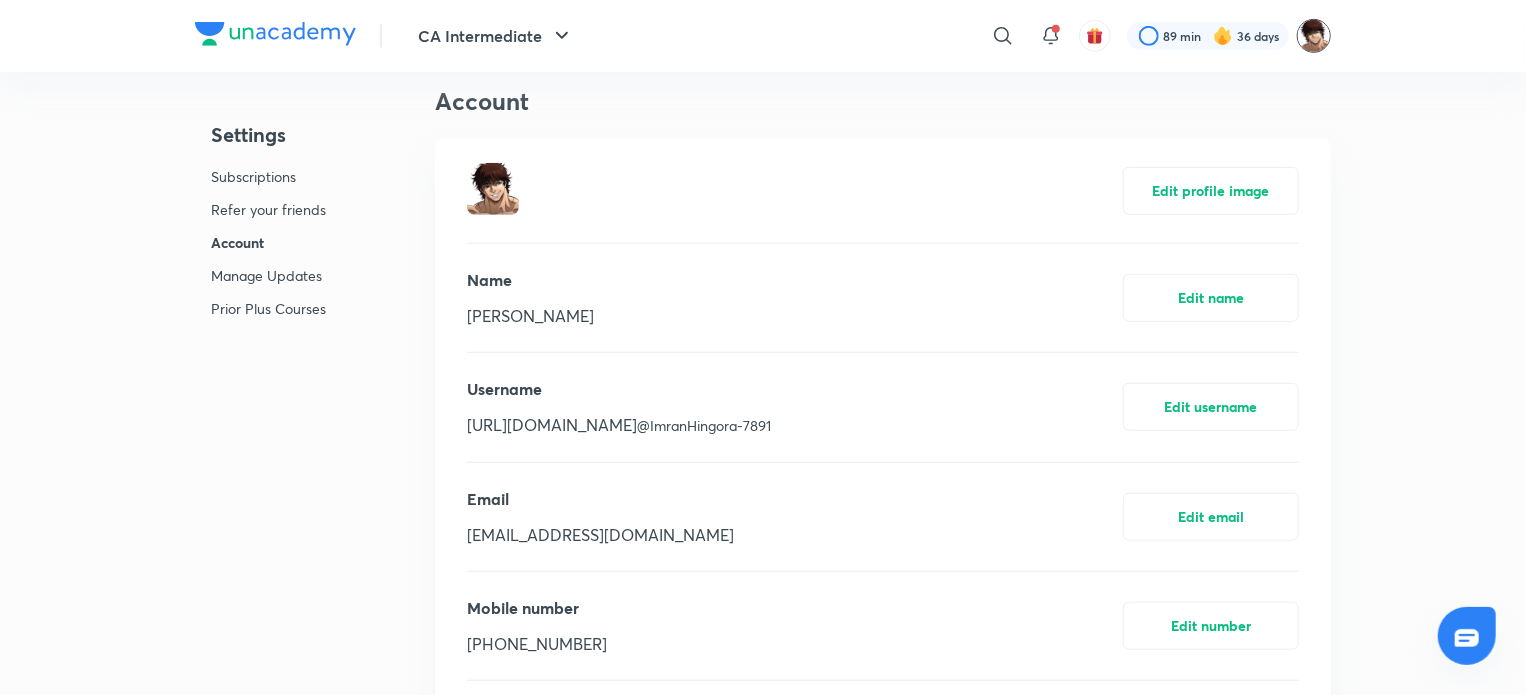 click at bounding box center [1314, 36] 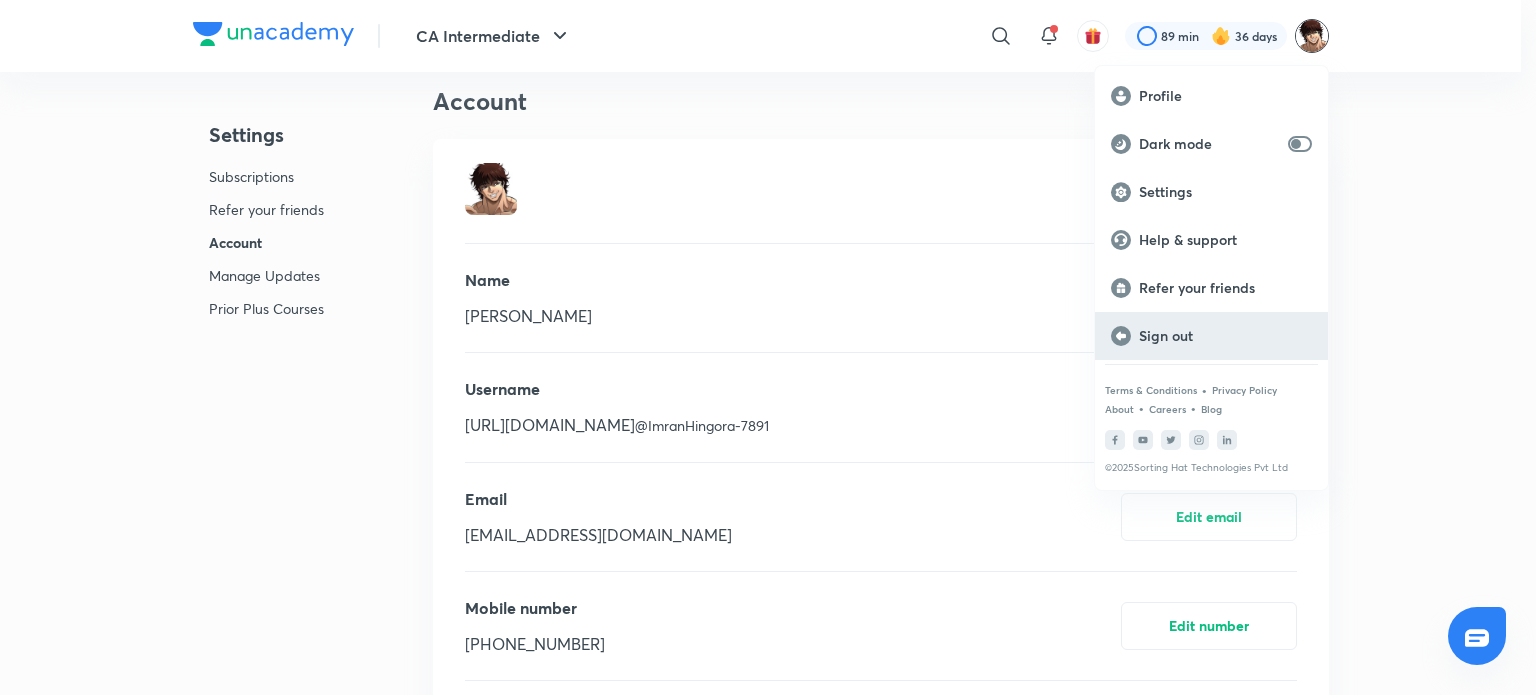 click on "Sign out" at bounding box center (1211, 336) 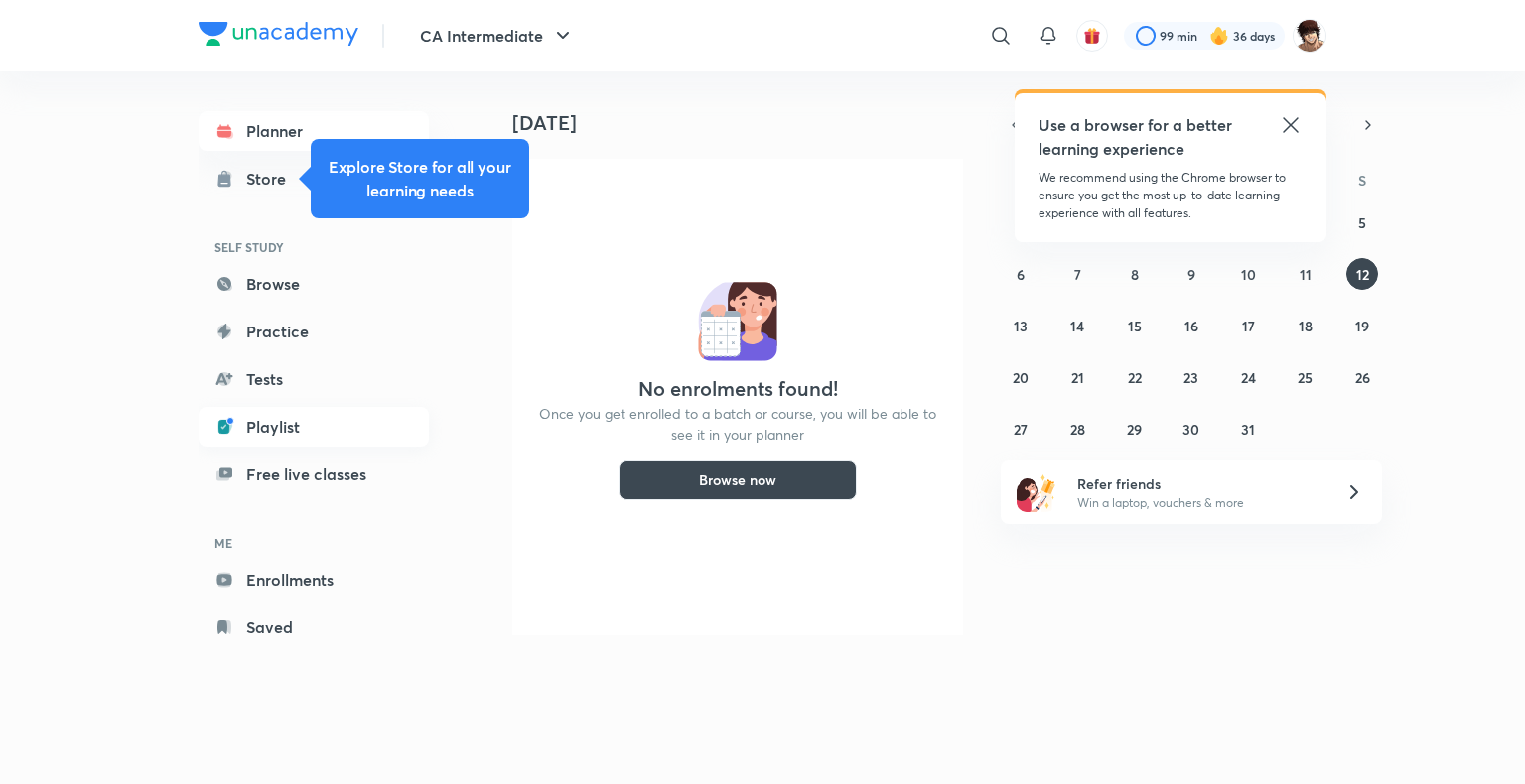 scroll, scrollTop: 0, scrollLeft: 0, axis: both 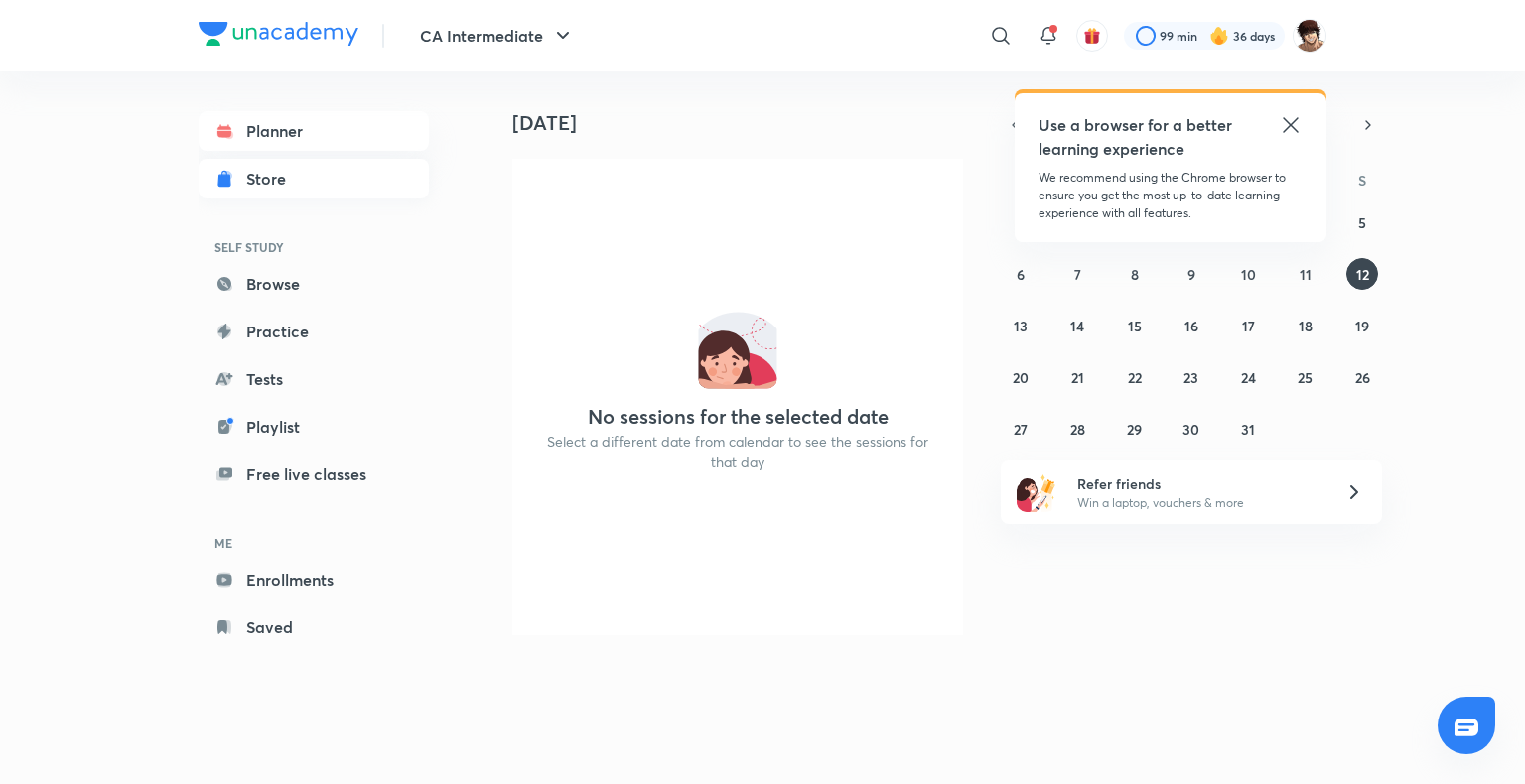 click on "Store" at bounding box center (272, 179) 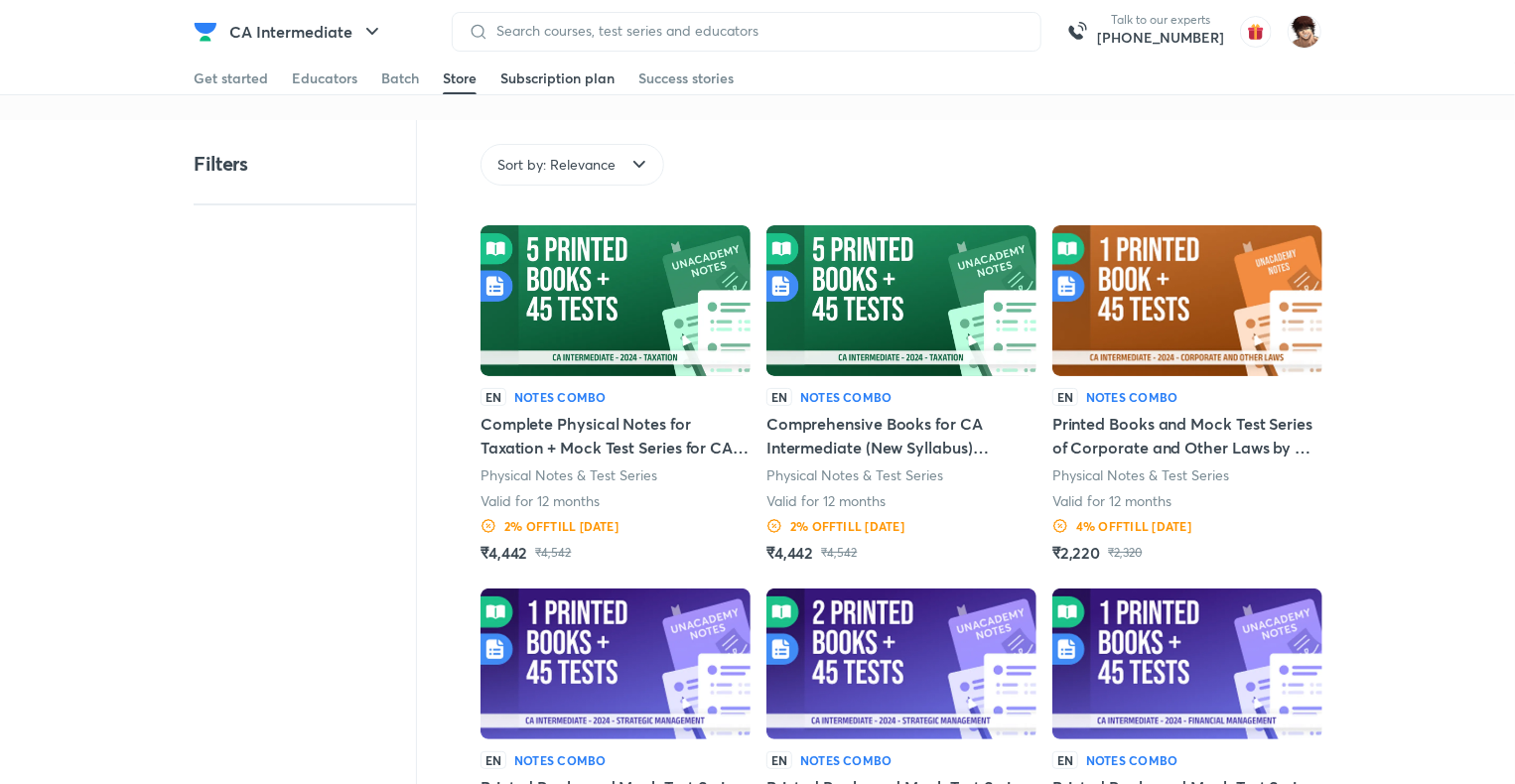 click on "Subscription plan" at bounding box center (557, 78) 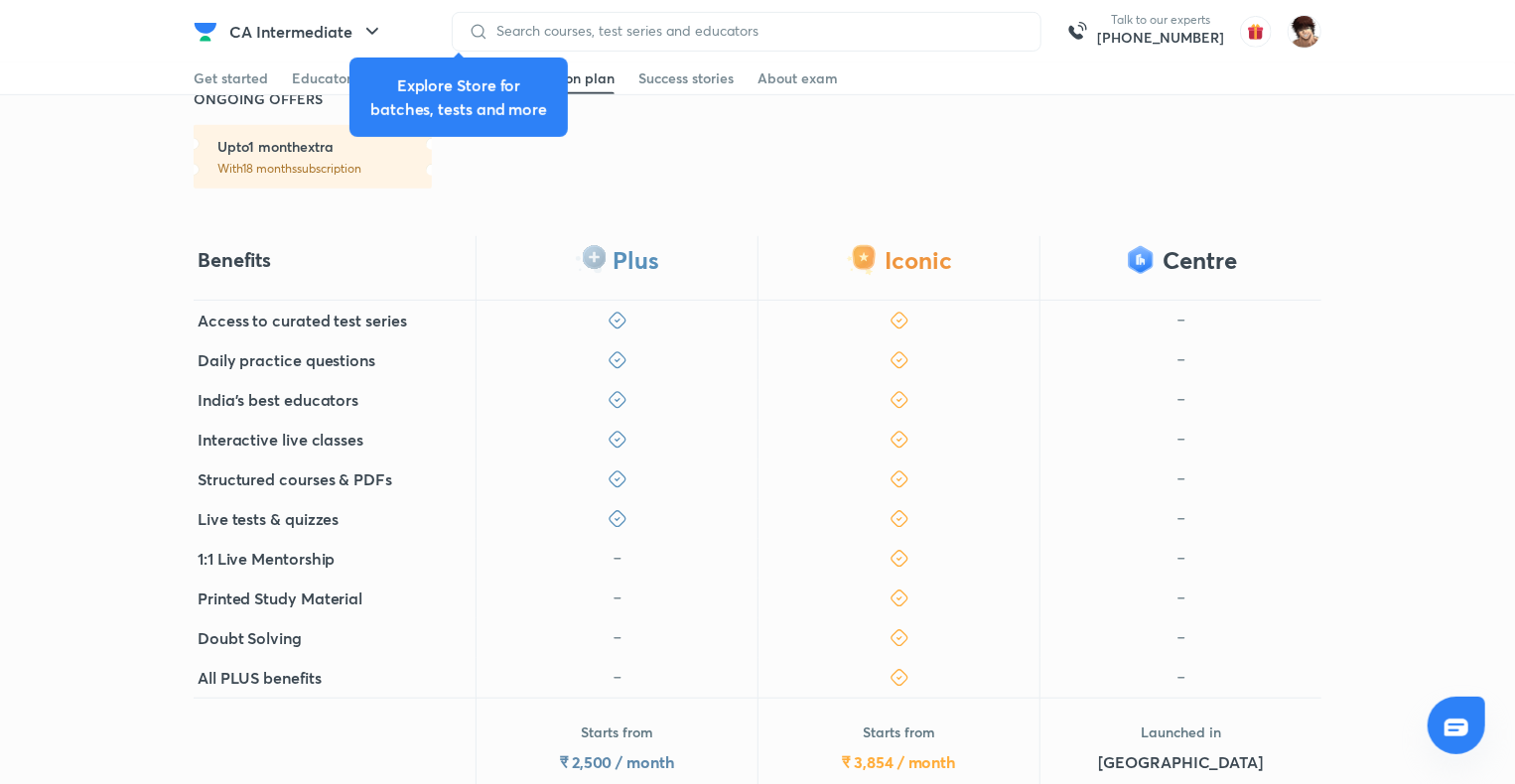 scroll, scrollTop: 397, scrollLeft: 0, axis: vertical 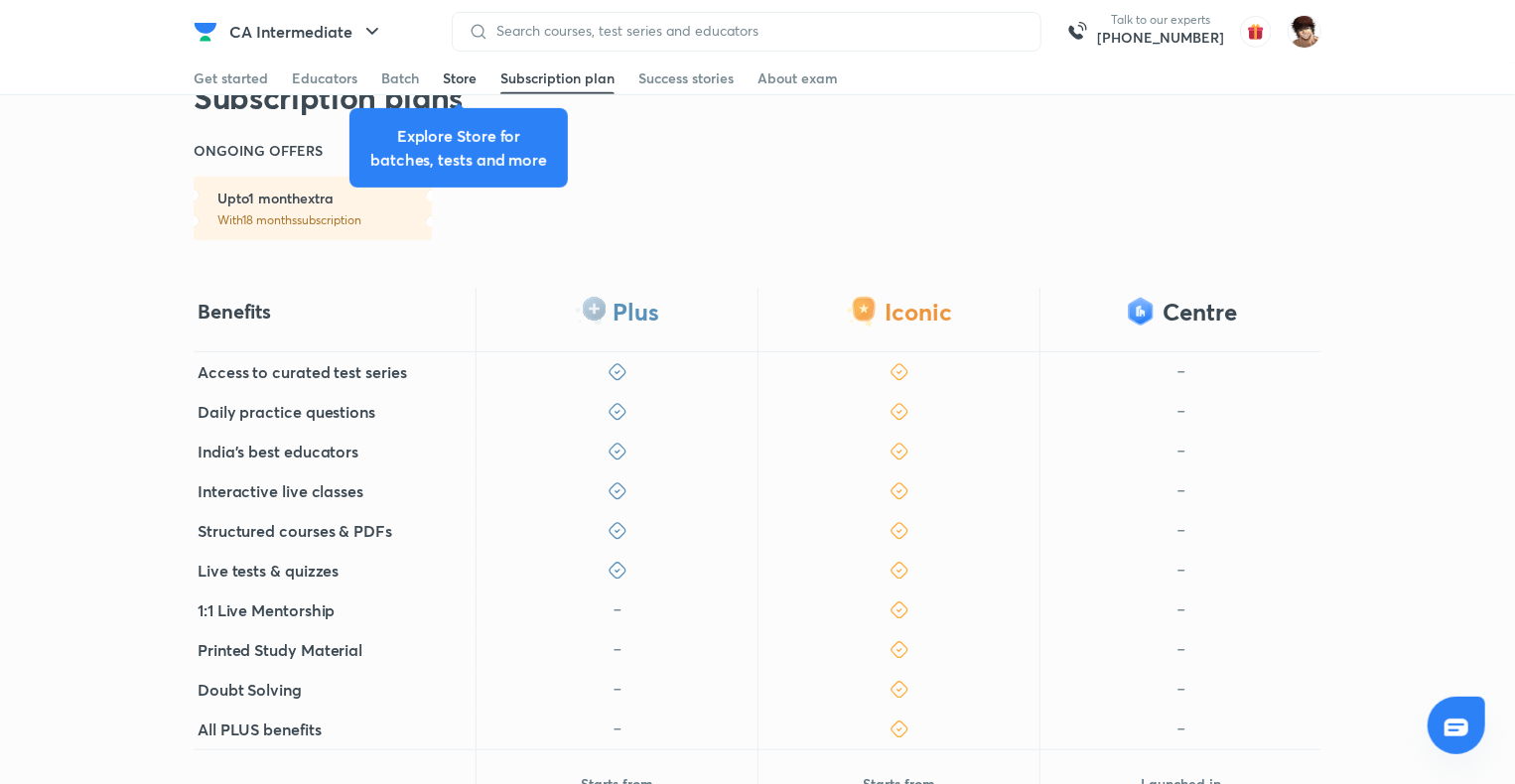 click on "Store" at bounding box center (460, 78) 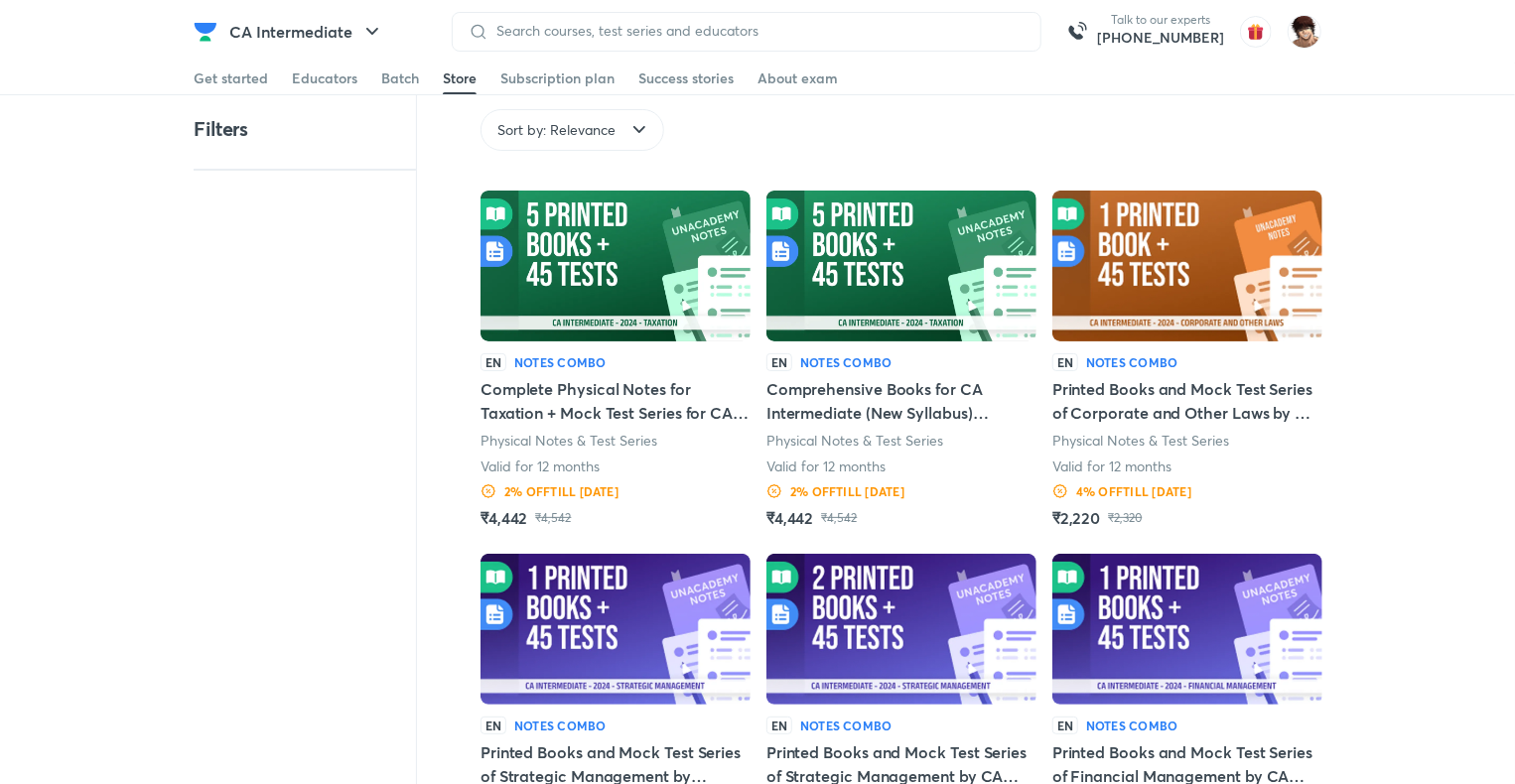 scroll, scrollTop: 0, scrollLeft: 0, axis: both 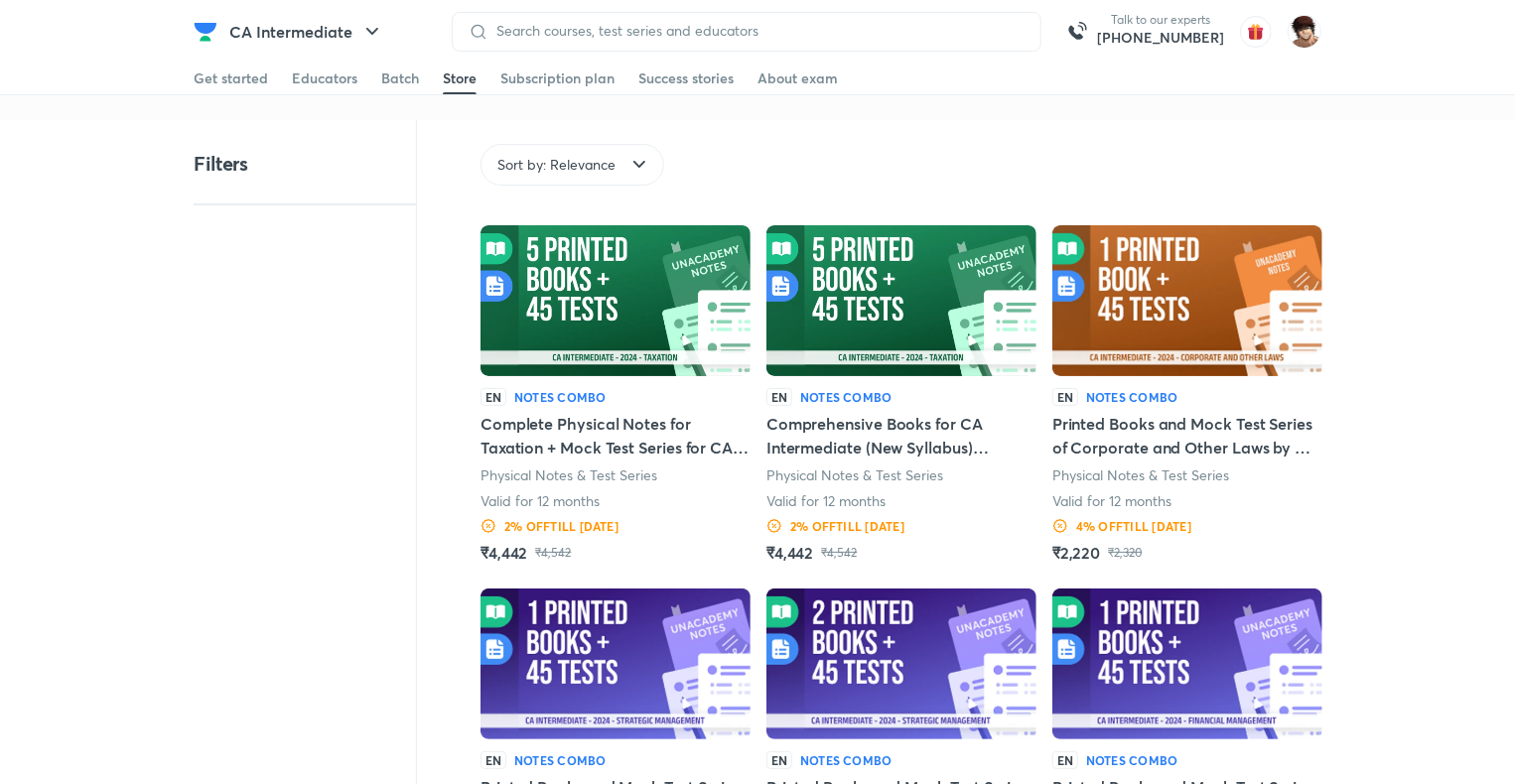 click on "Sort by: Relevance" at bounding box center [572, 165] 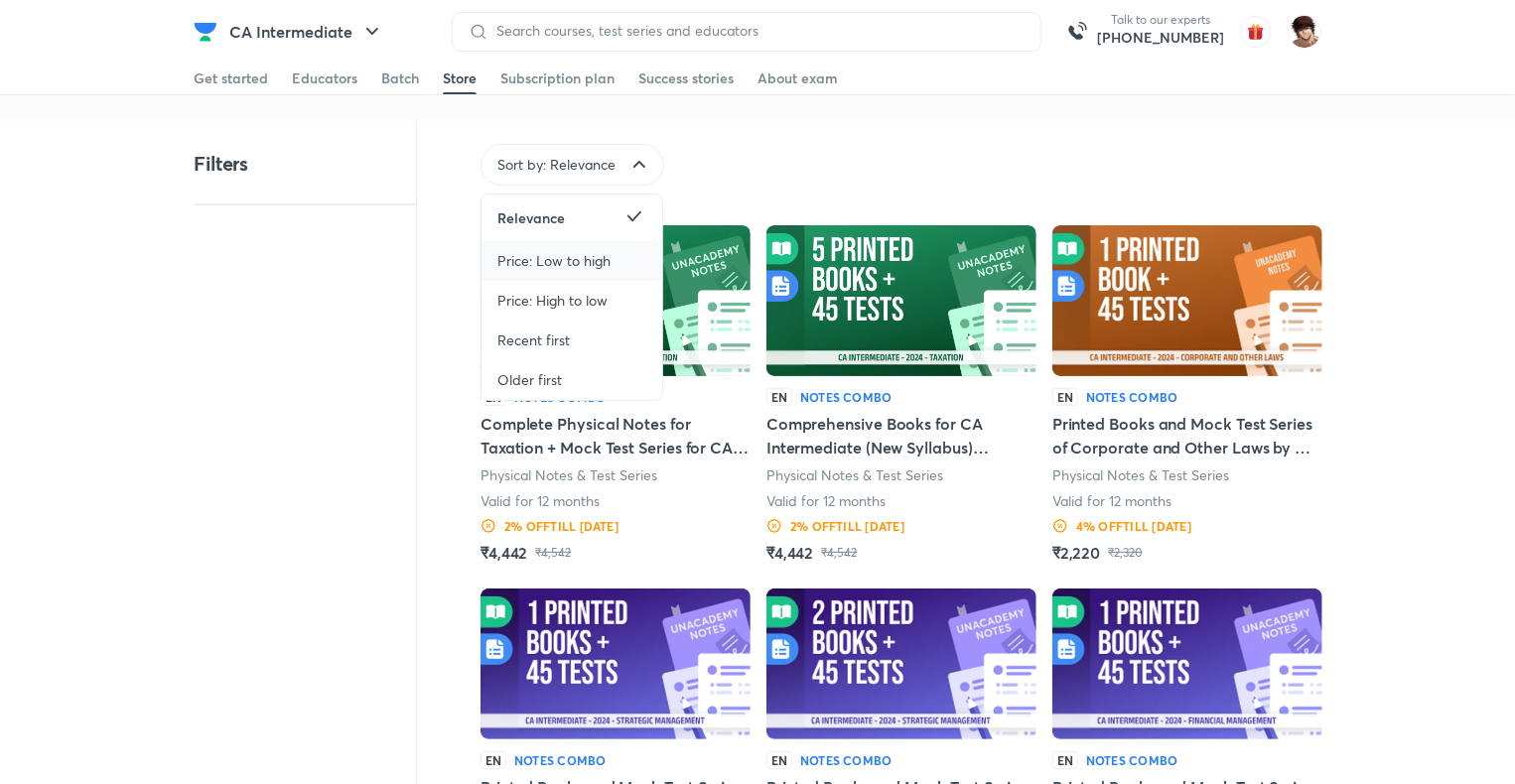 click on "Price: Low to high" at bounding box center [572, 261] 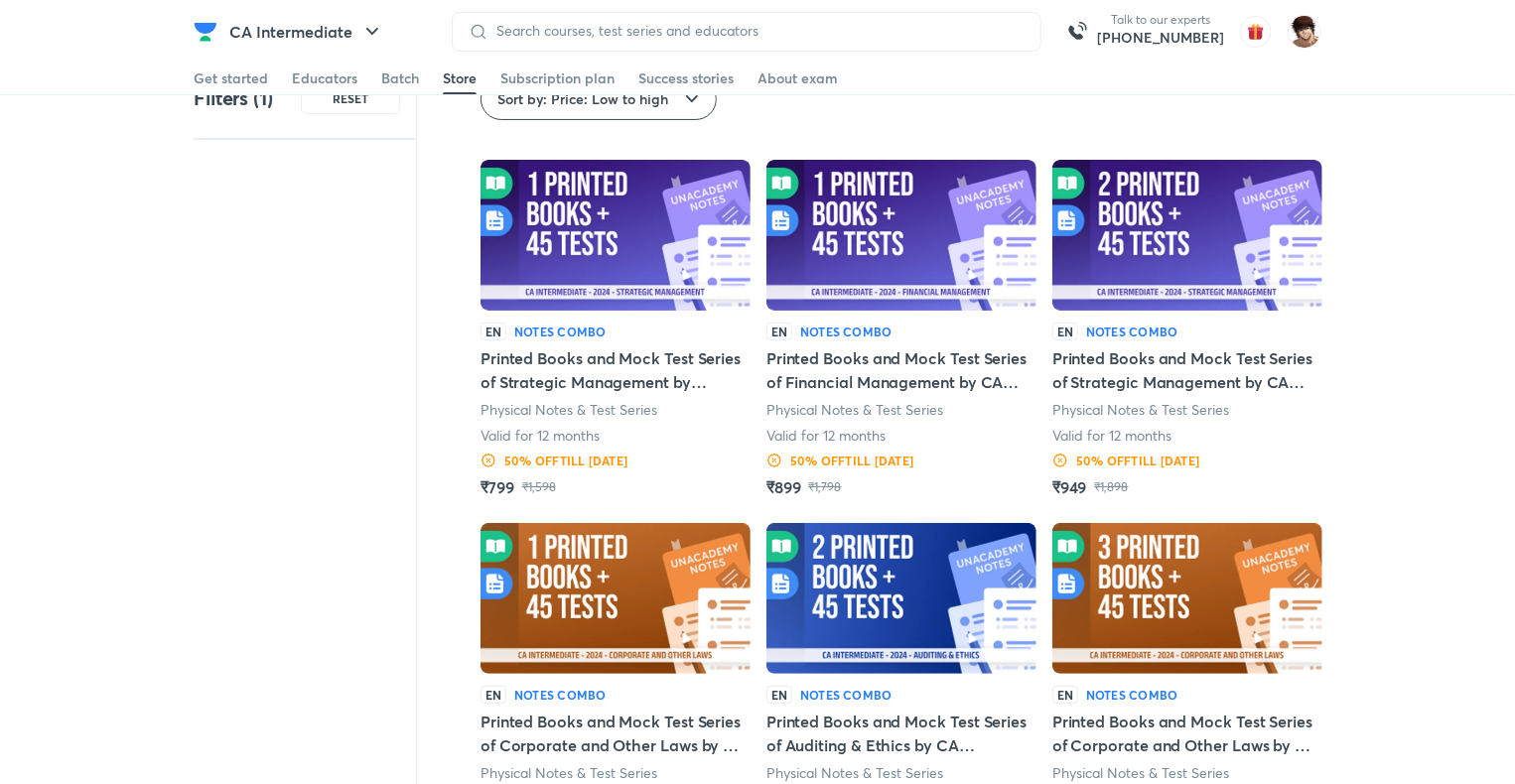 scroll, scrollTop: 0, scrollLeft: 0, axis: both 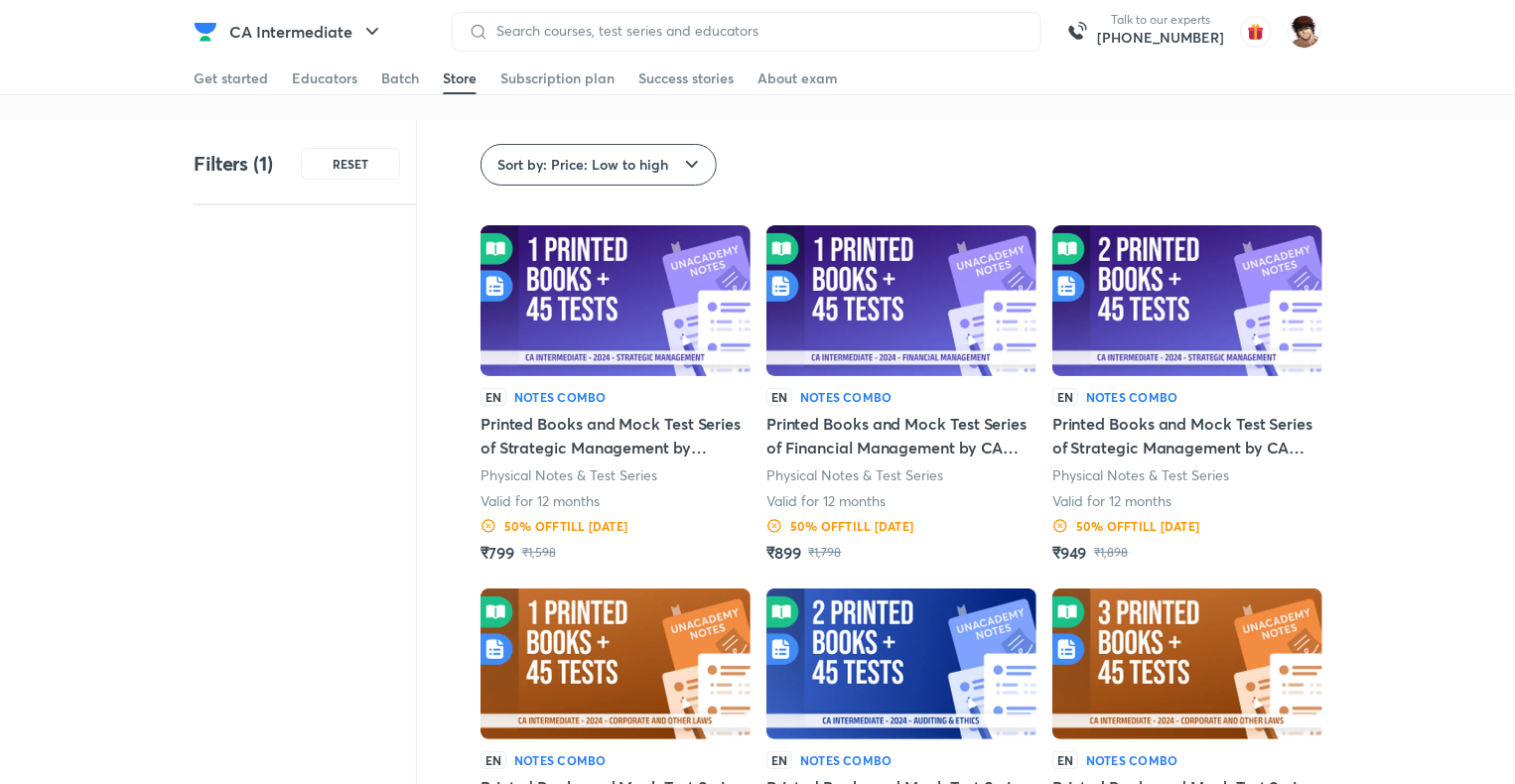 click on "Sort by: Price: Low to high" at bounding box center [583, 165] 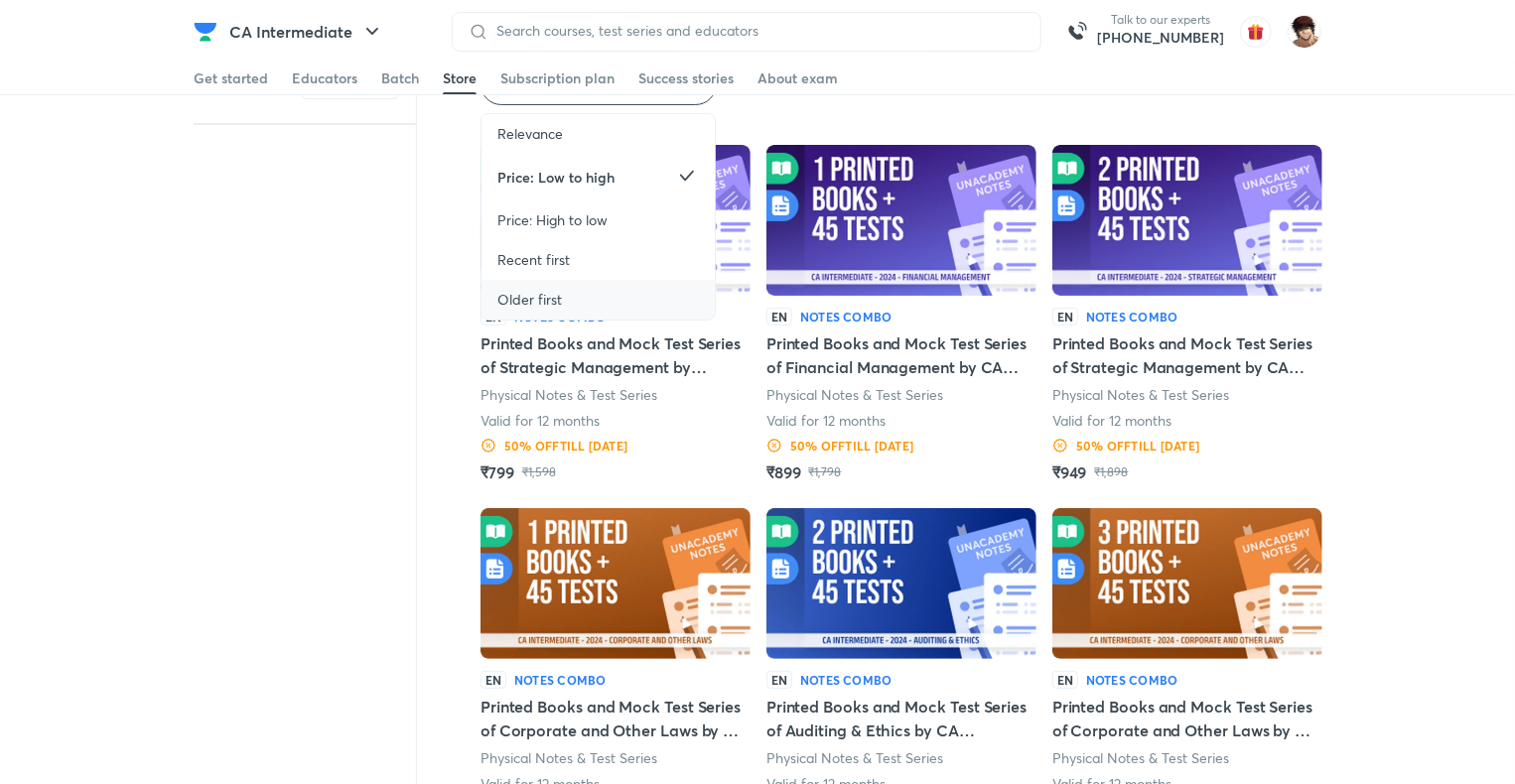 scroll, scrollTop: 0, scrollLeft: 0, axis: both 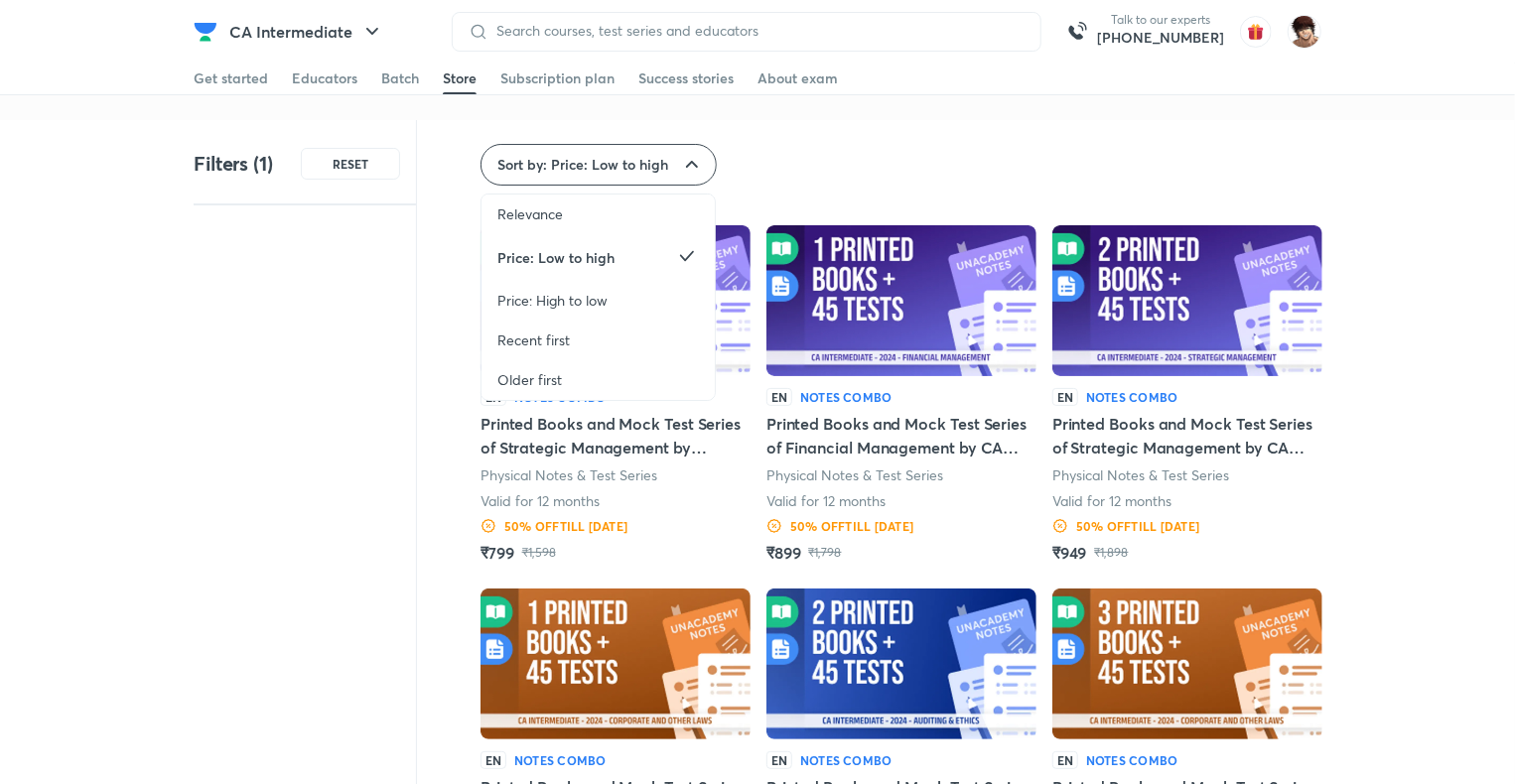 click on "Sort by: Price: Low to high" at bounding box center (583, 165) 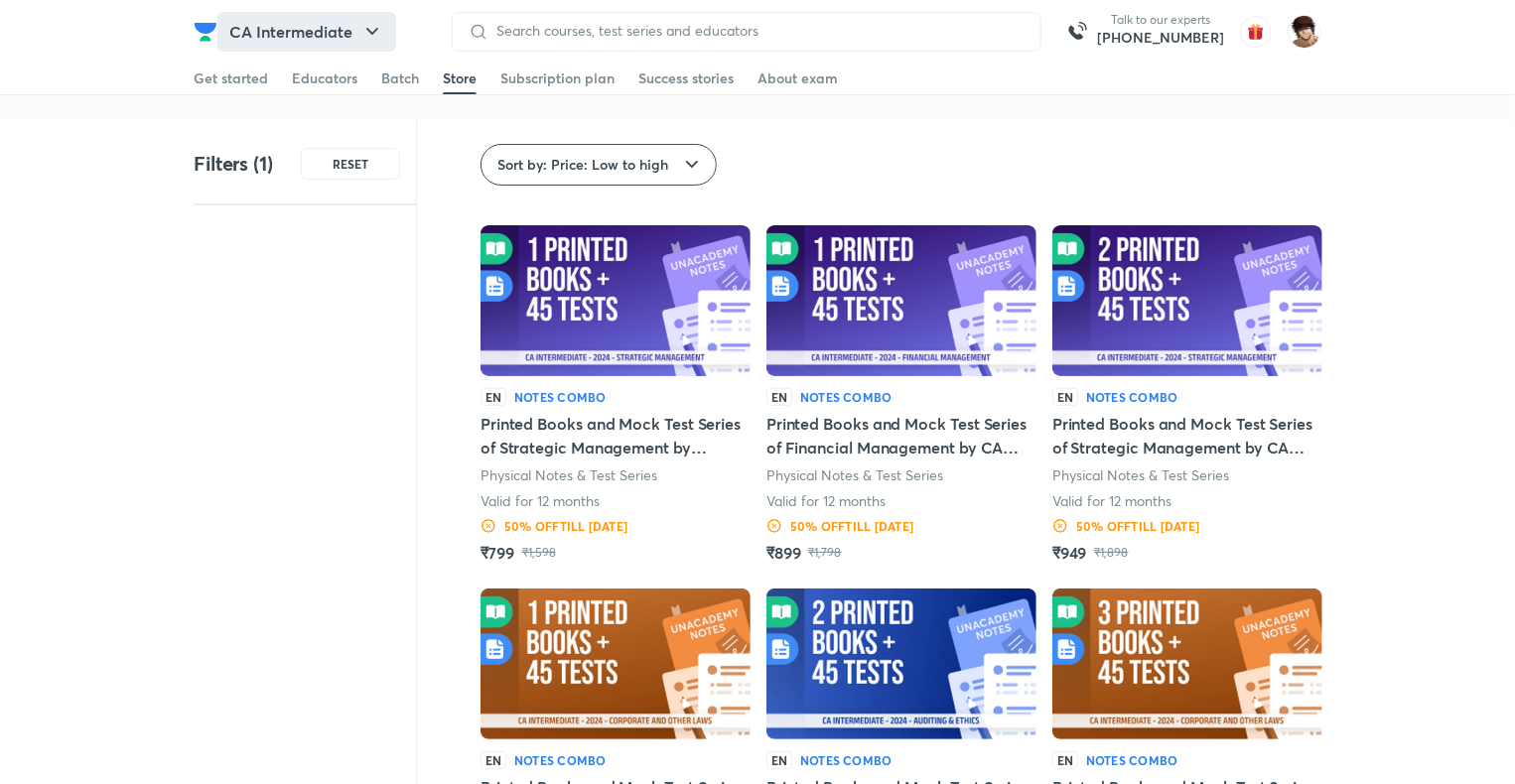 click on "CA Intermediate" at bounding box center (307, 32) 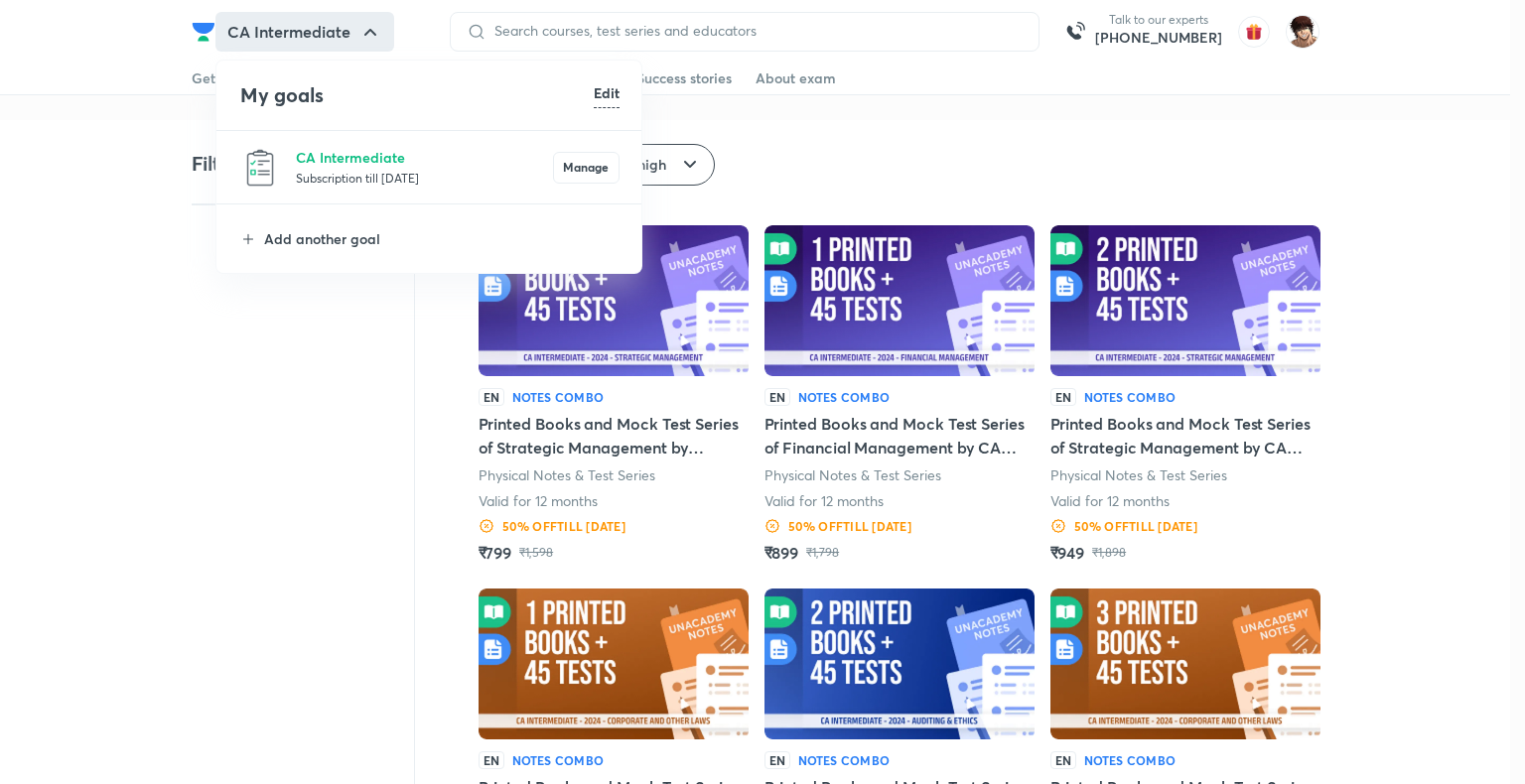 click on "CA Intermediate Subscription till 9 Jan 2026 Manage" at bounding box center (430, 167) 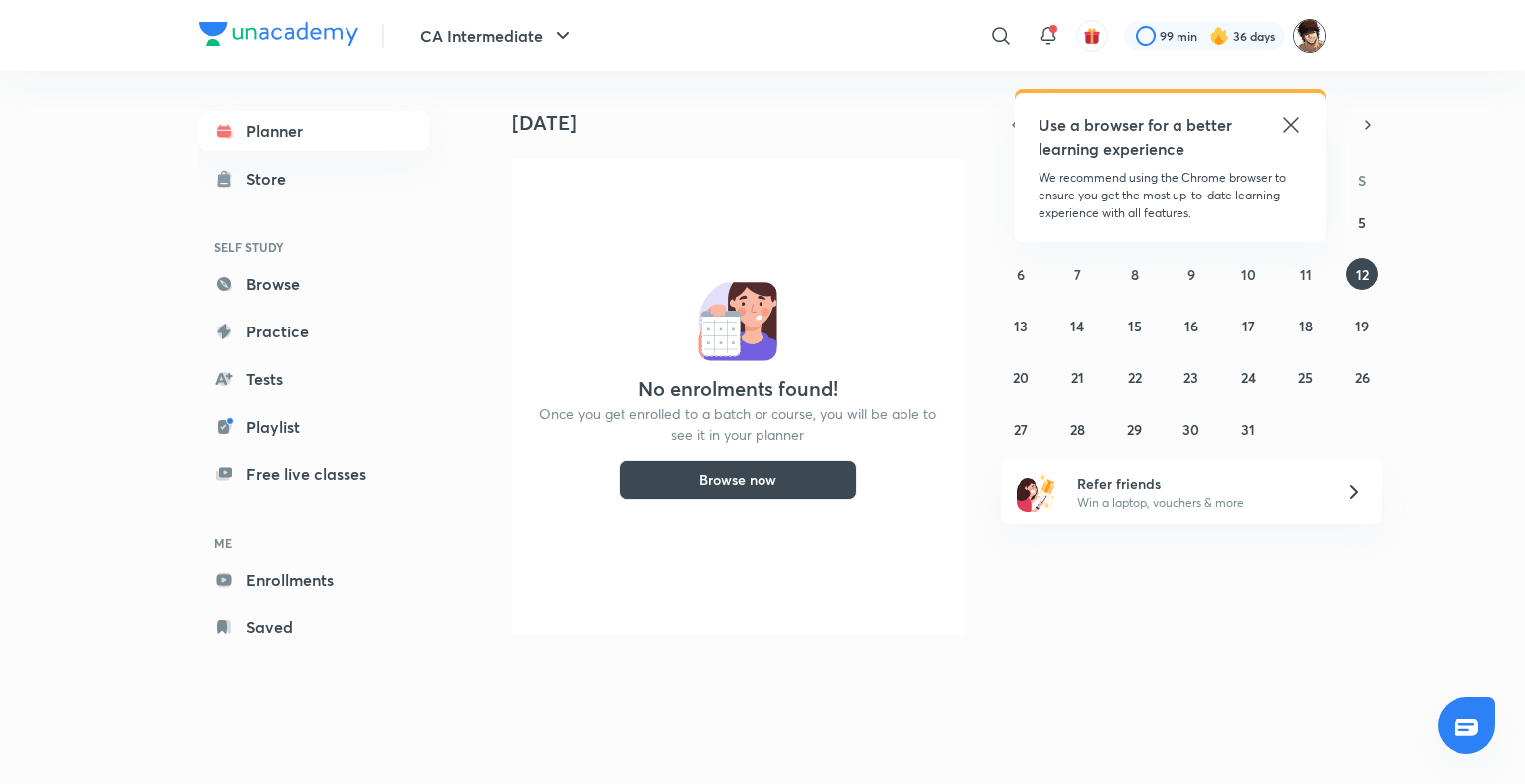 click at bounding box center [1310, 36] 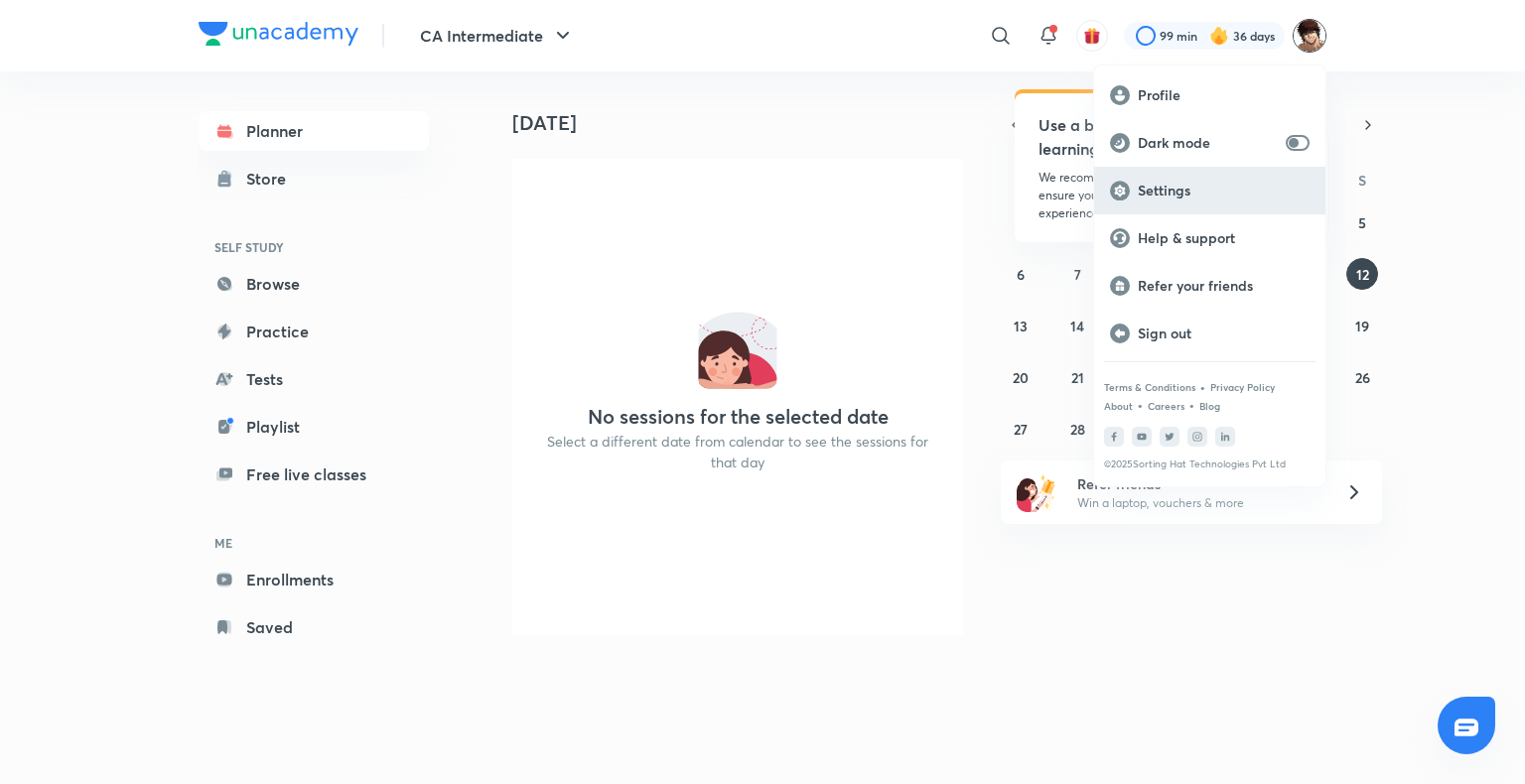 click on "Settings" at bounding box center (1223, 191) 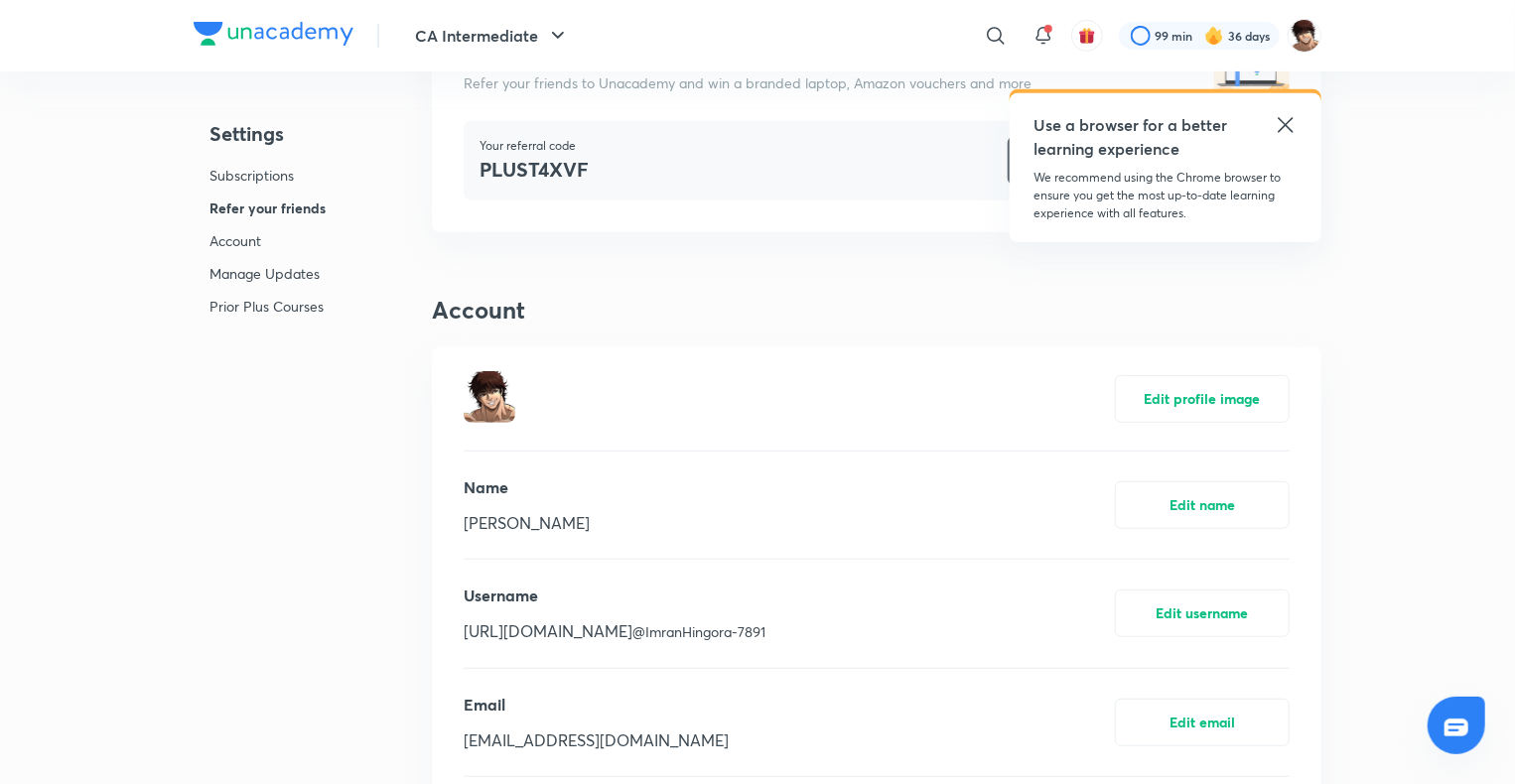scroll, scrollTop: 397, scrollLeft: 0, axis: vertical 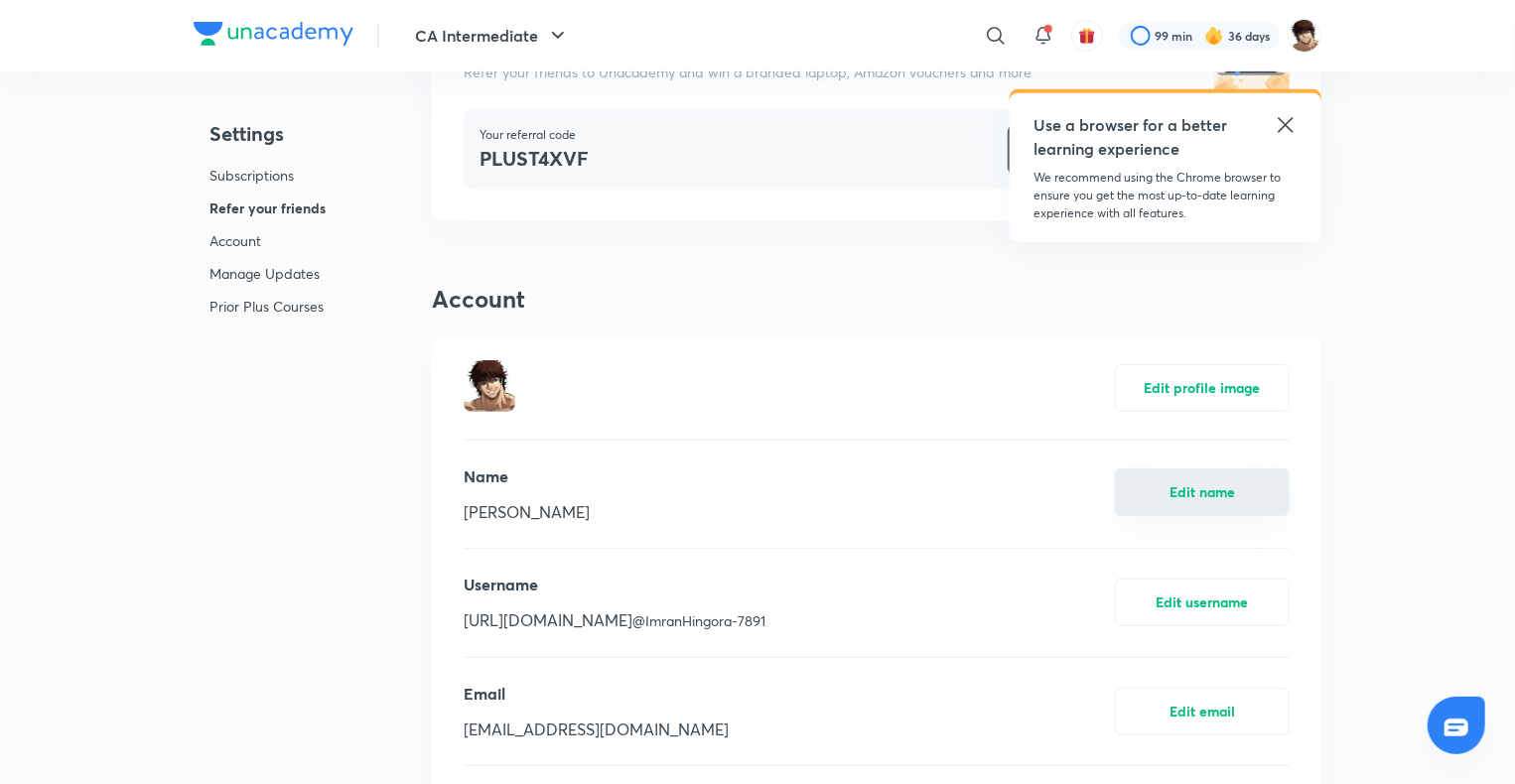 click on "Edit name" at bounding box center [1202, 492] 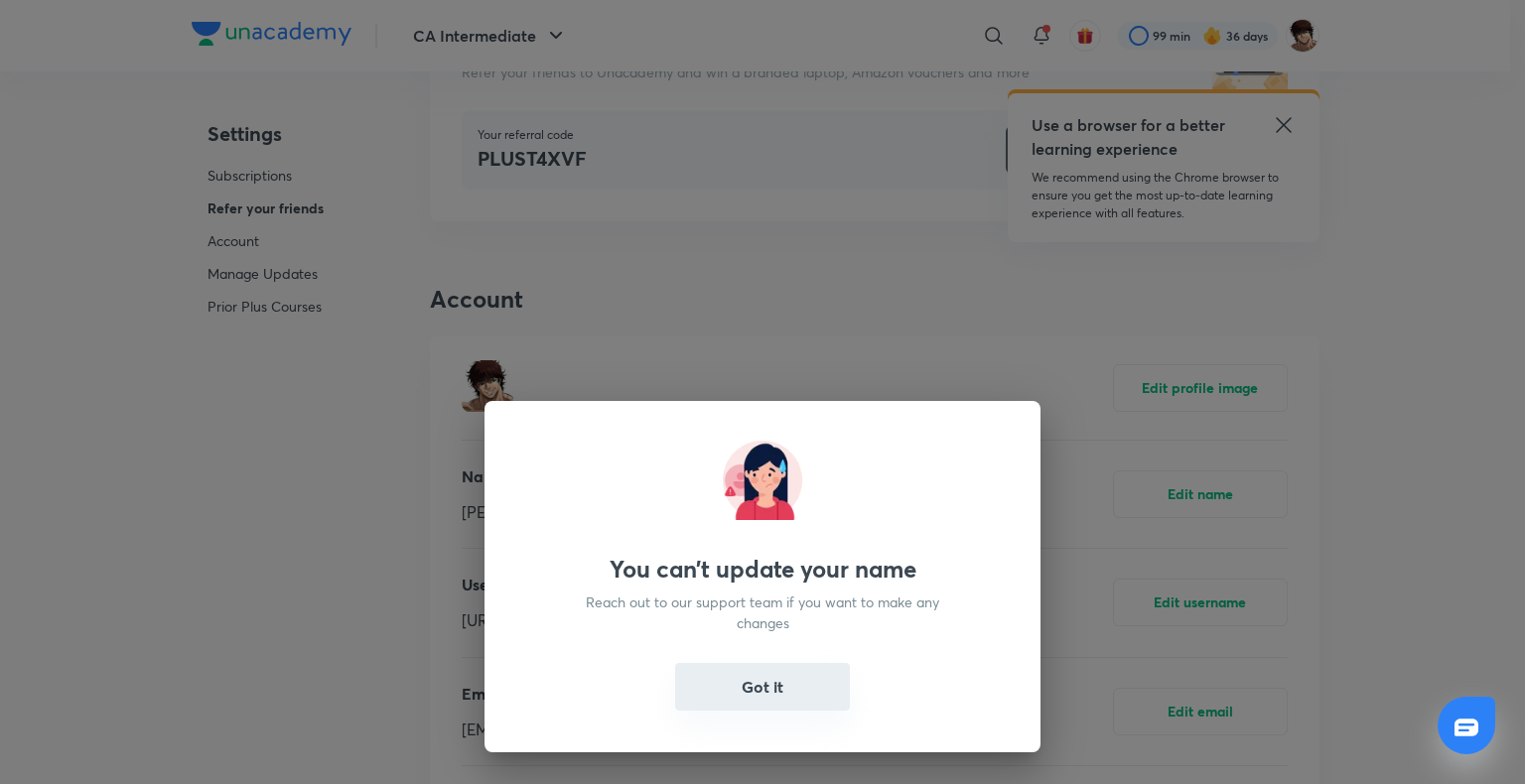 click on "Got it" at bounding box center [762, 687] 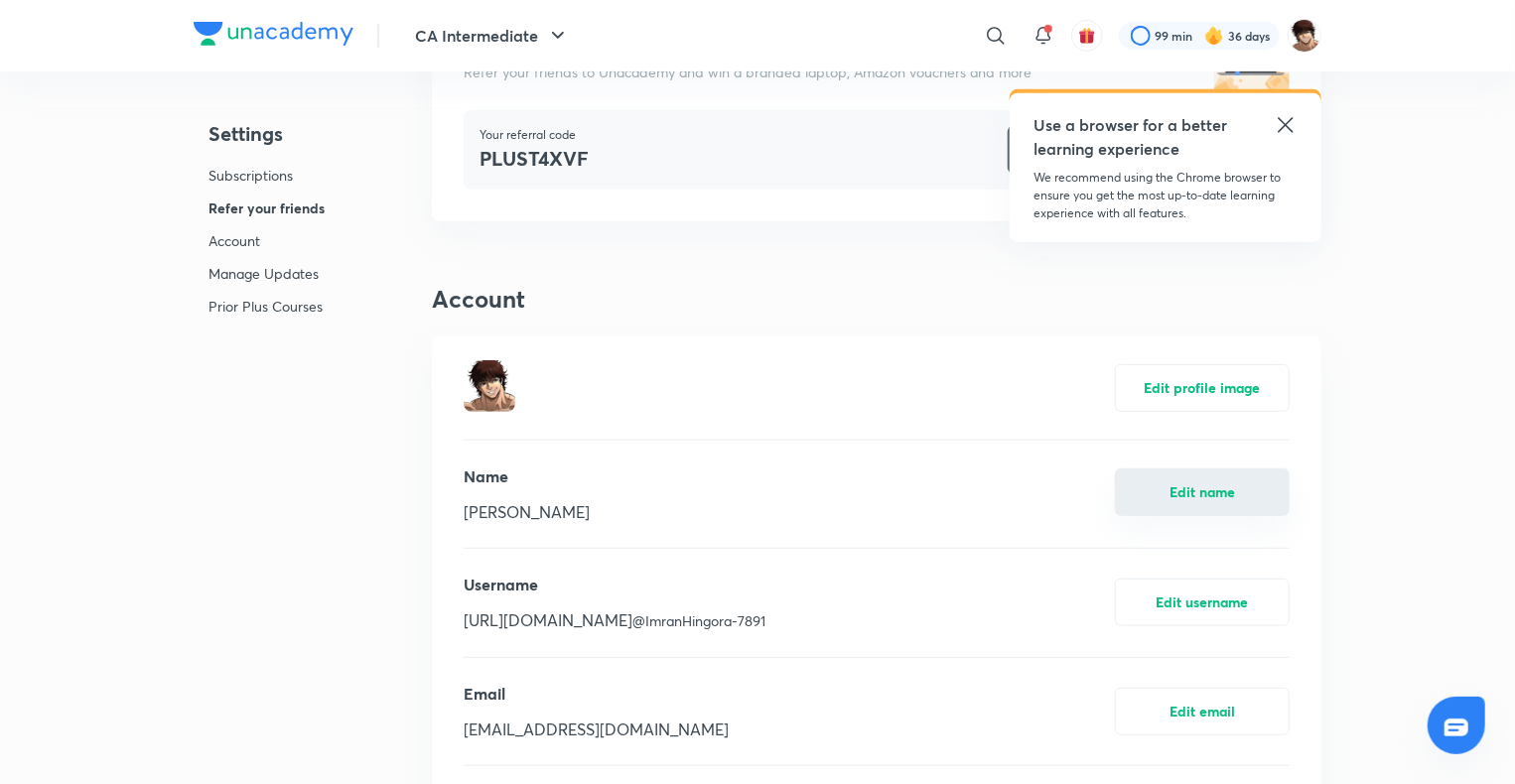click on "Edit name" at bounding box center [1202, 492] 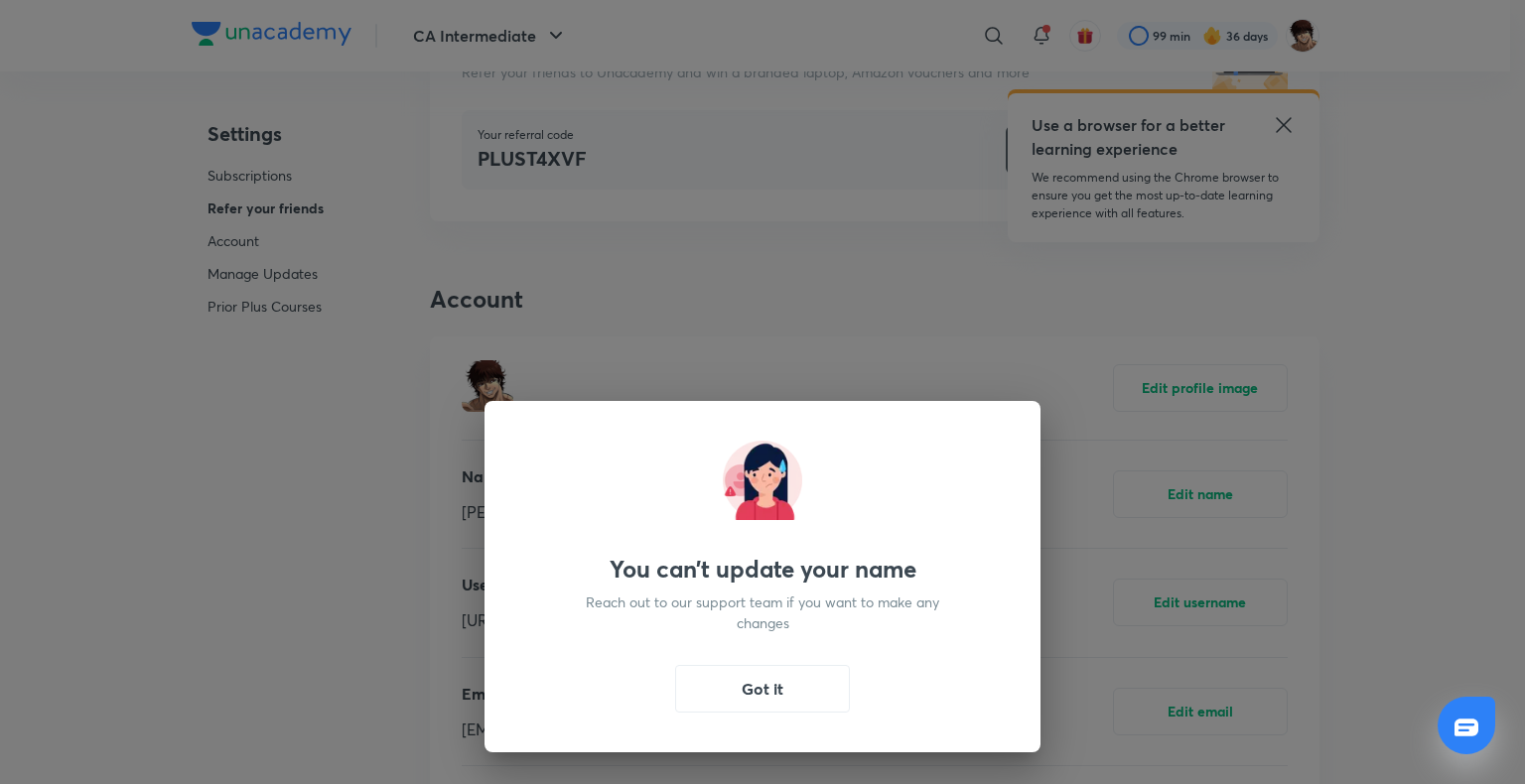 click on "Got it" at bounding box center (762, 689) 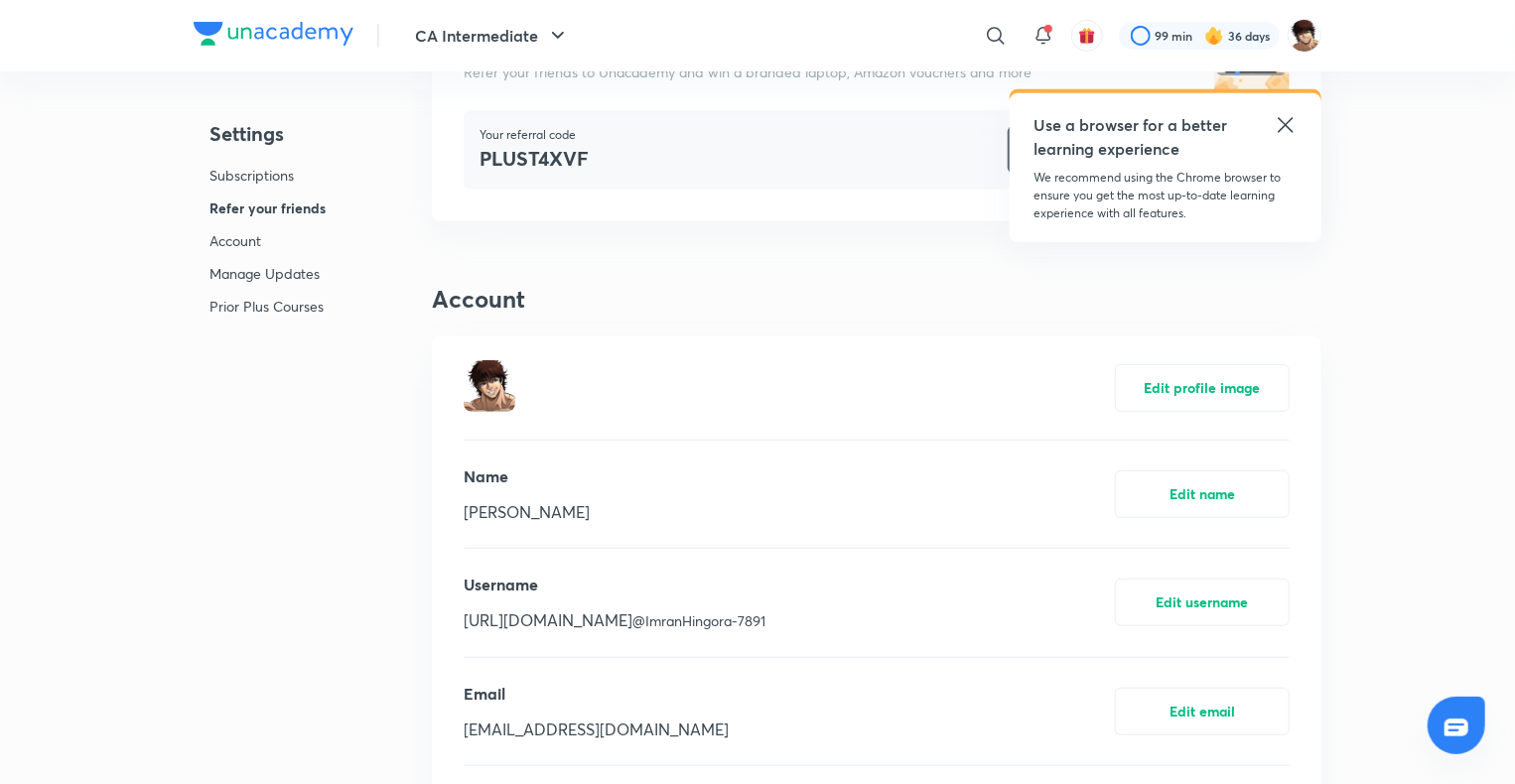 click on "Use a browser for a better learning experience We recommend using the Chrome browser to ensure you get the most up-to-date learning experience with all features." at bounding box center [1166, 168] 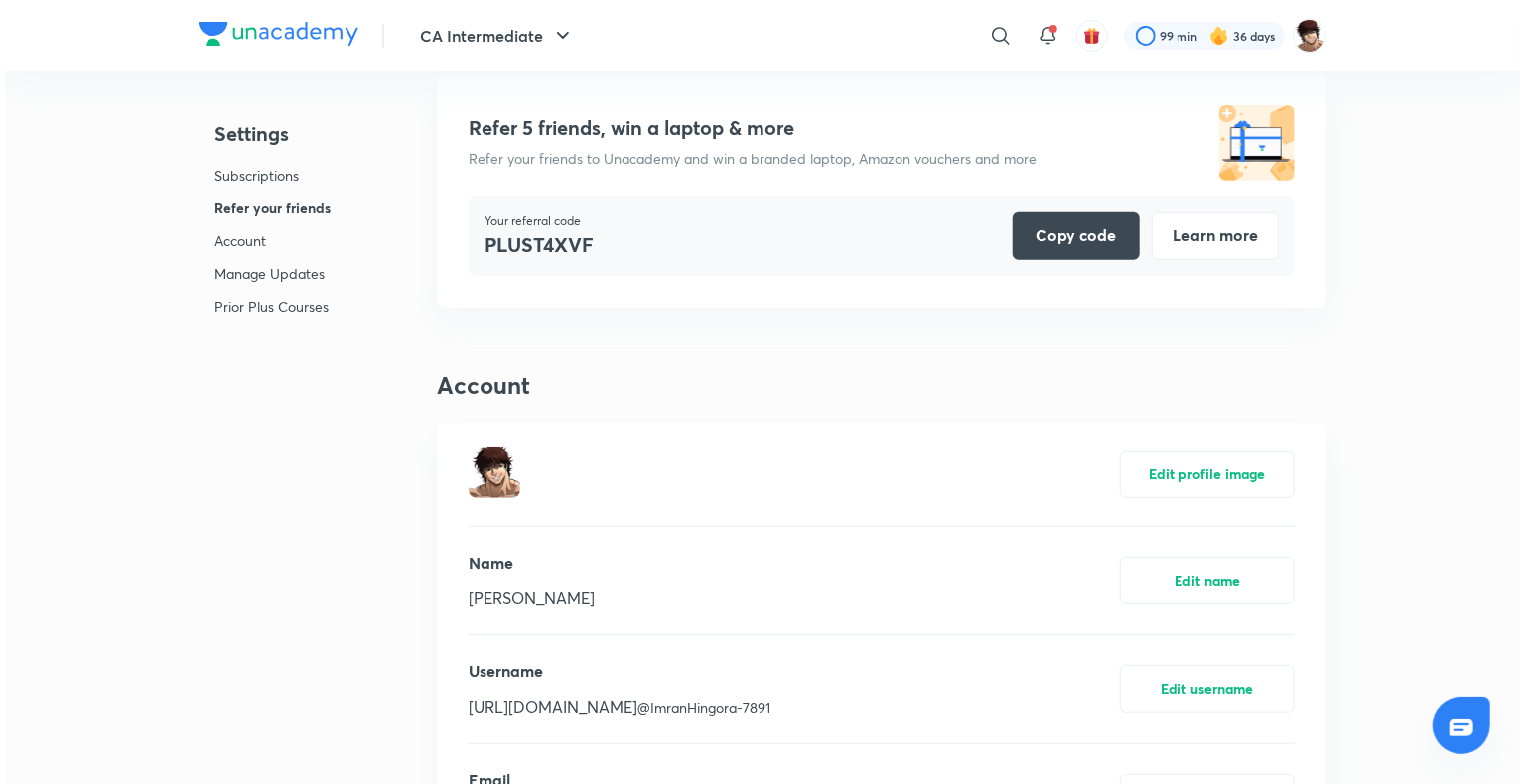 scroll, scrollTop: 0, scrollLeft: 0, axis: both 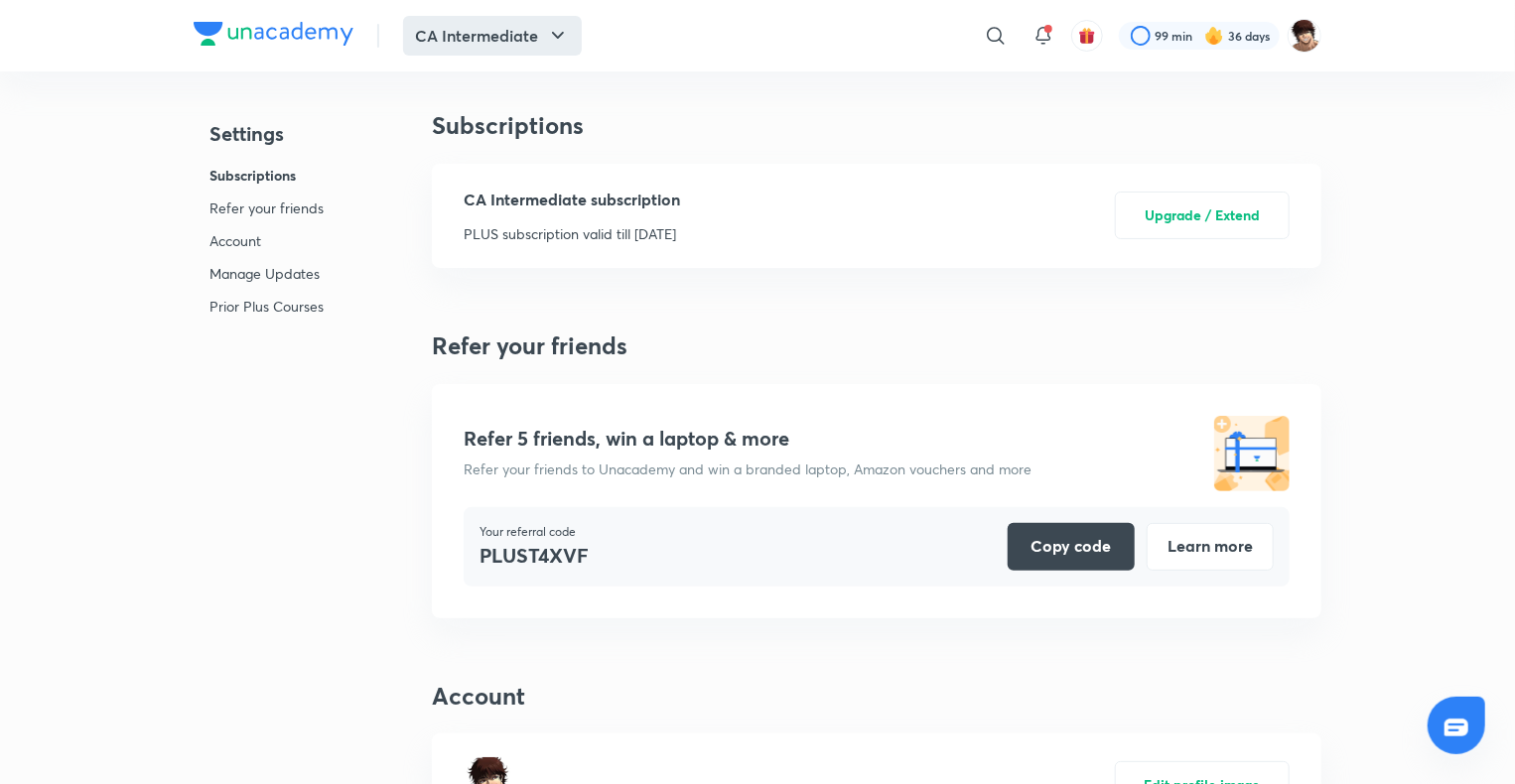 click on "CA Intermediate" at bounding box center (492, 36) 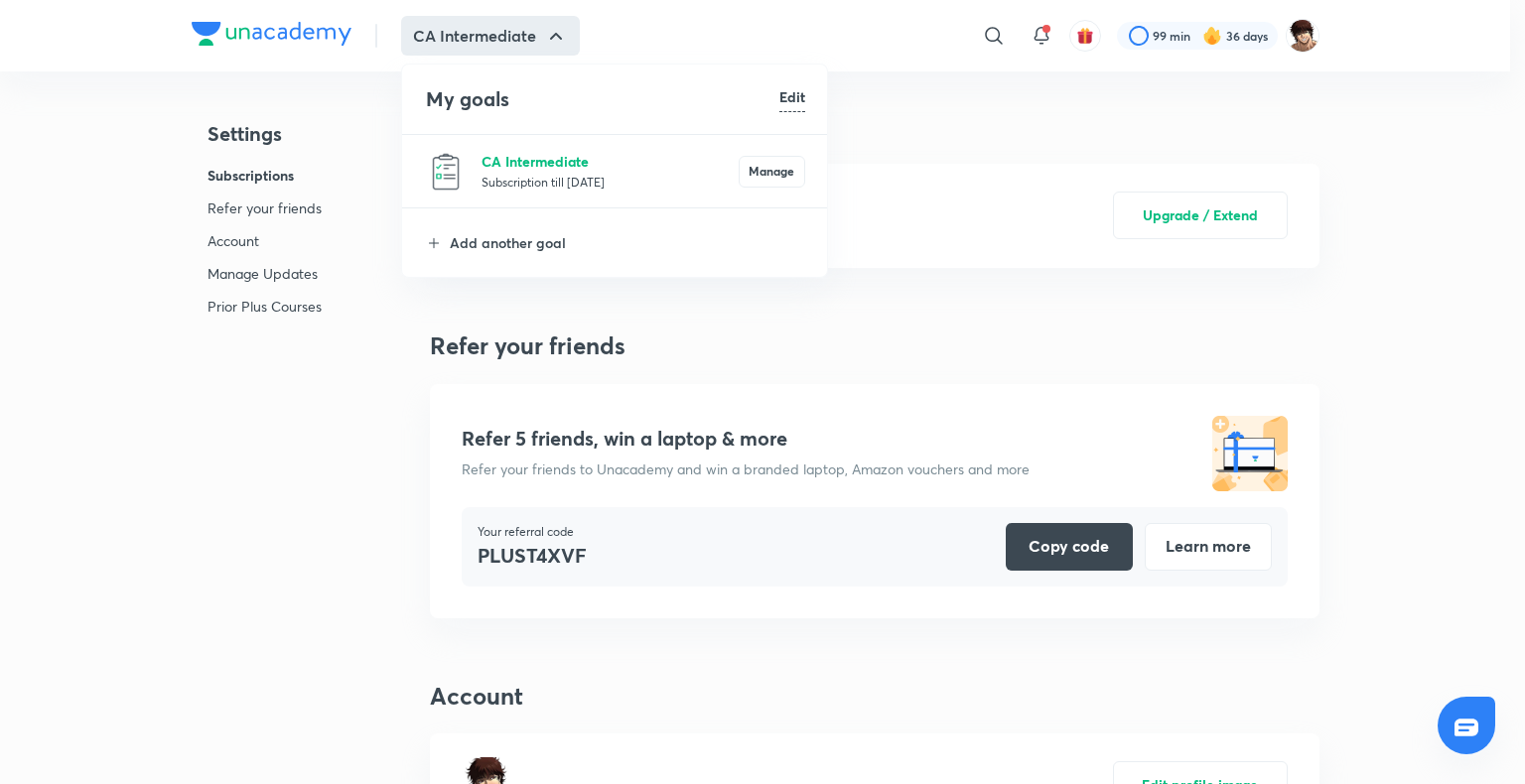 click on "CA Intermediate" at bounding box center (610, 161) 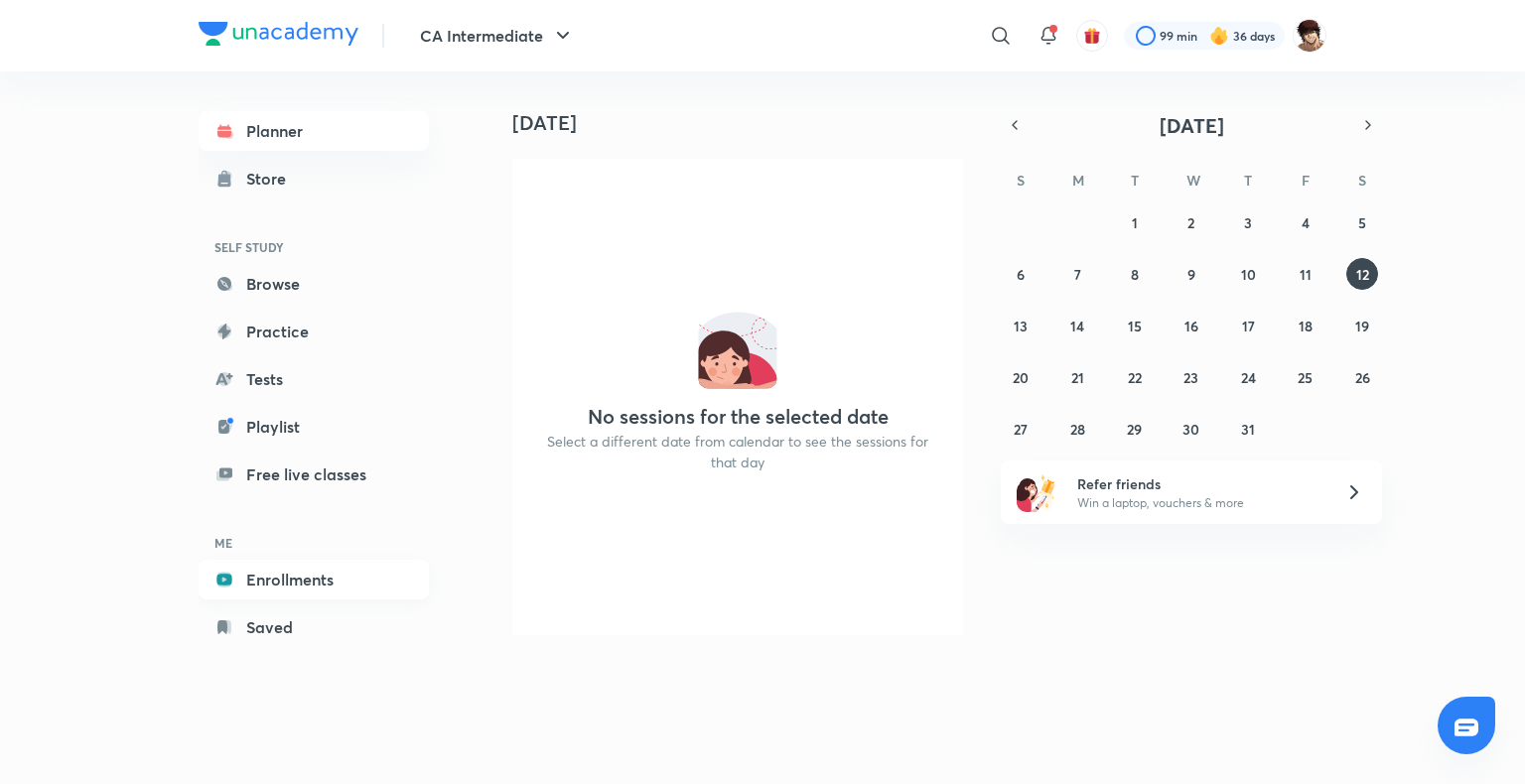 click on "Enrollments" at bounding box center [314, 580] 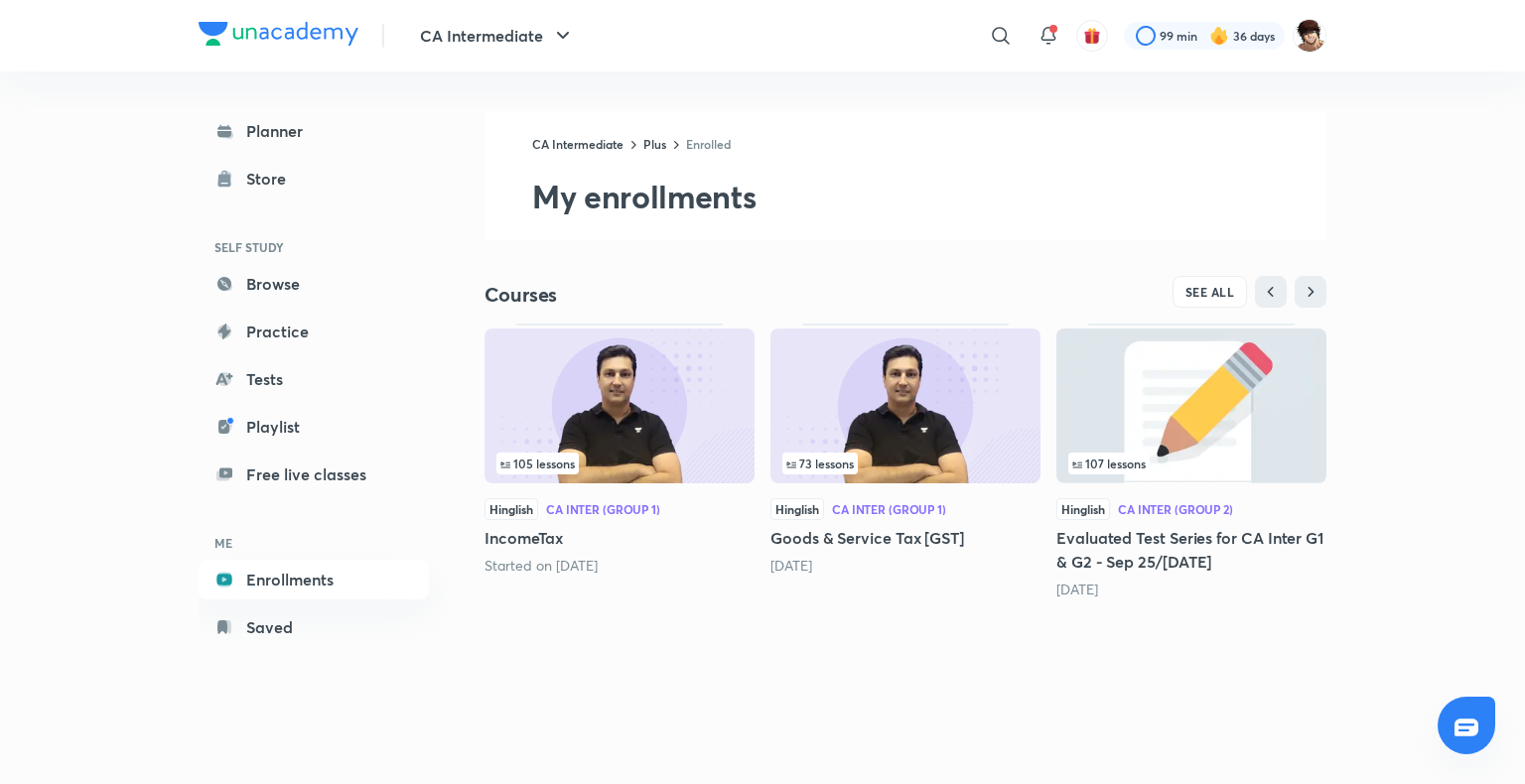 click on "105   lessons" at bounding box center (537, 463) 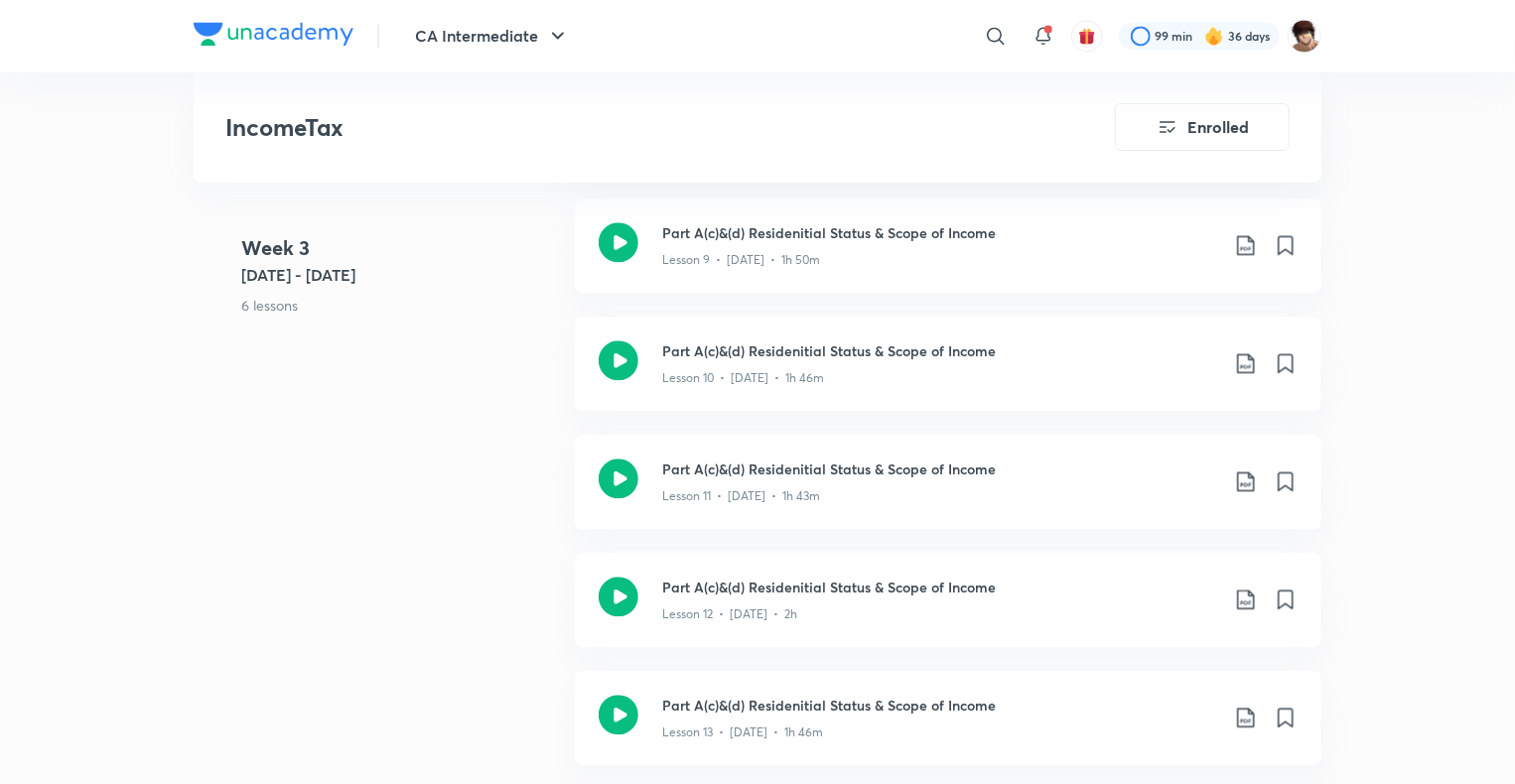 scroll, scrollTop: 2137, scrollLeft: 0, axis: vertical 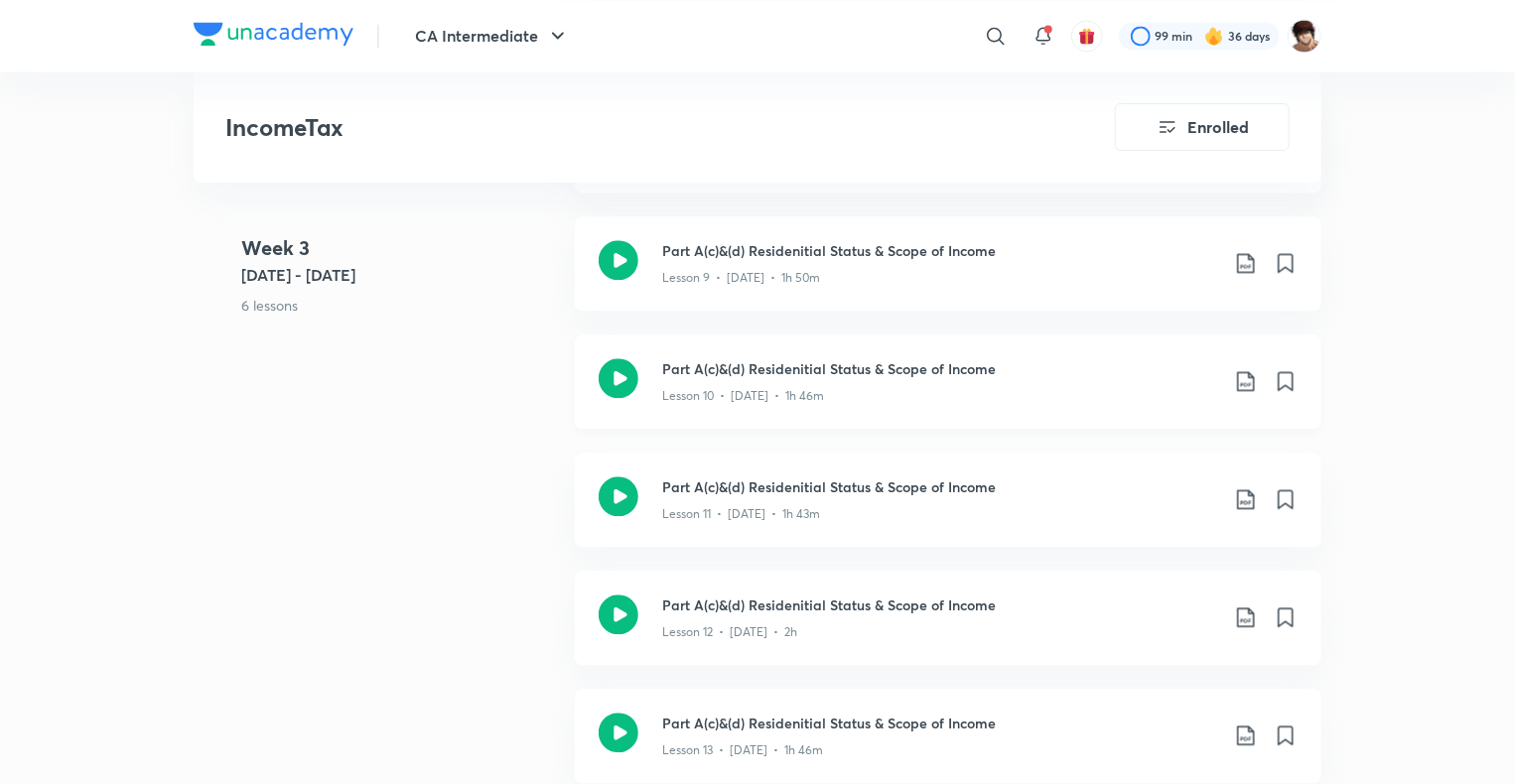 click 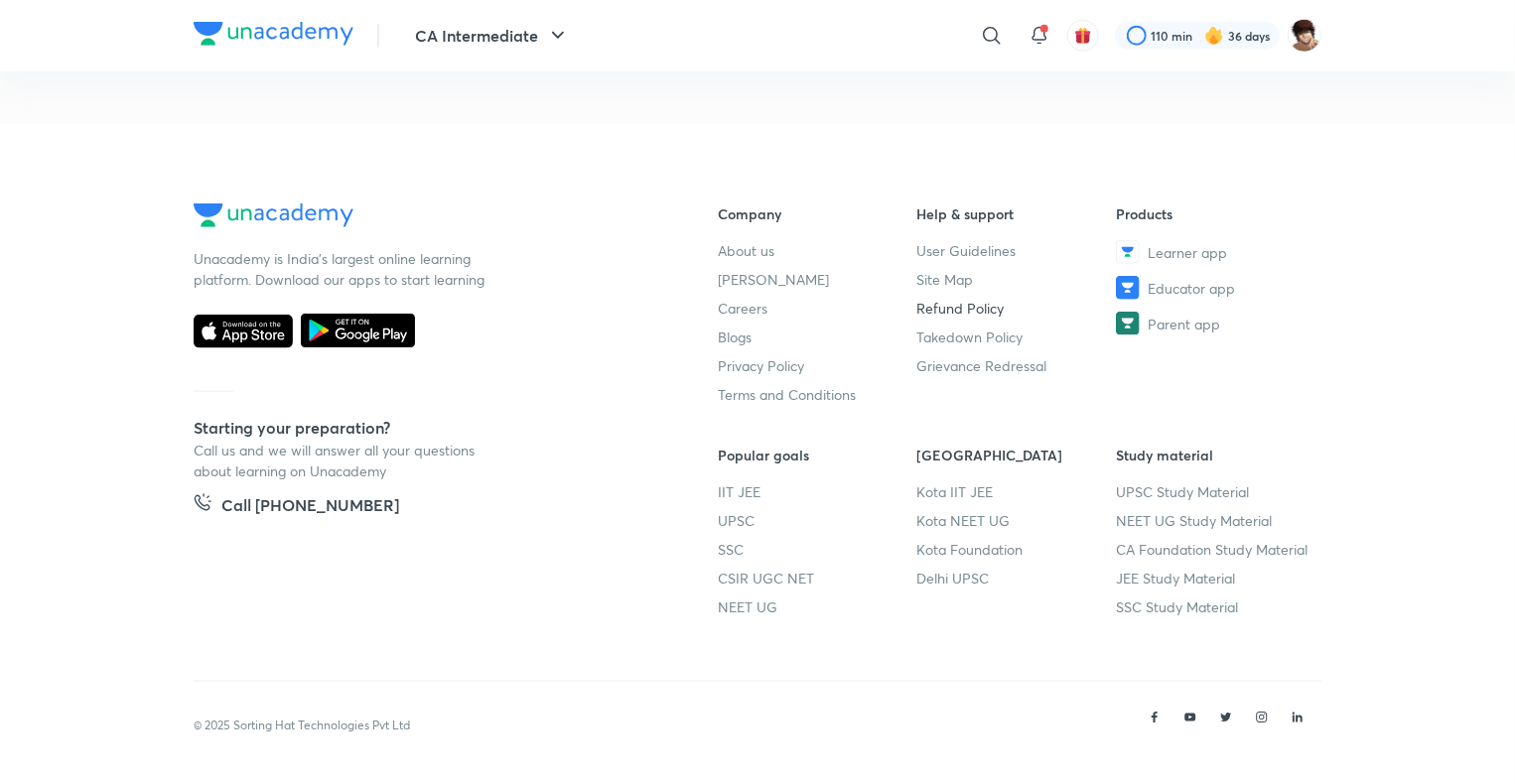 scroll, scrollTop: 1100, scrollLeft: 0, axis: vertical 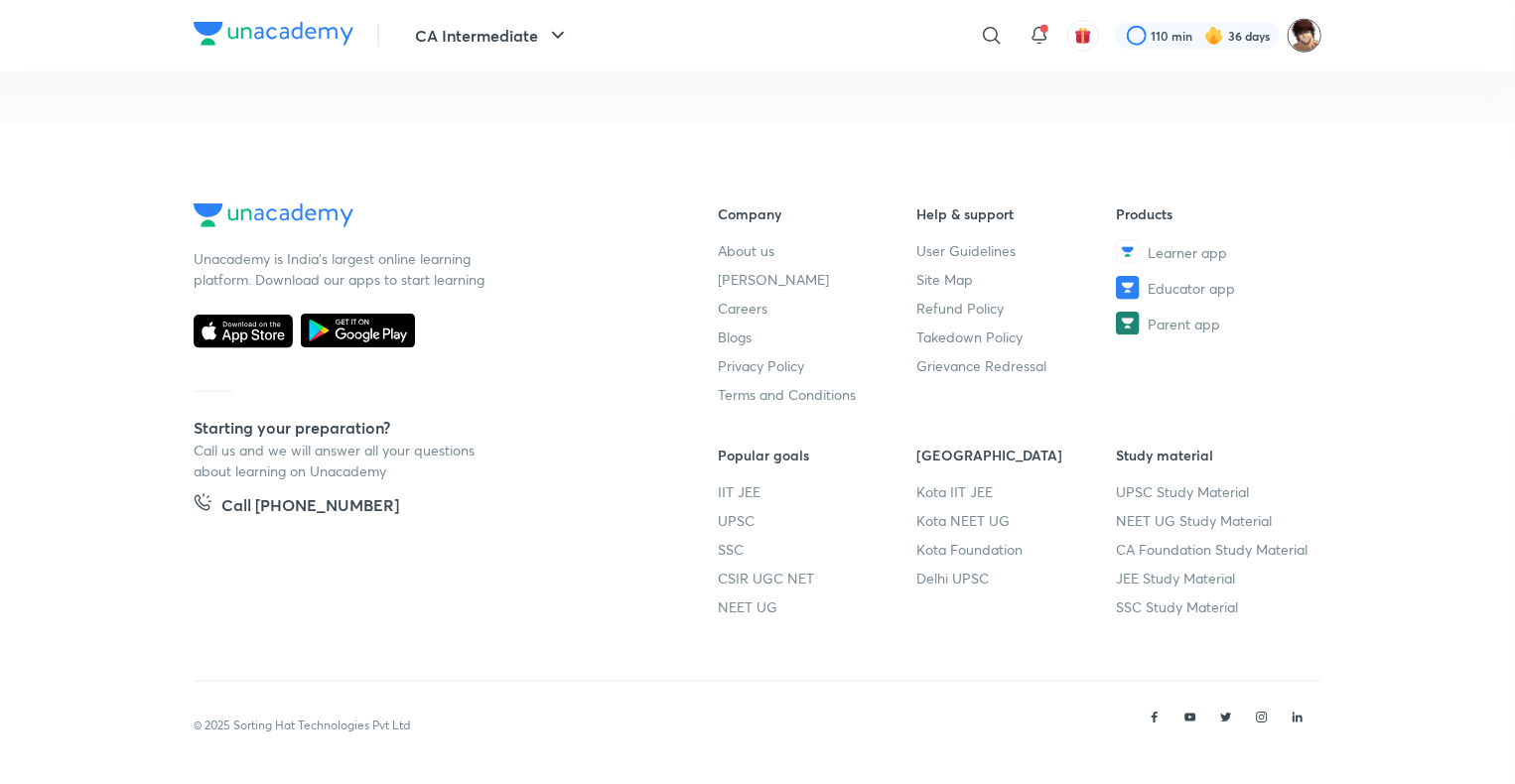 click at bounding box center [1305, 36] 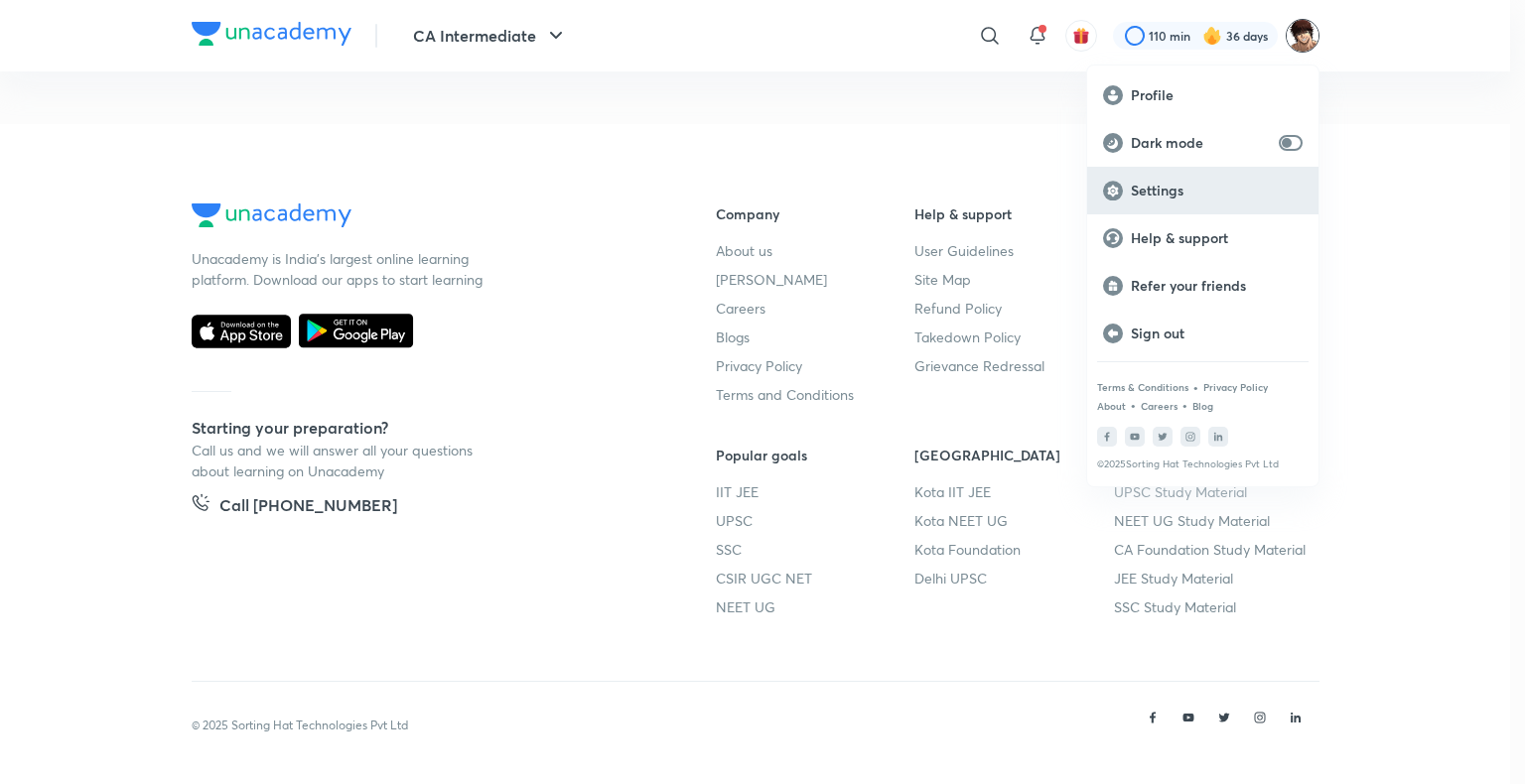 click on "Settings" at bounding box center [1216, 191] 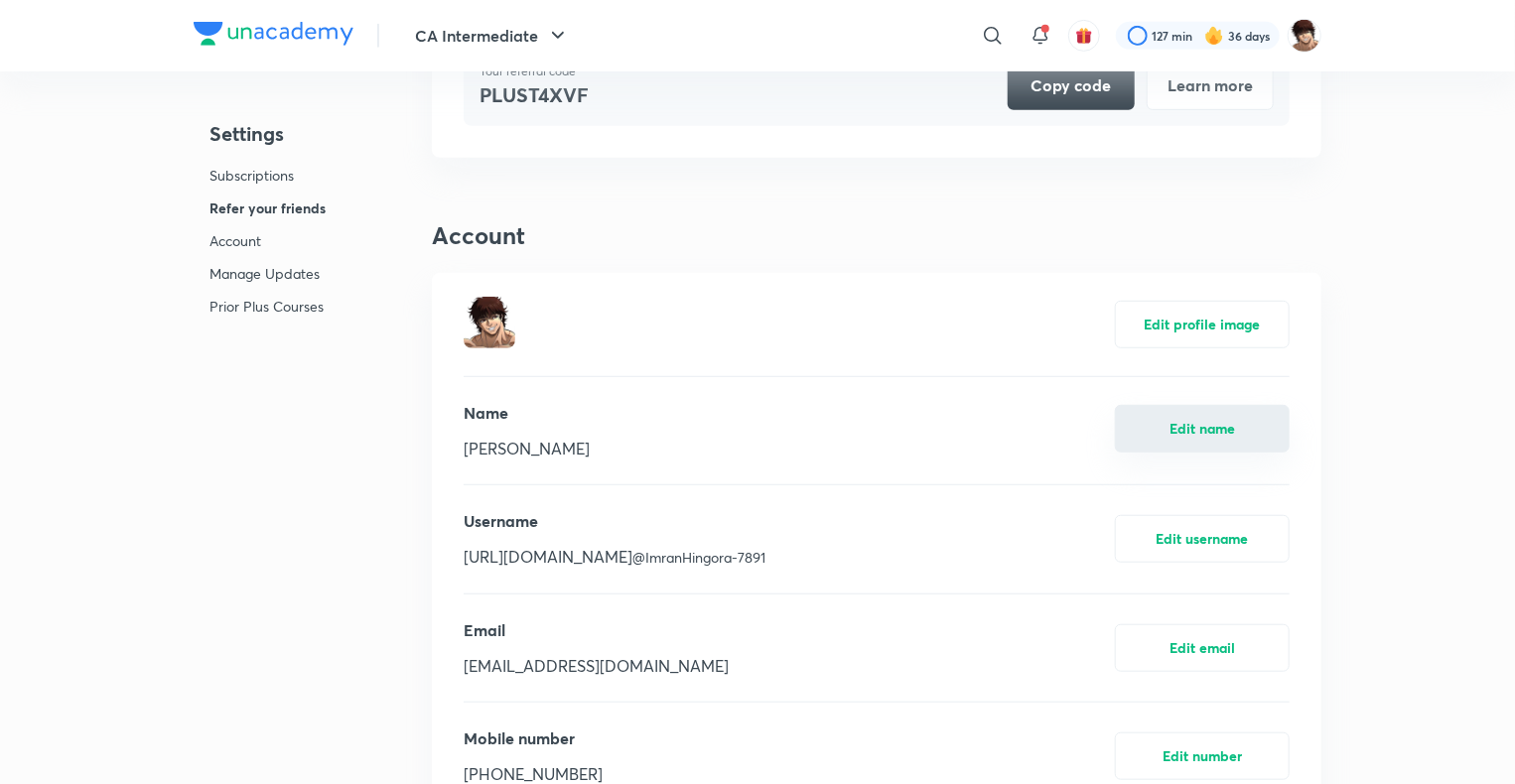 scroll, scrollTop: 496, scrollLeft: 0, axis: vertical 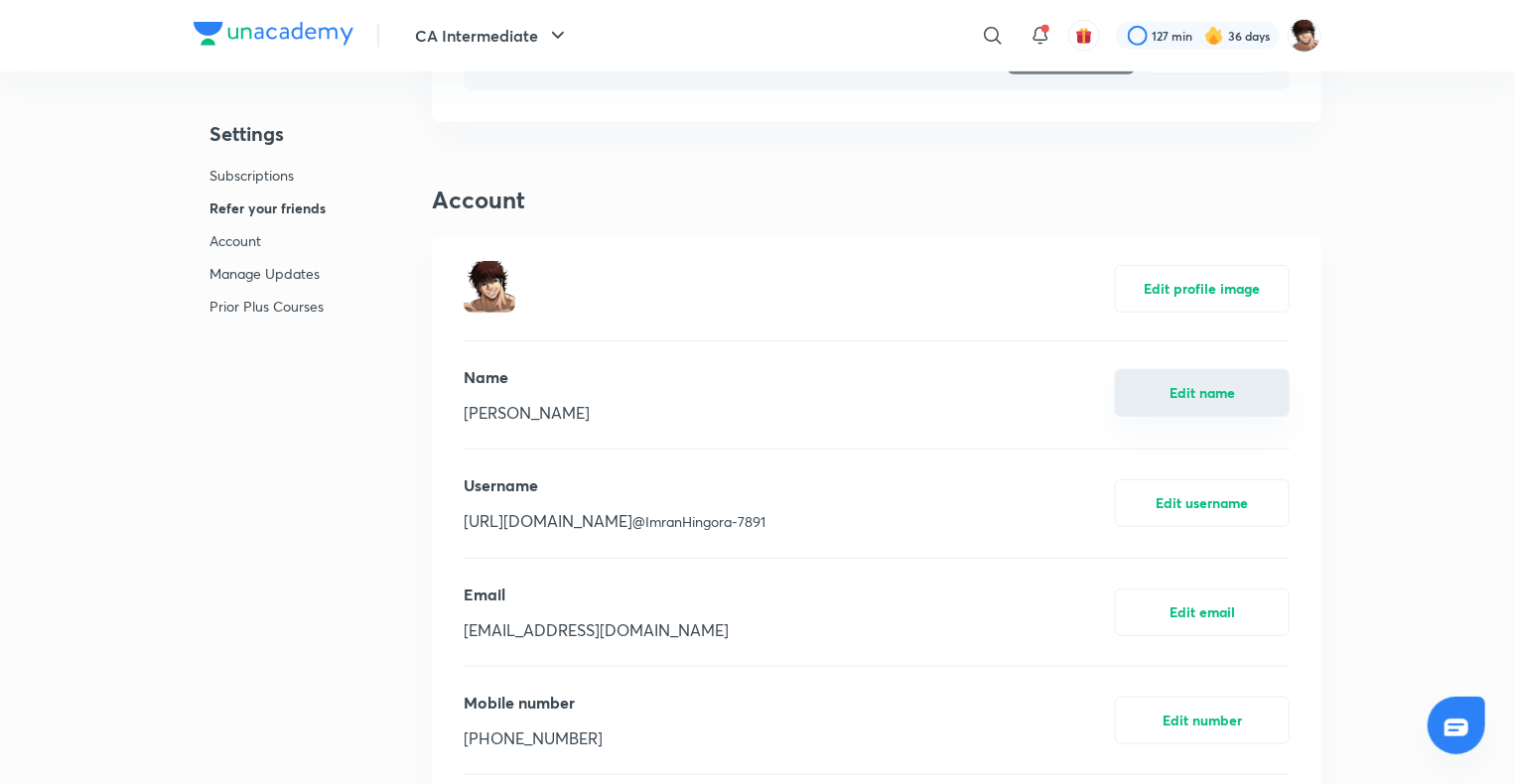 click on "Edit name" at bounding box center (1202, 393) 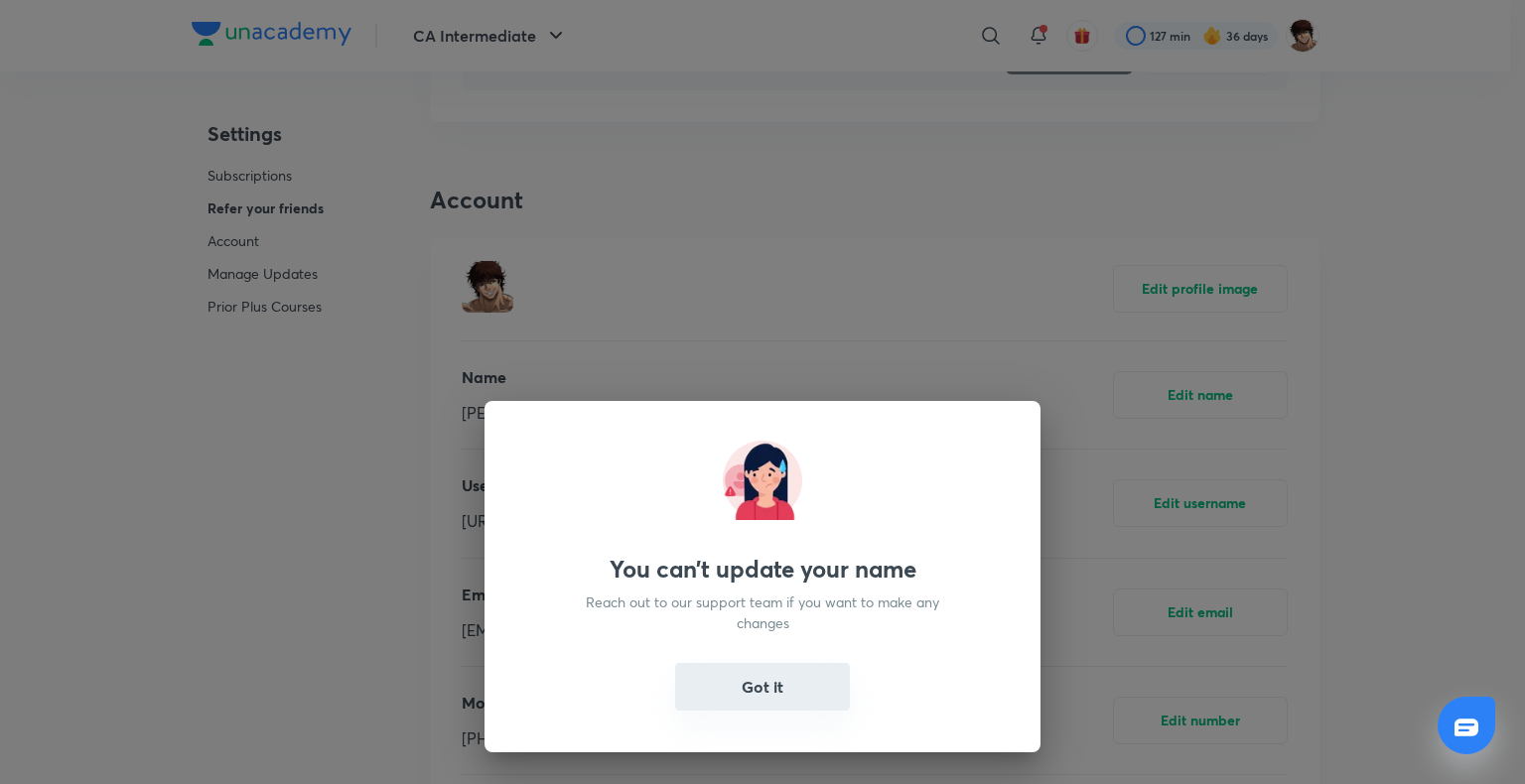 click on "Got it" at bounding box center (762, 687) 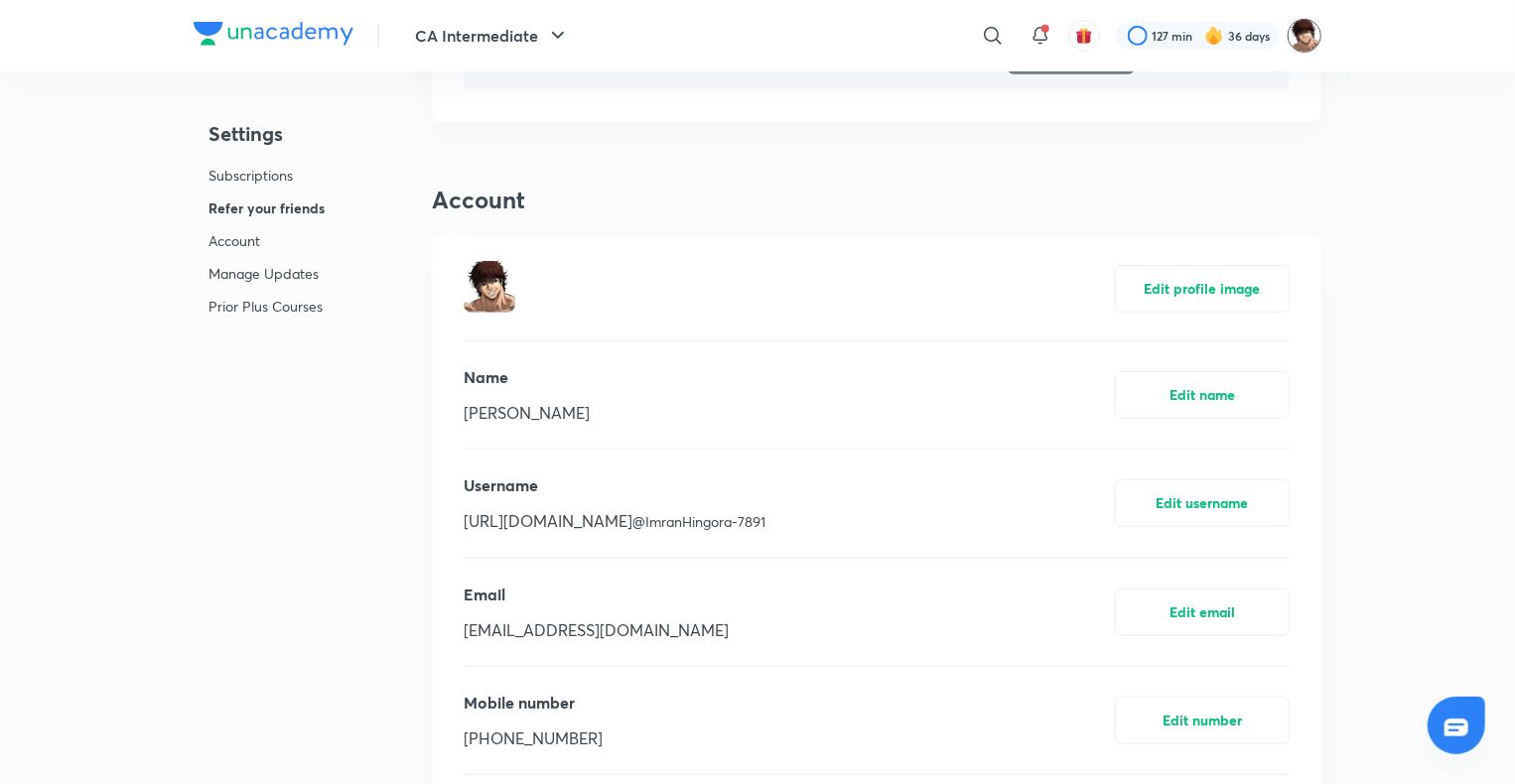 click at bounding box center [1305, 36] 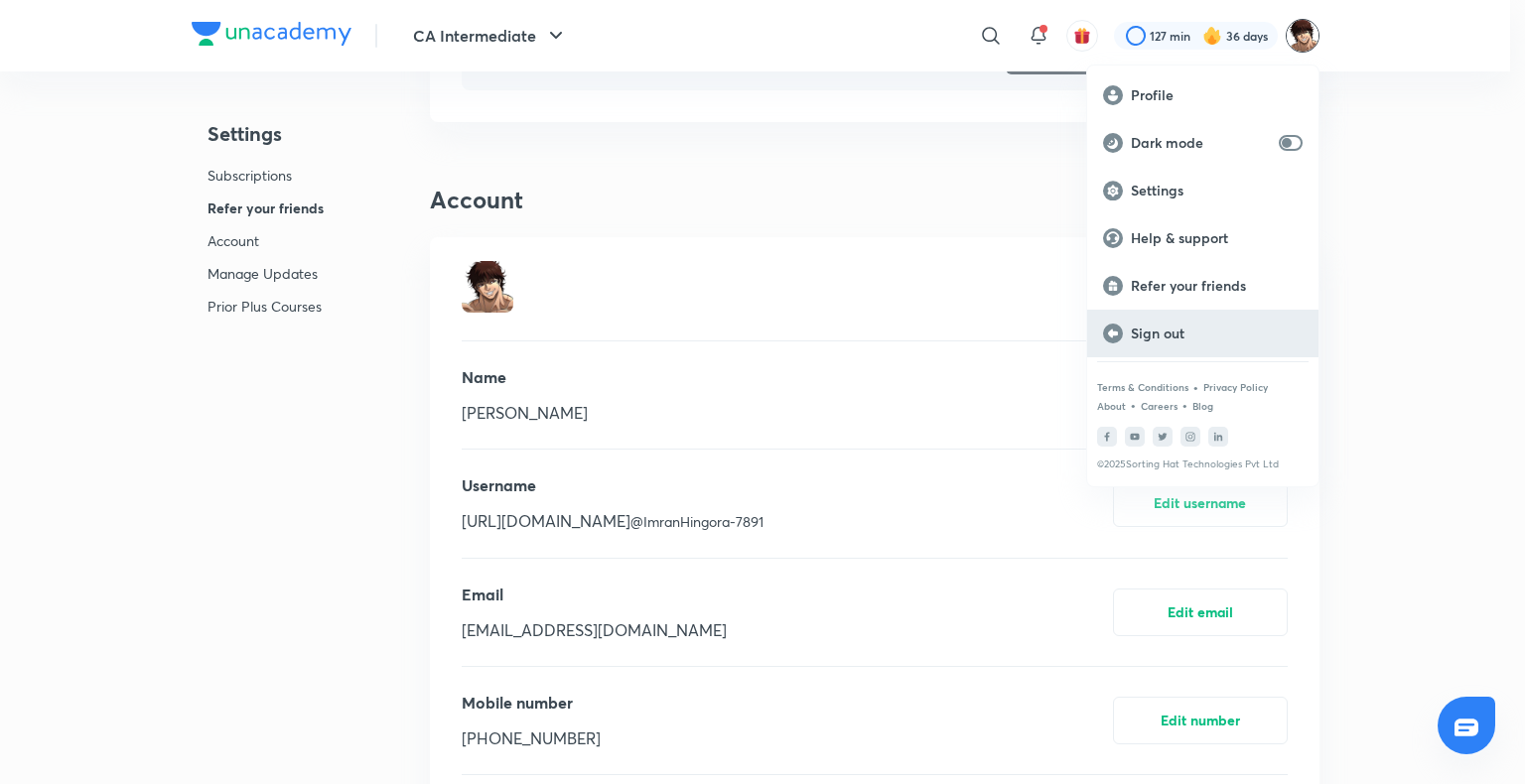 click on "Sign out" at bounding box center (1216, 333) 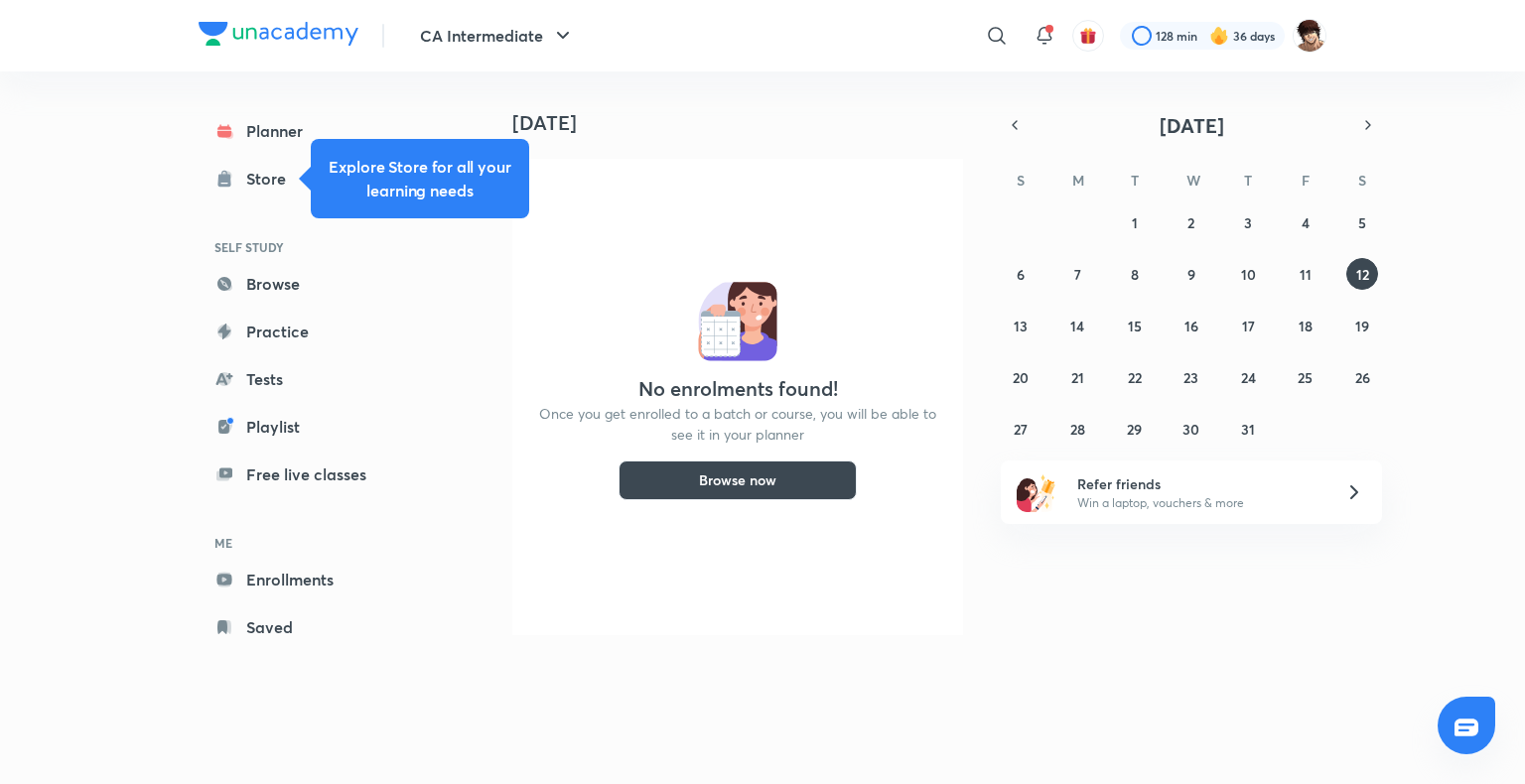 scroll, scrollTop: 0, scrollLeft: 0, axis: both 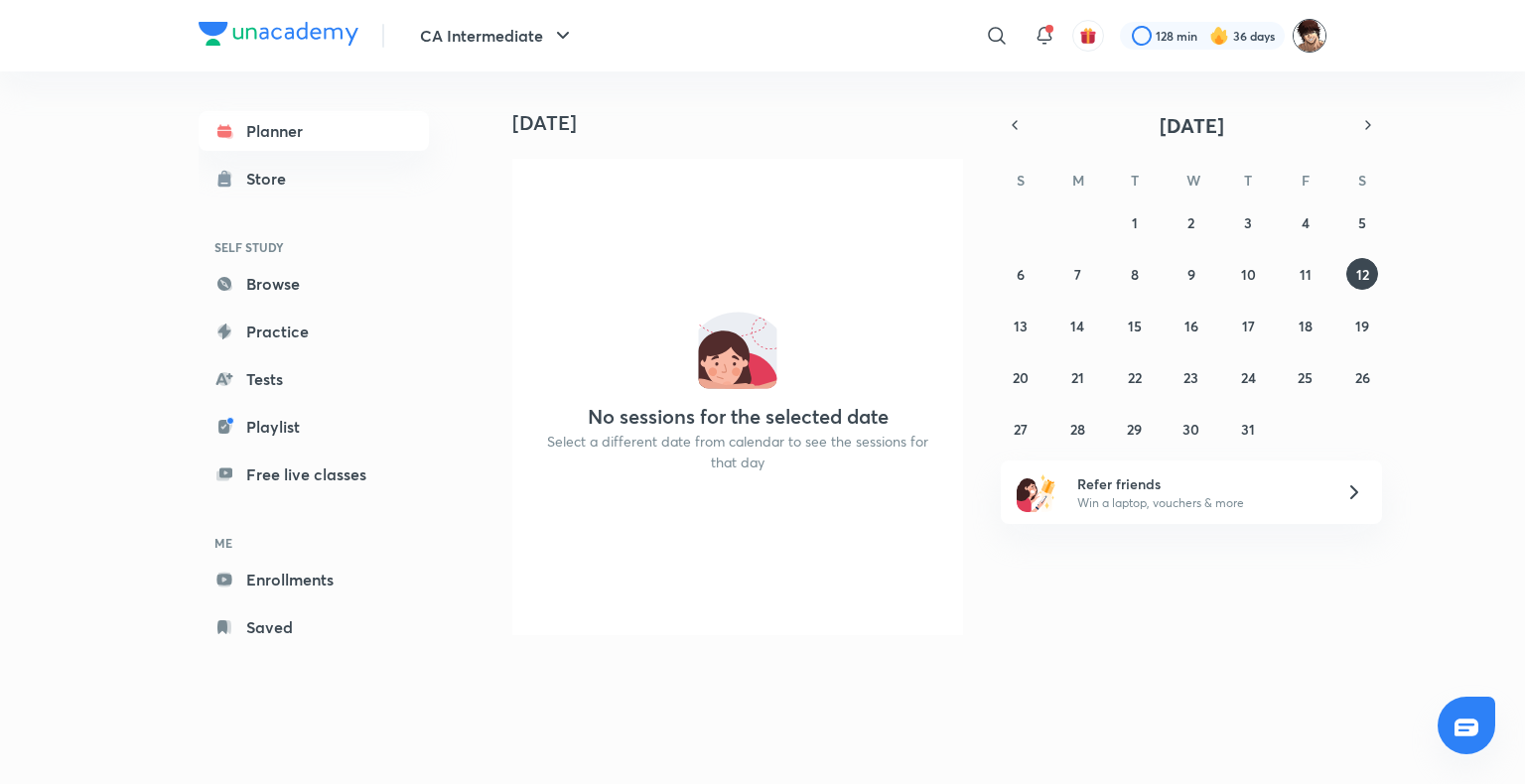 click at bounding box center [1310, 36] 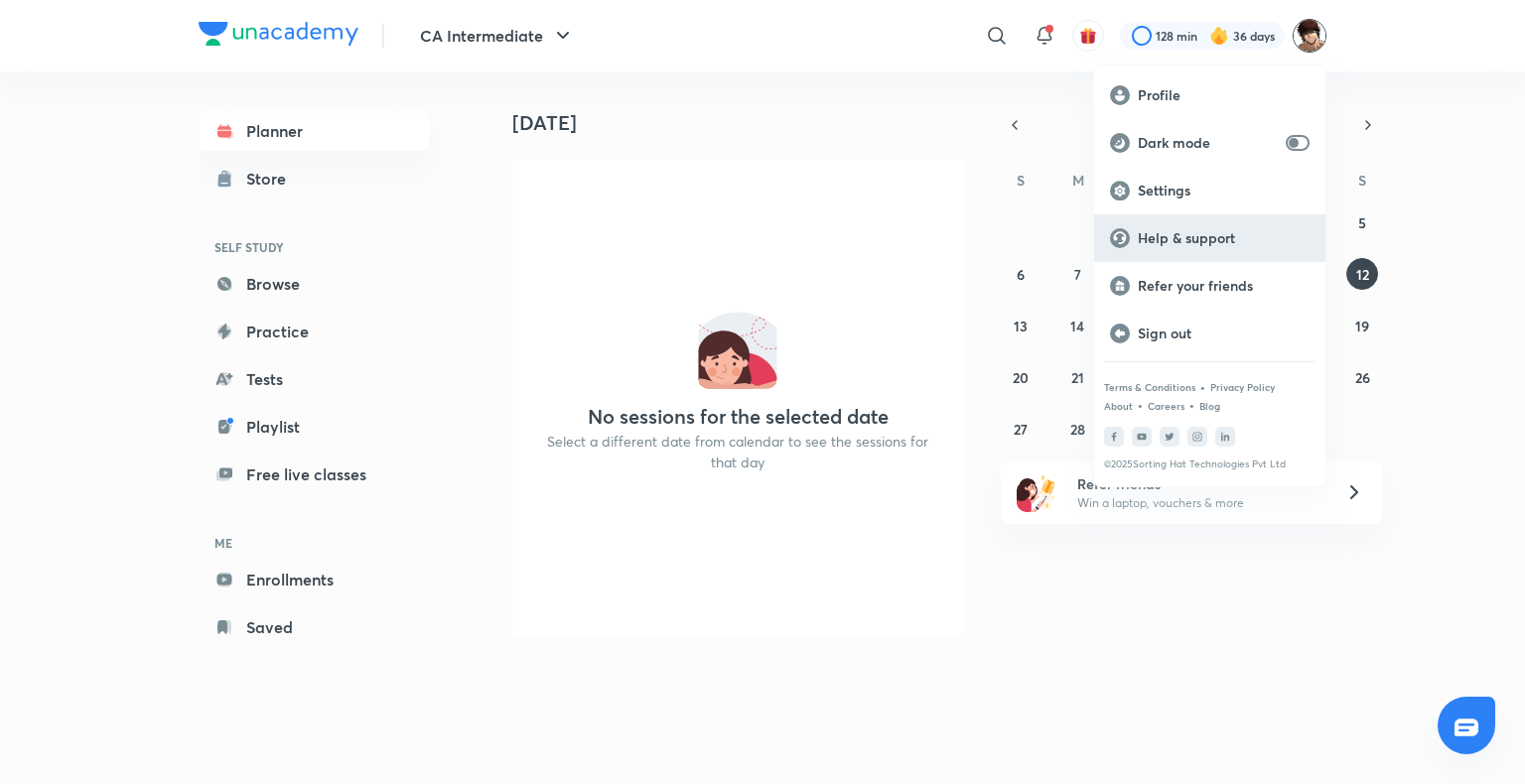 click on "Help & support" at bounding box center [1223, 238] 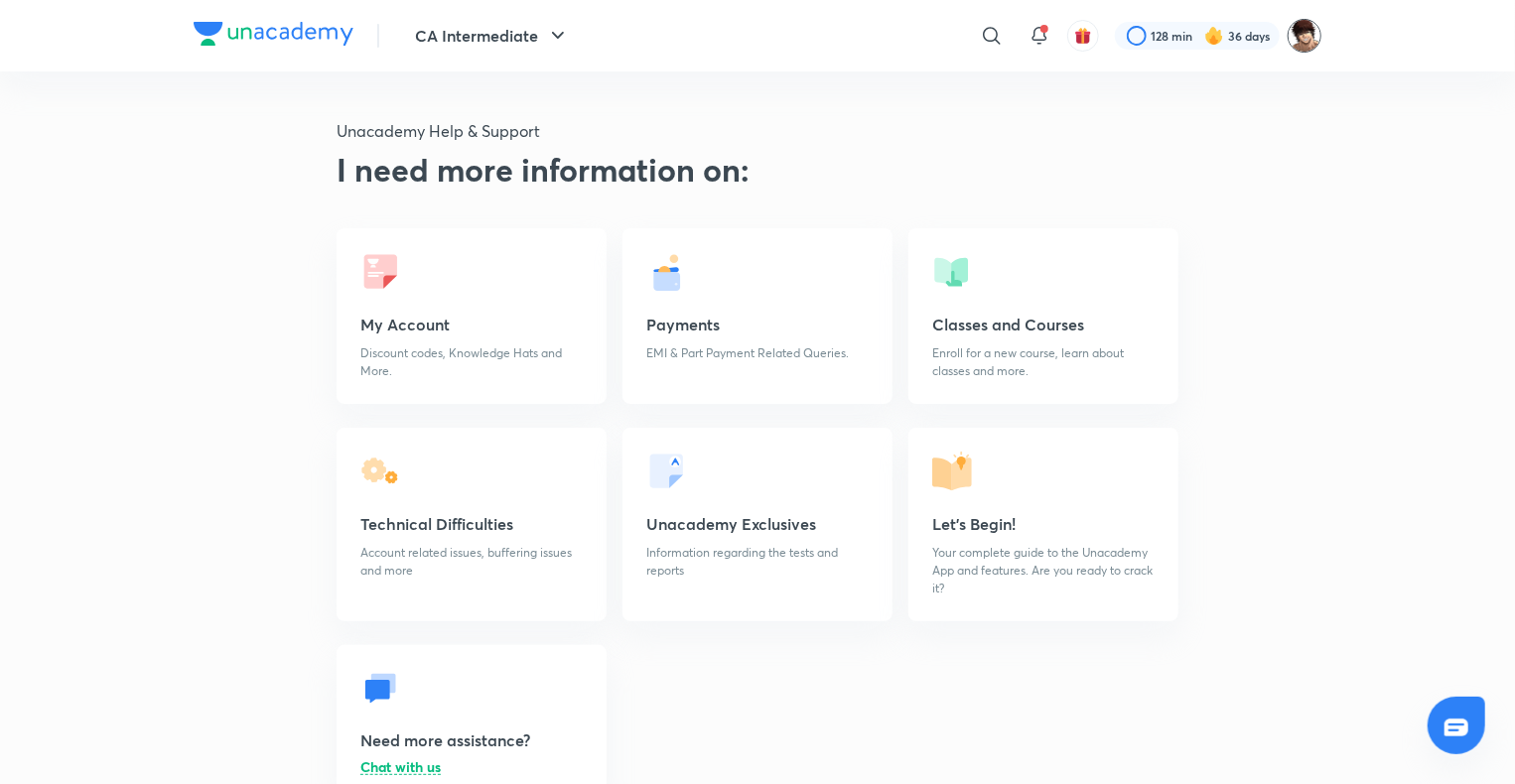 click at bounding box center [1305, 36] 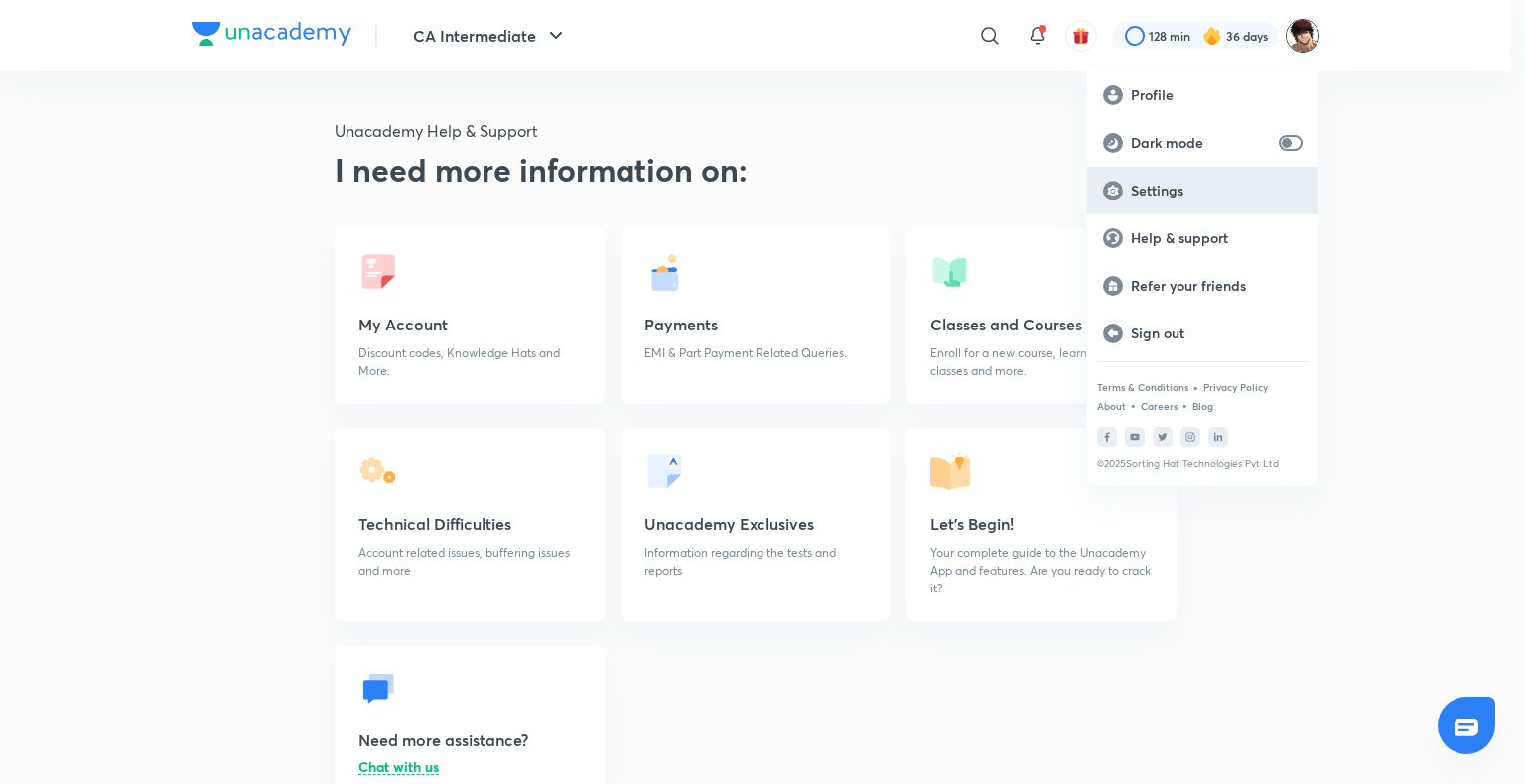 click on "Settings" at bounding box center (1202, 191) 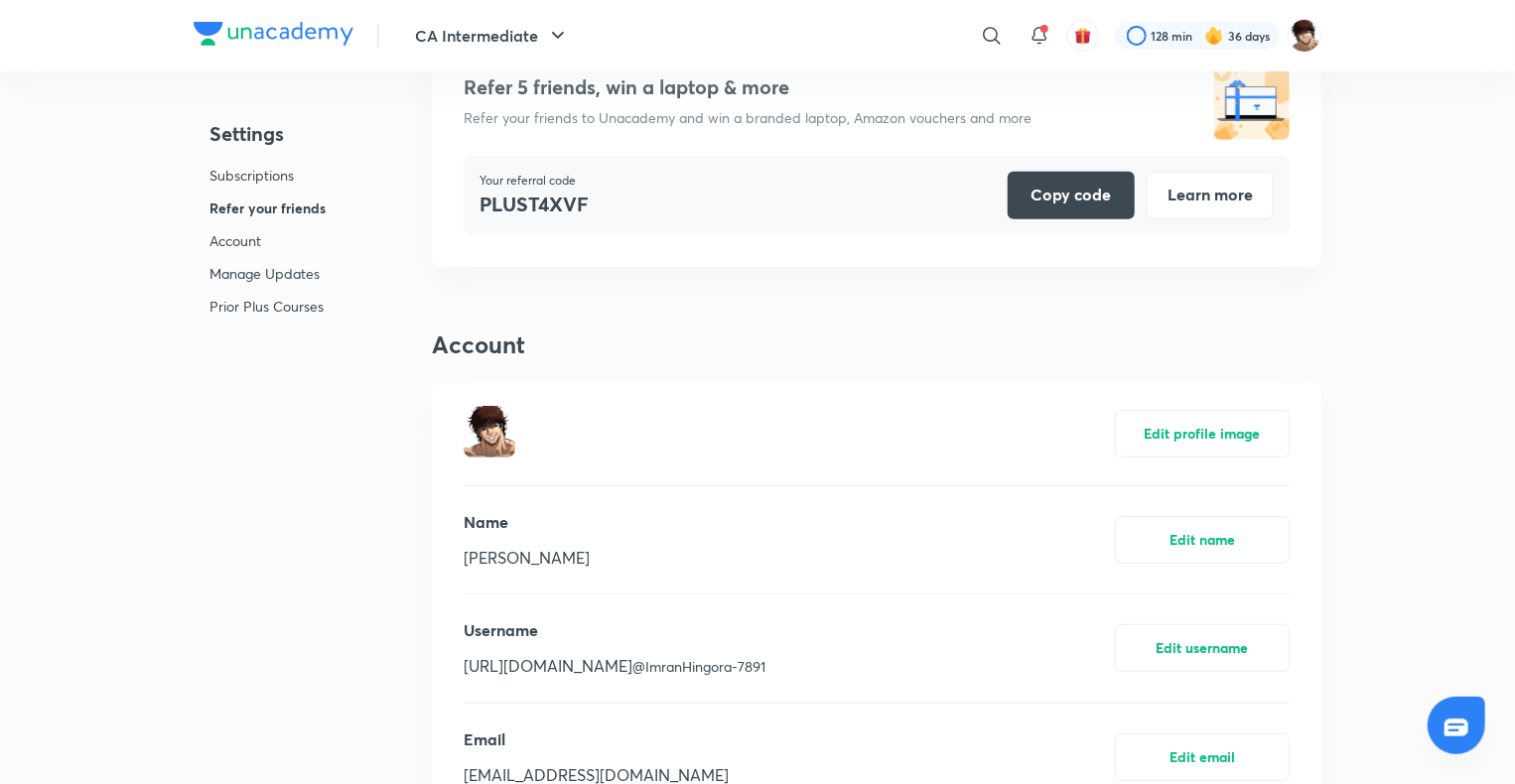 scroll, scrollTop: 496, scrollLeft: 0, axis: vertical 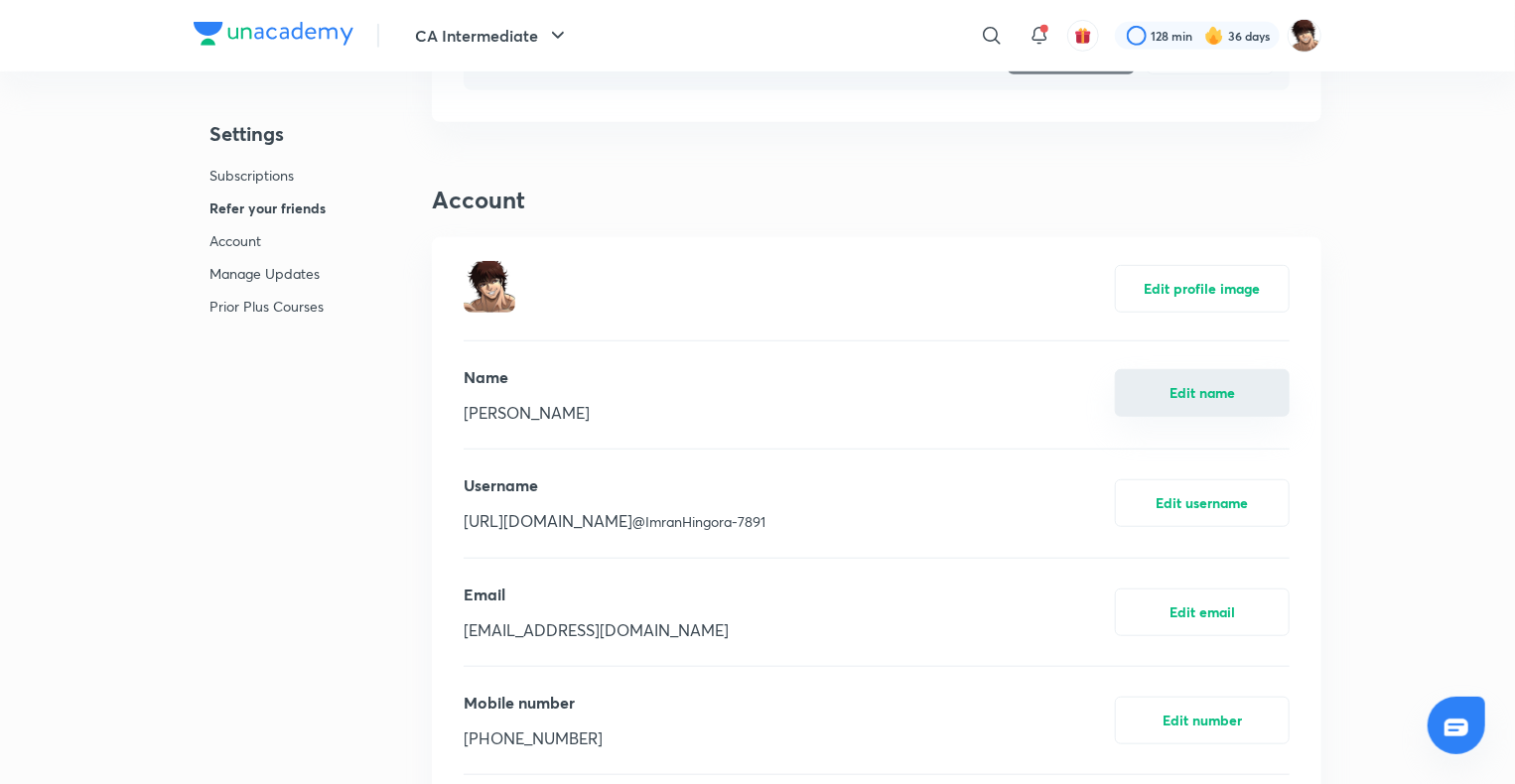 click on "Edit name" at bounding box center (1202, 393) 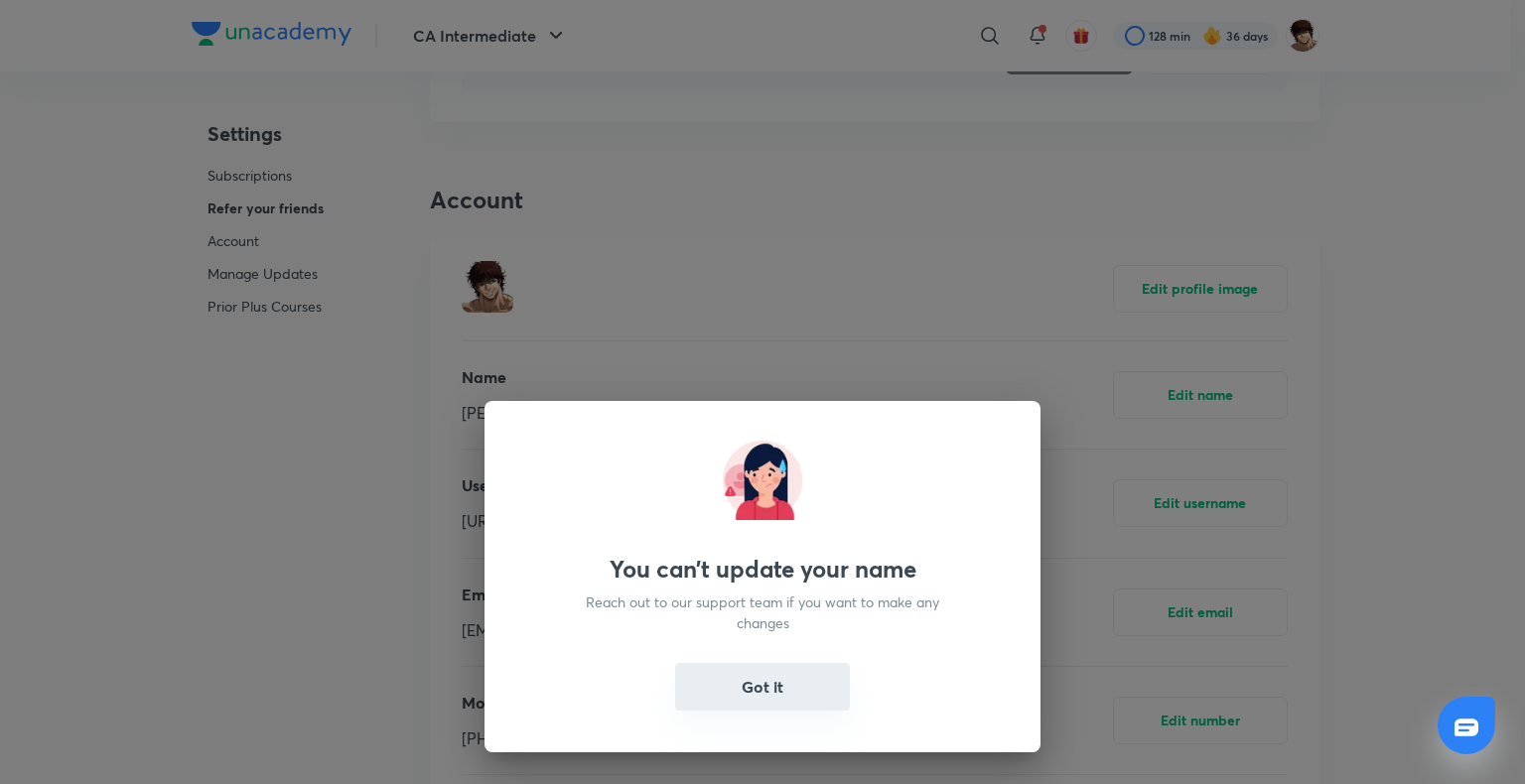 click on "Got it" at bounding box center [762, 687] 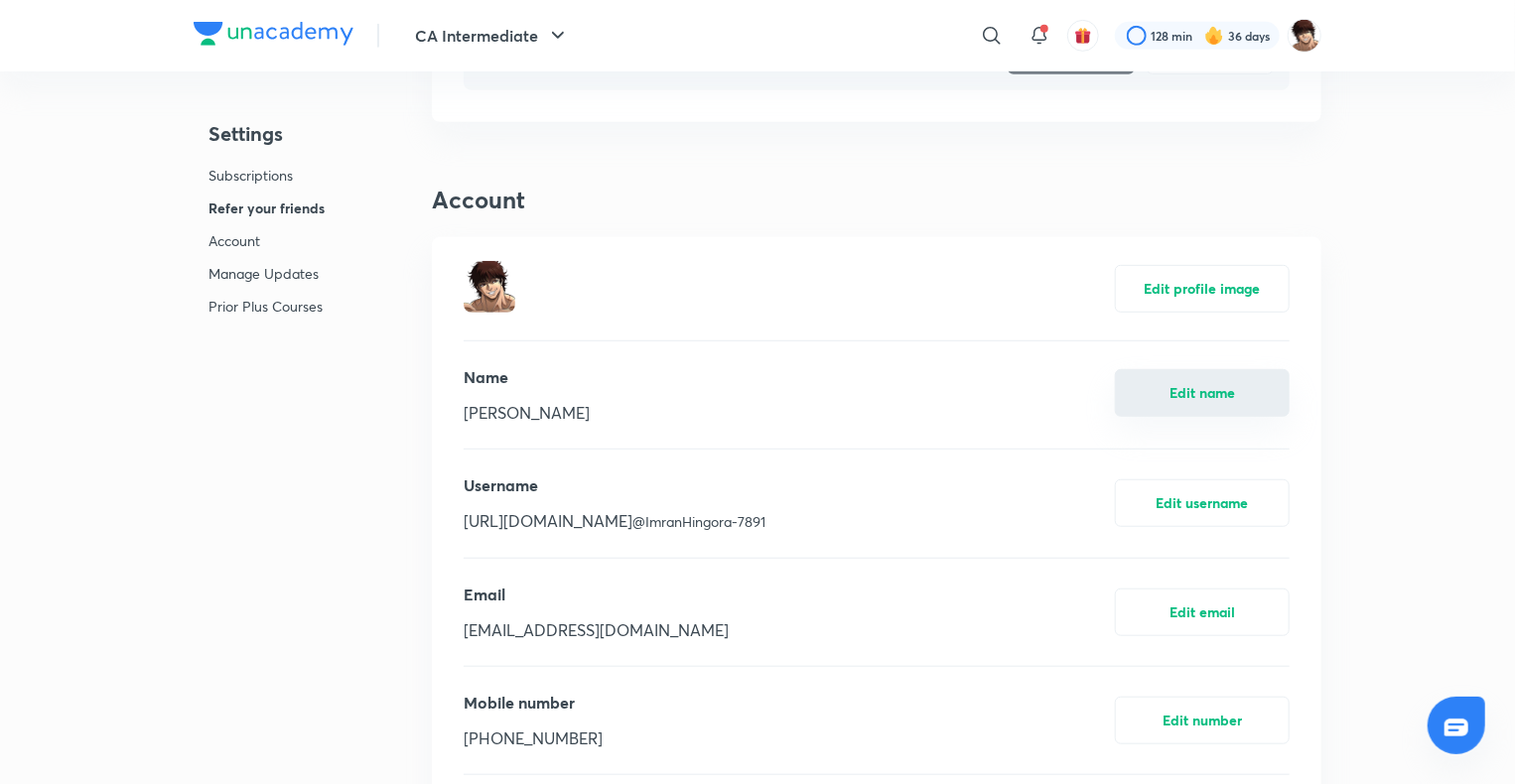 click on "Edit name" at bounding box center [1202, 393] 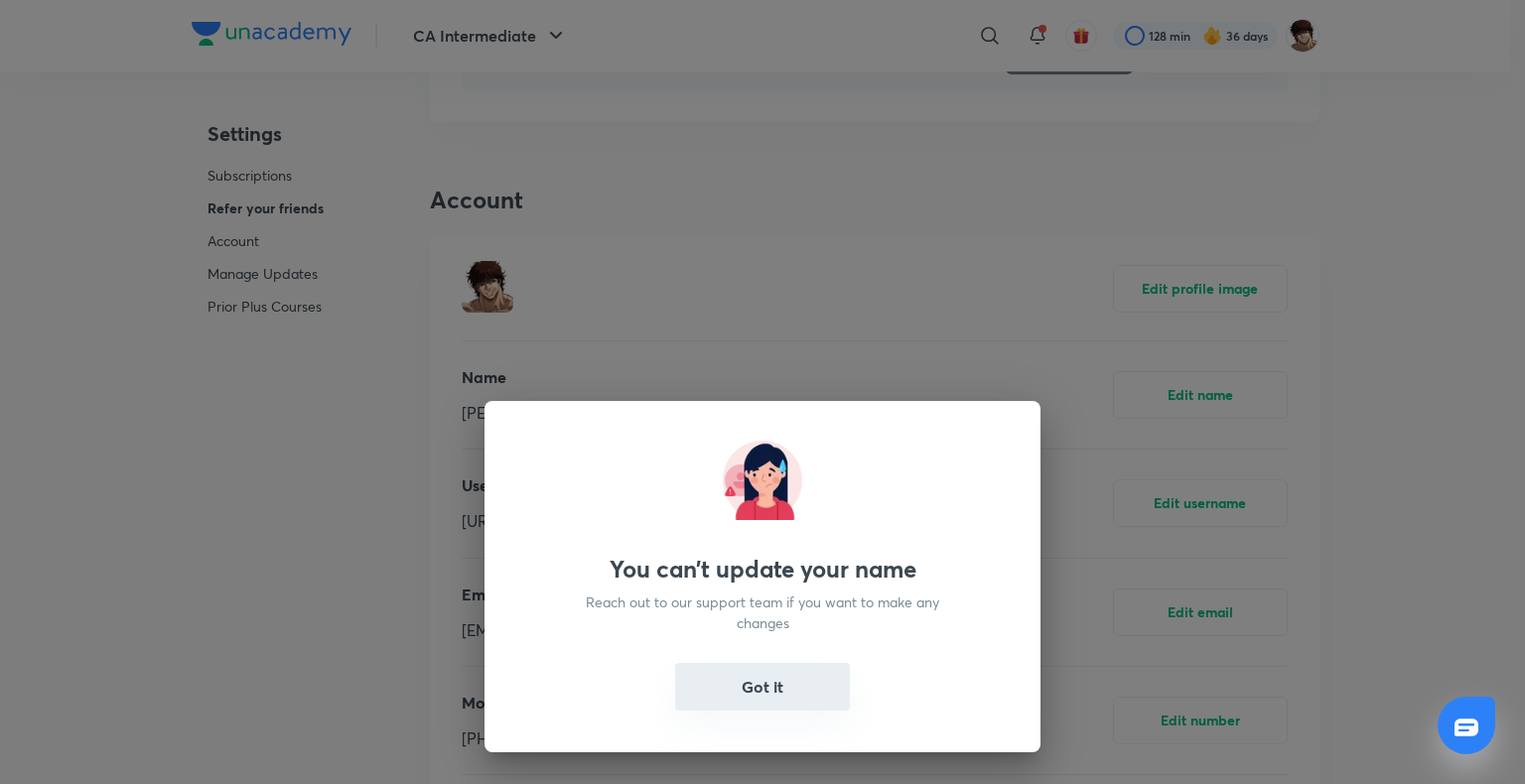 click on "Got it" at bounding box center [762, 687] 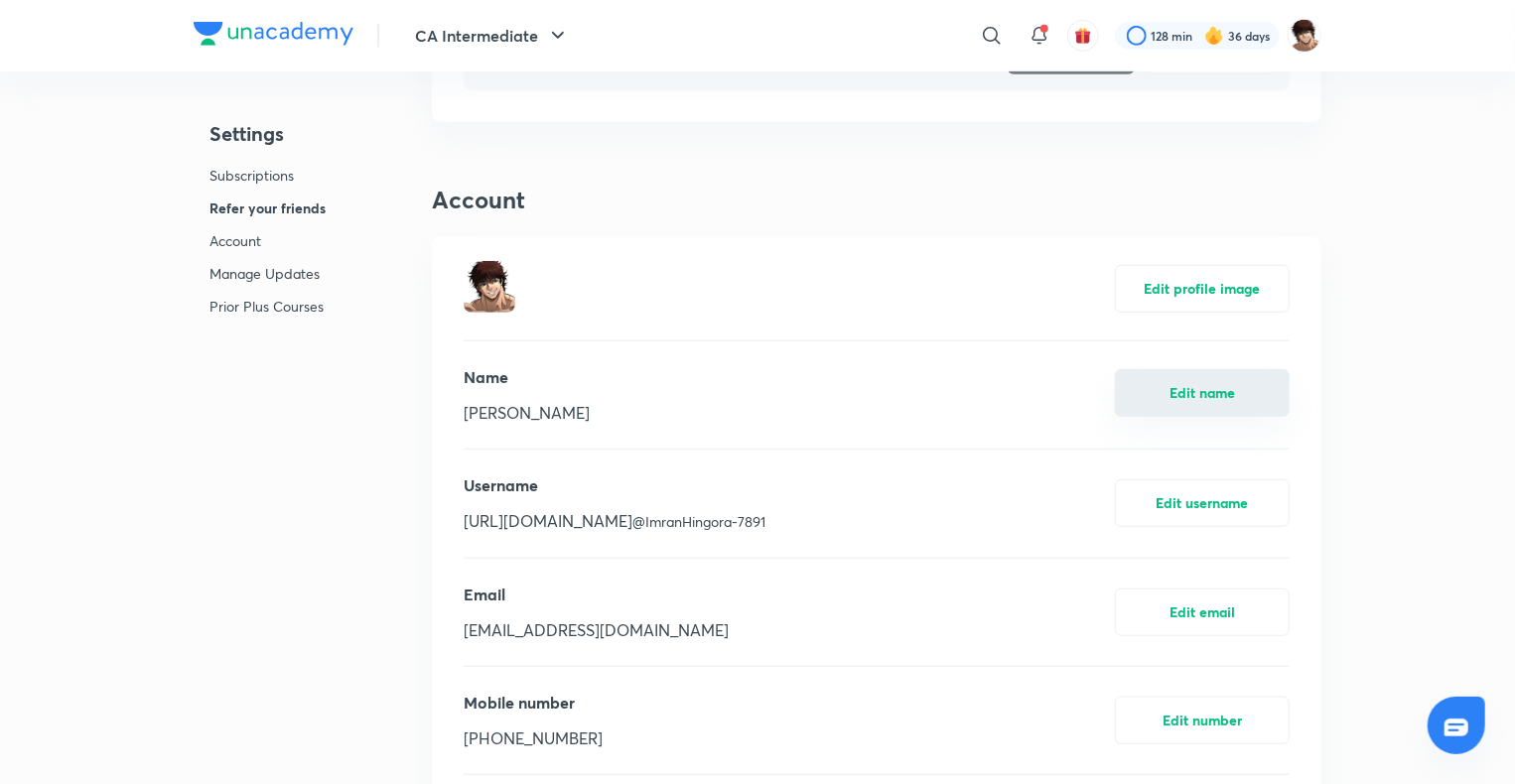 click on "Edit name" at bounding box center (1202, 393) 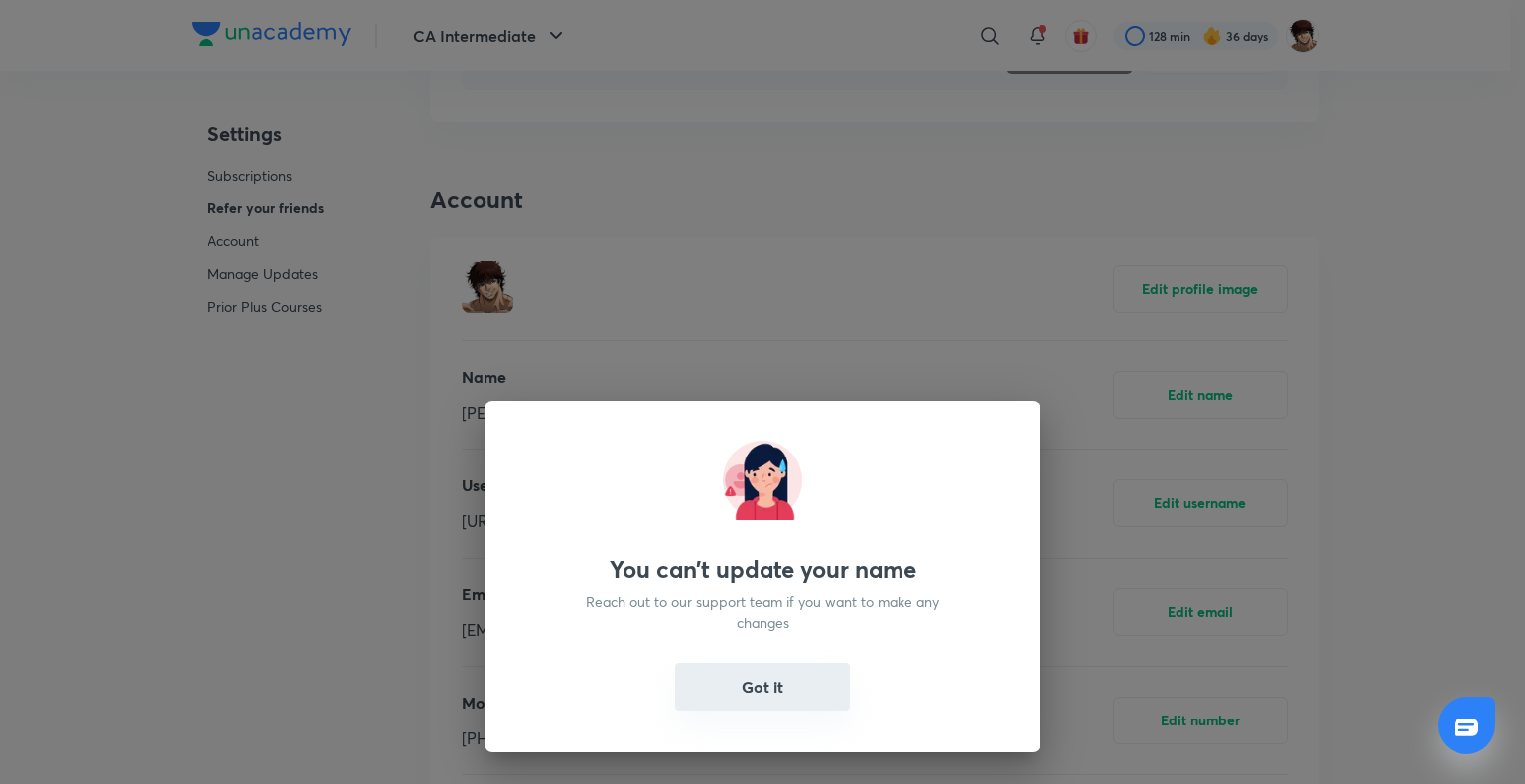 click on "Got it" at bounding box center (762, 687) 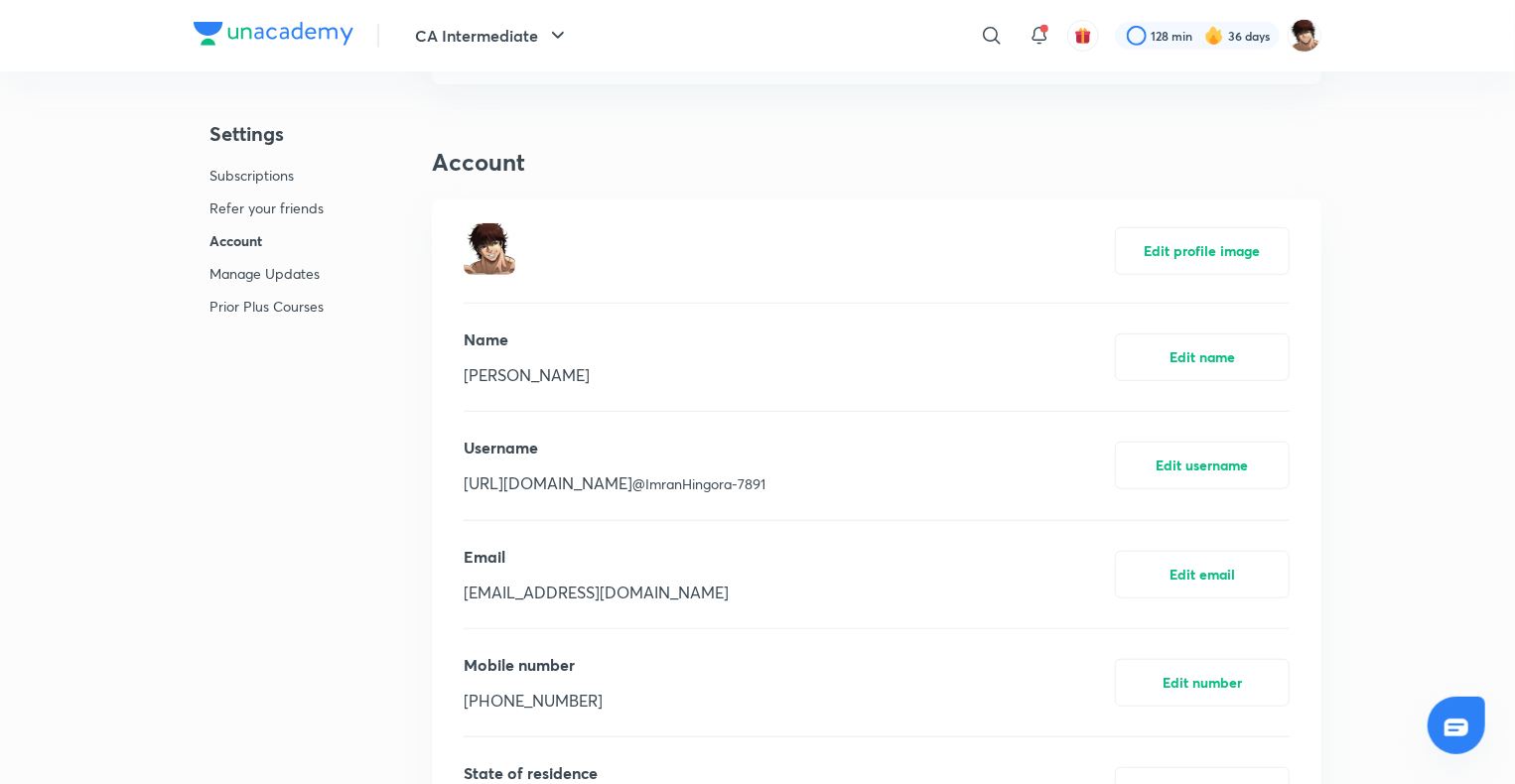 scroll, scrollTop: 496, scrollLeft: 0, axis: vertical 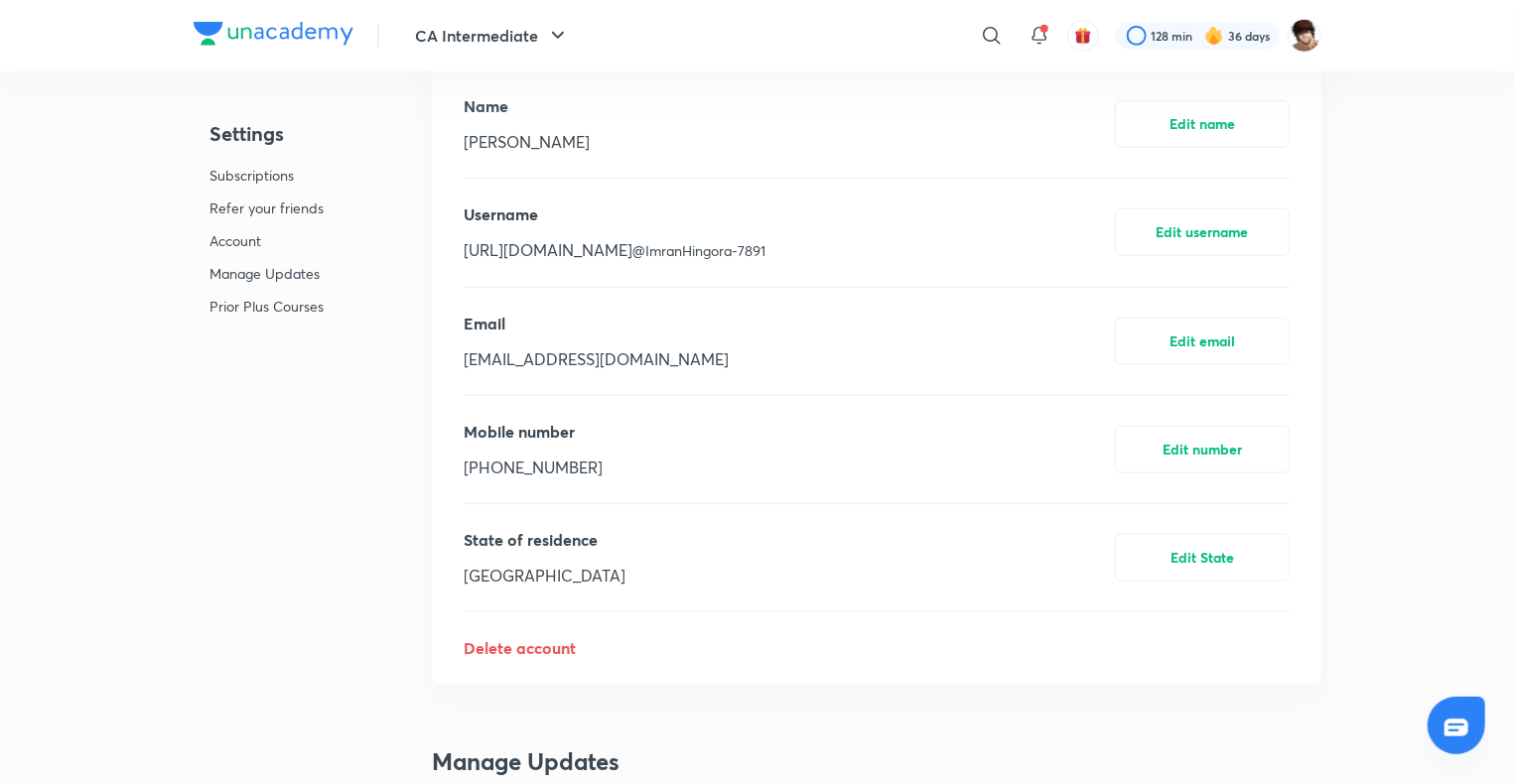 drag, startPoint x: 131, startPoint y: 133, endPoint x: 389, endPoint y: 113, distance: 258.774 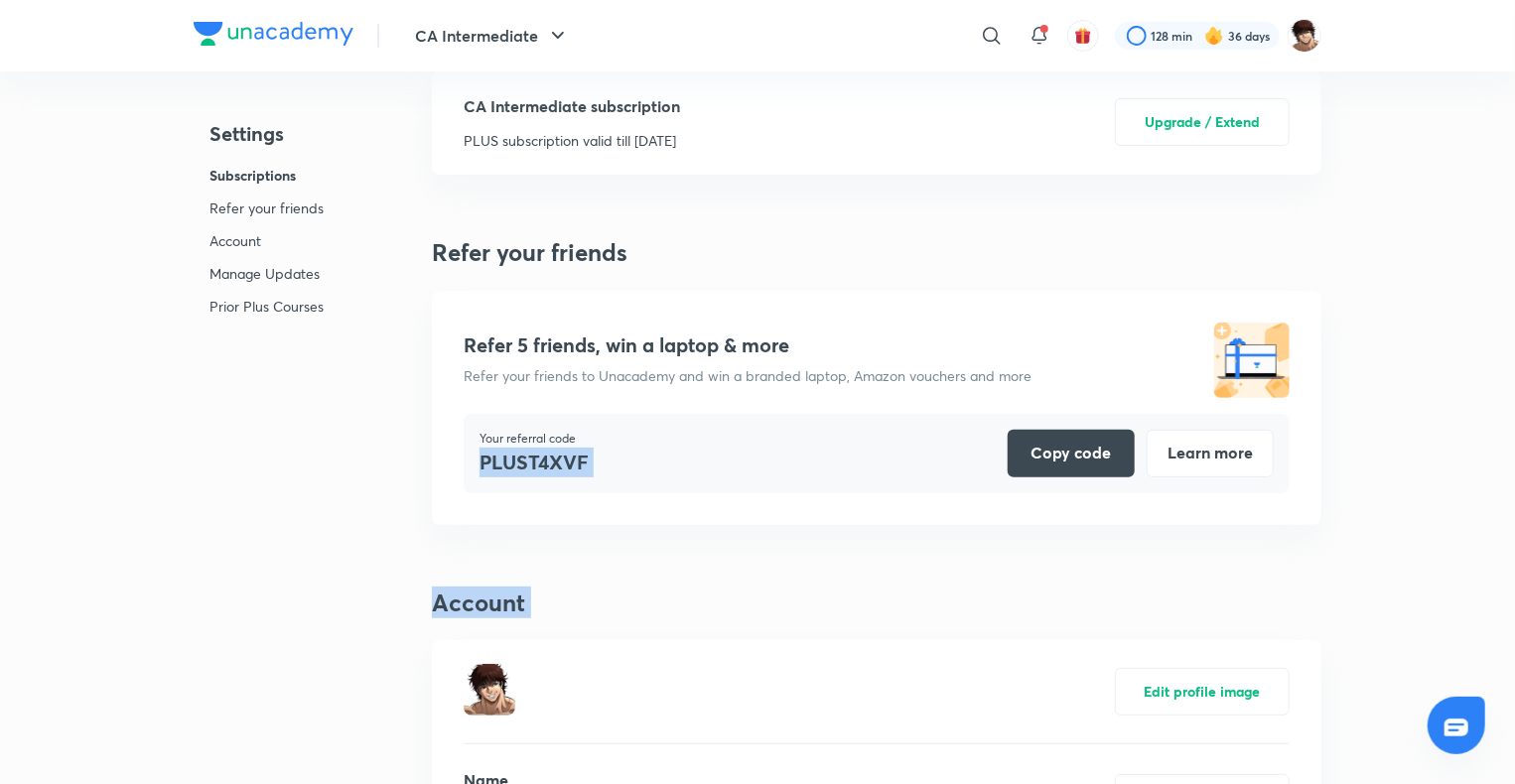 scroll, scrollTop: 0, scrollLeft: 0, axis: both 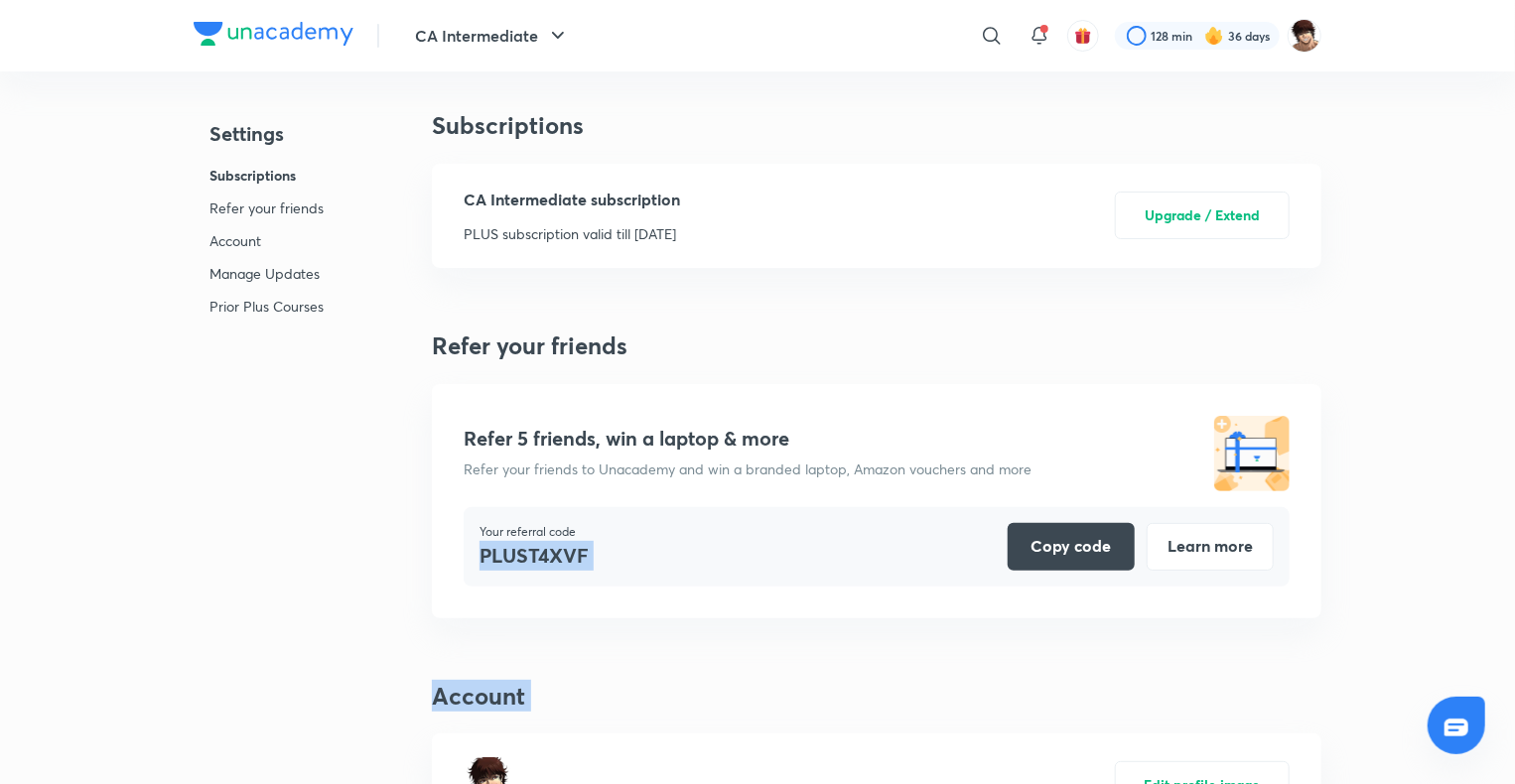 click on "Account" at bounding box center (877, 696) 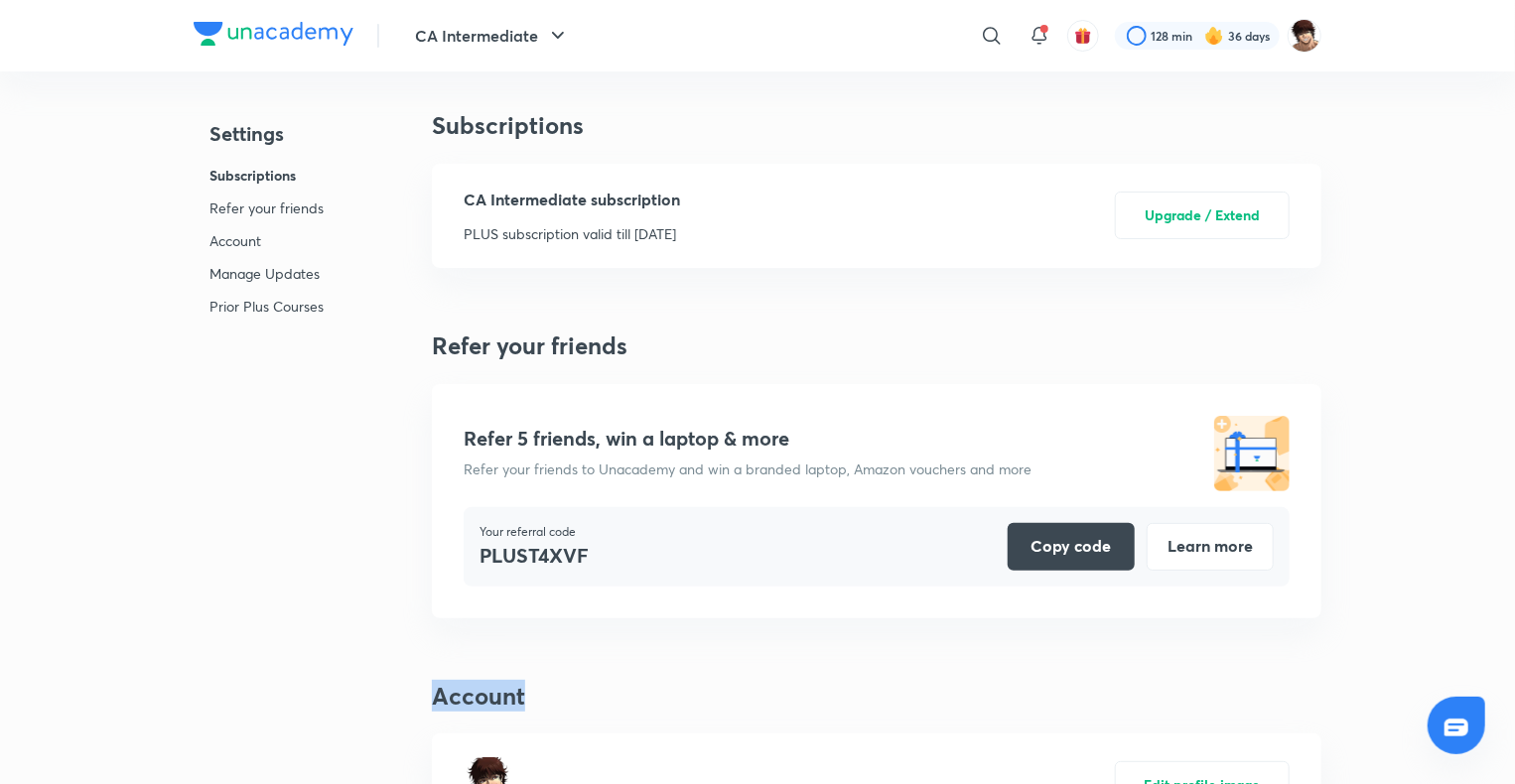 click on "Account" at bounding box center (877, 696) 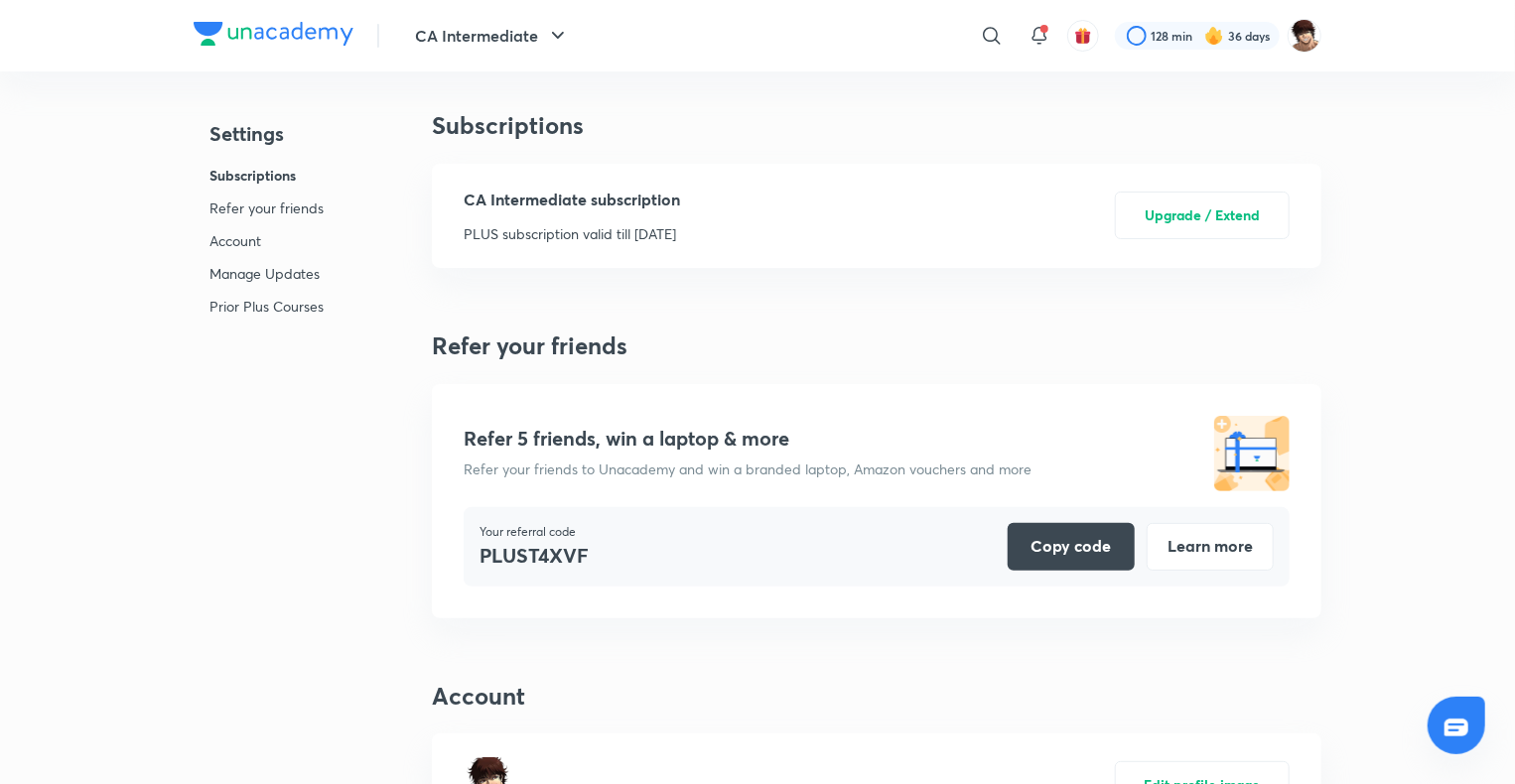 click on "Account" at bounding box center (877, 696) 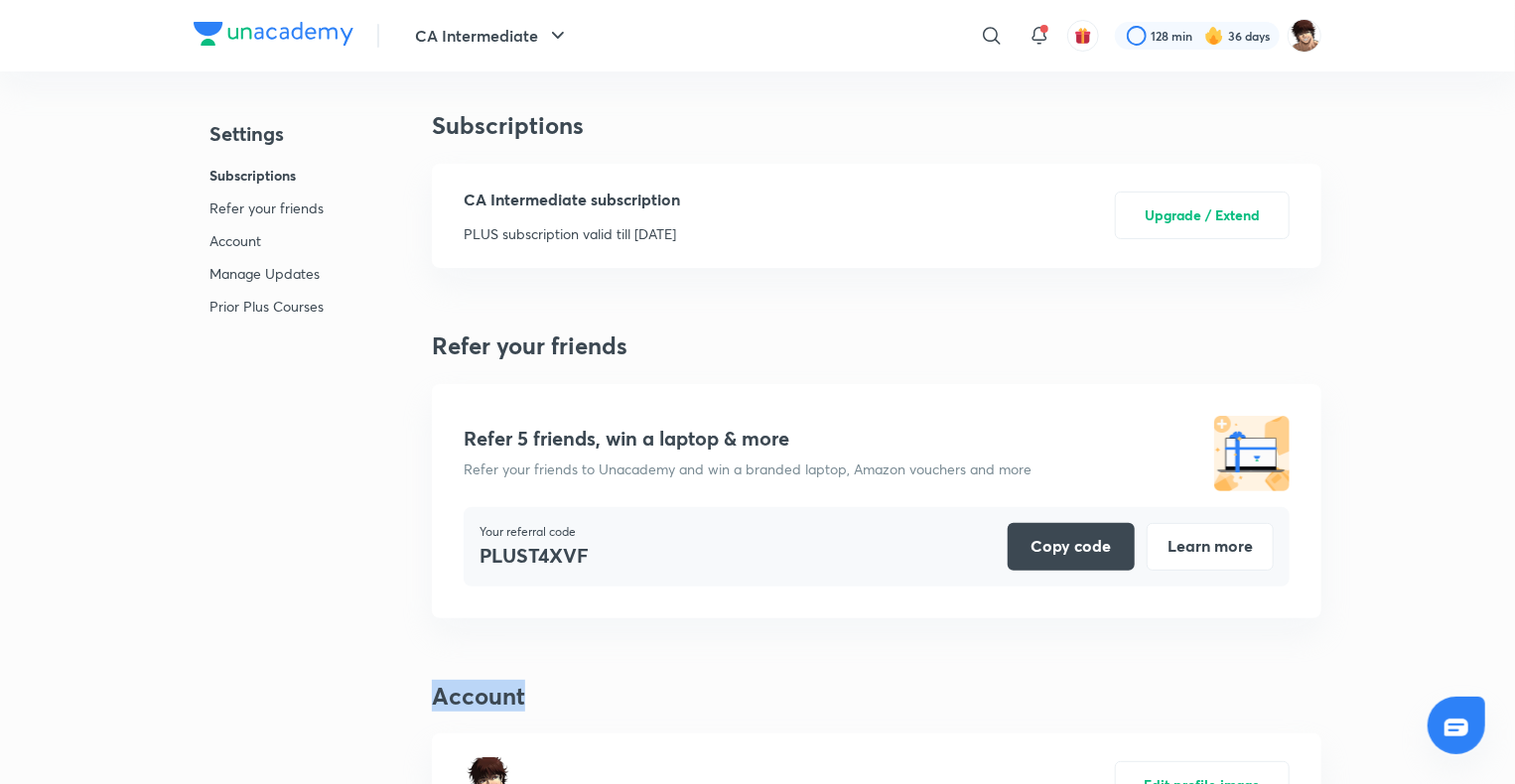 click on "Account" at bounding box center (877, 696) 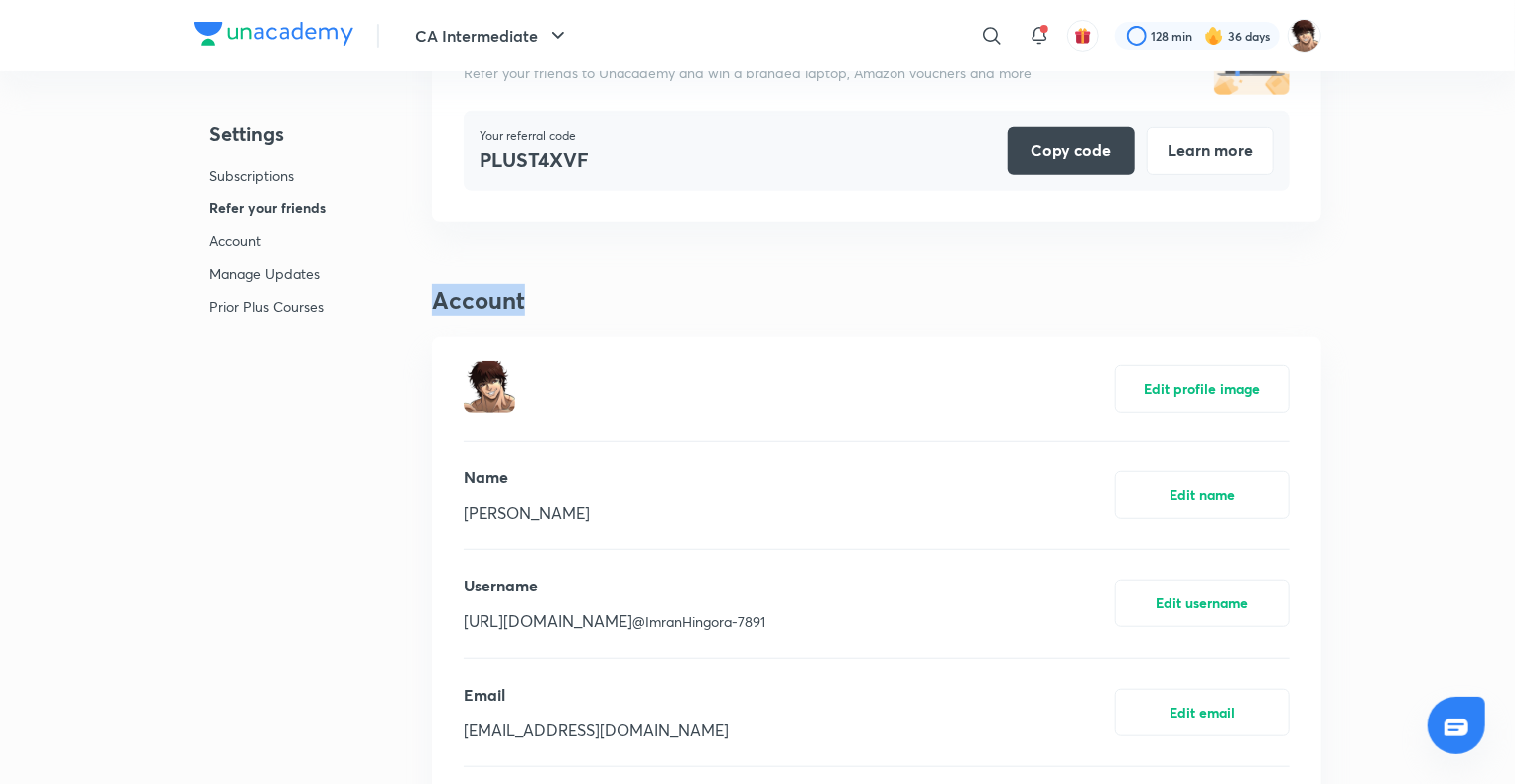 scroll, scrollTop: 397, scrollLeft: 0, axis: vertical 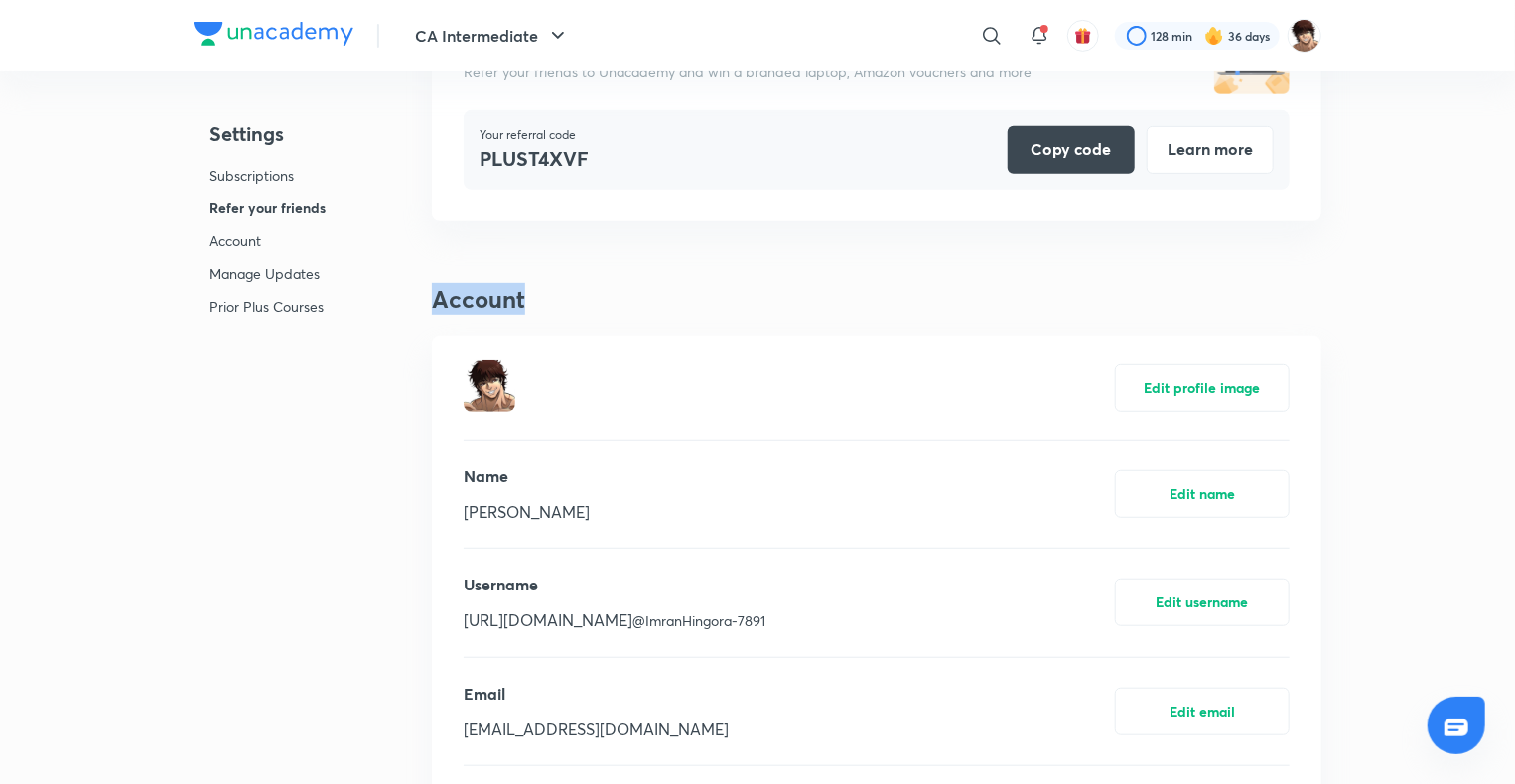 click on "Account" at bounding box center (877, 299) 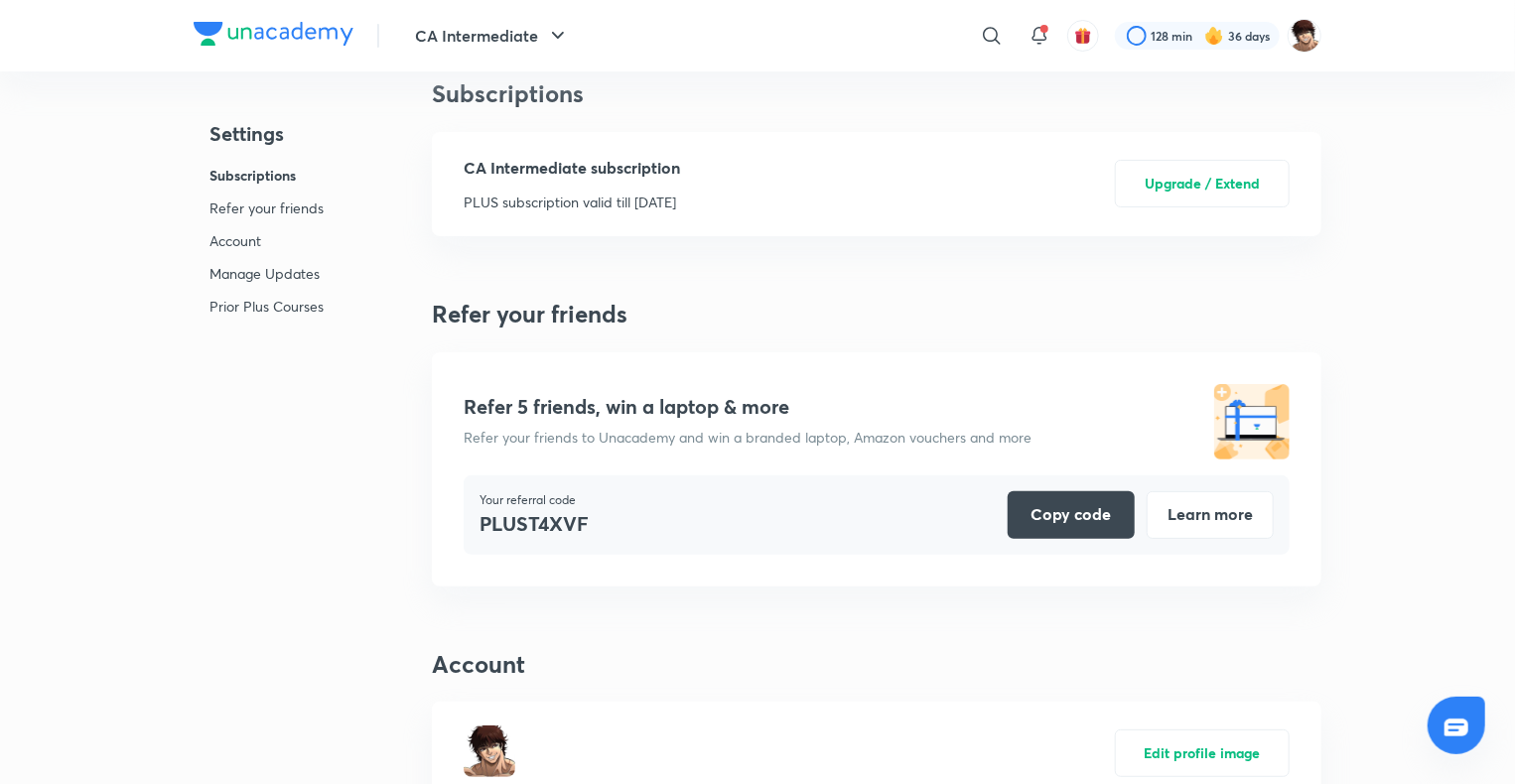 scroll, scrollTop: 0, scrollLeft: 0, axis: both 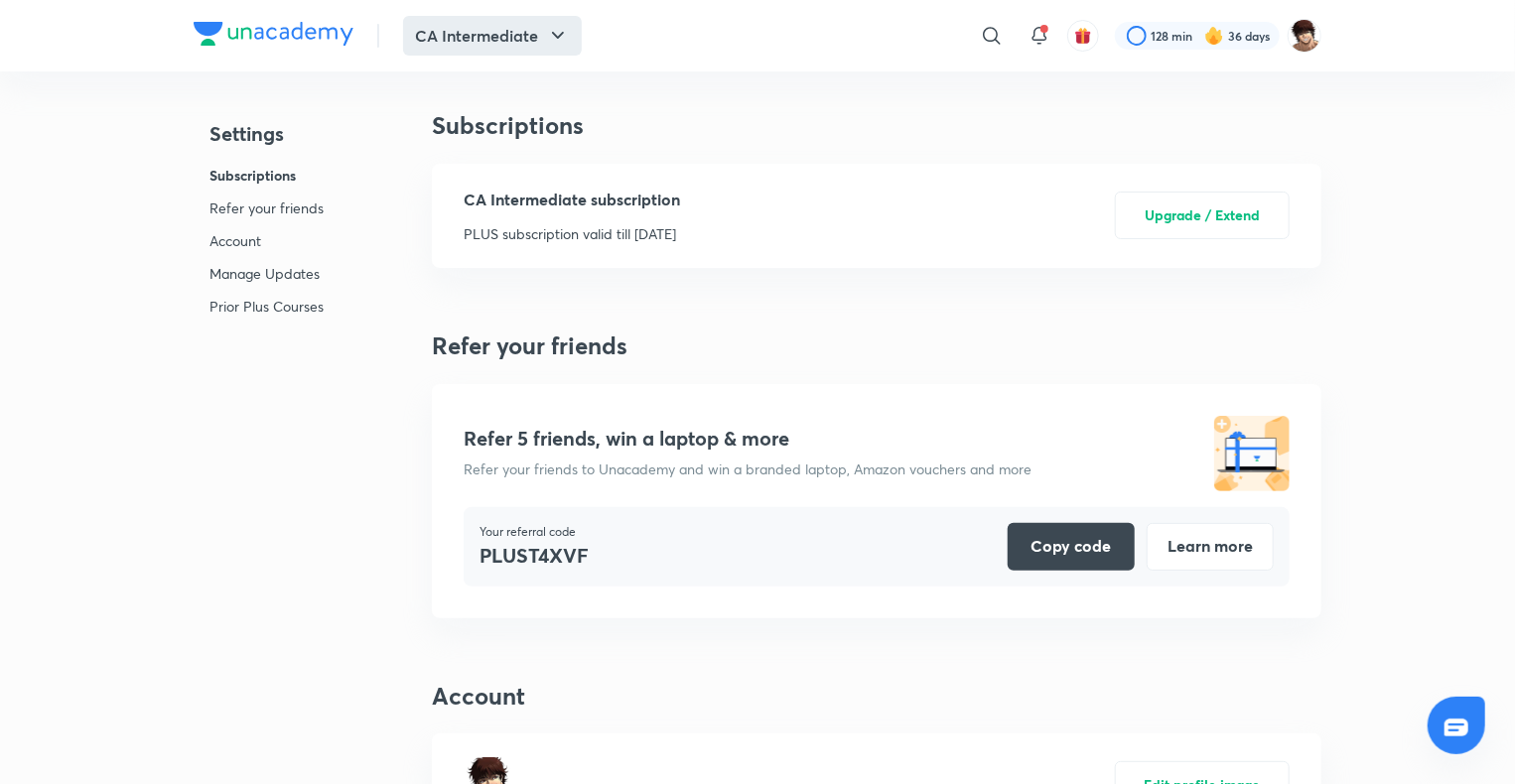 click on "CA Intermediate" at bounding box center (492, 36) 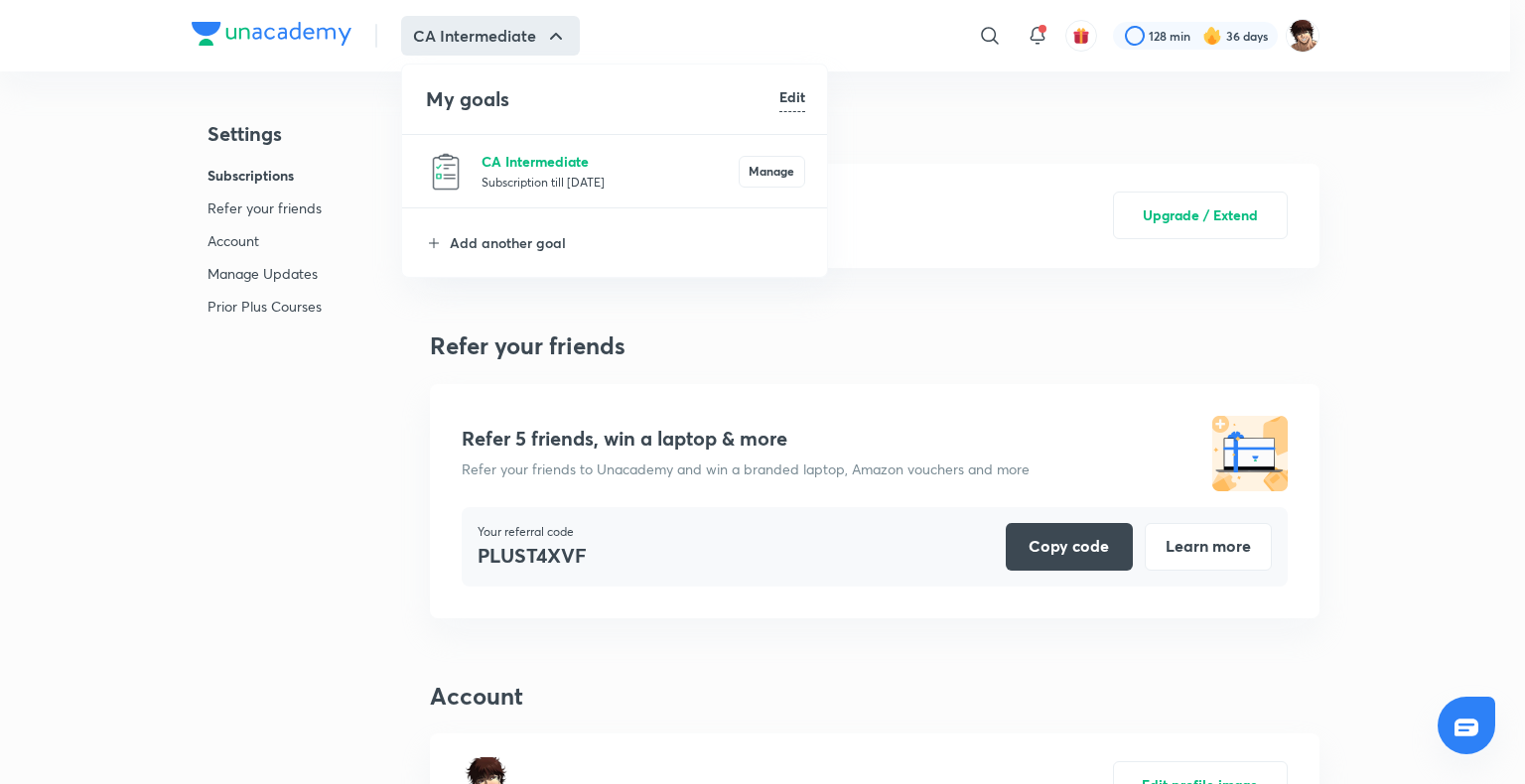 click on "CA Intermediate" at bounding box center [610, 161] 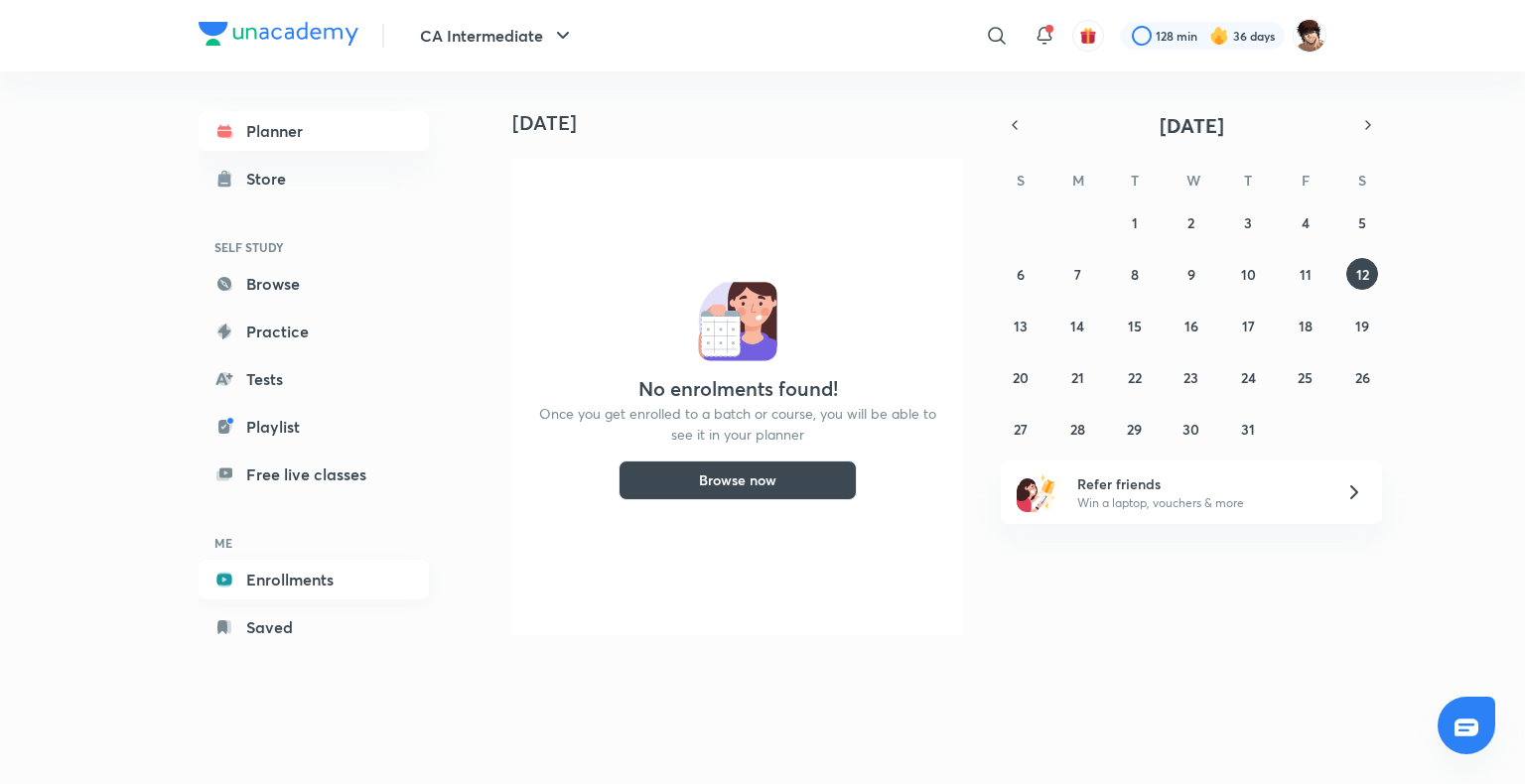click on "Enrollments" at bounding box center [314, 580] 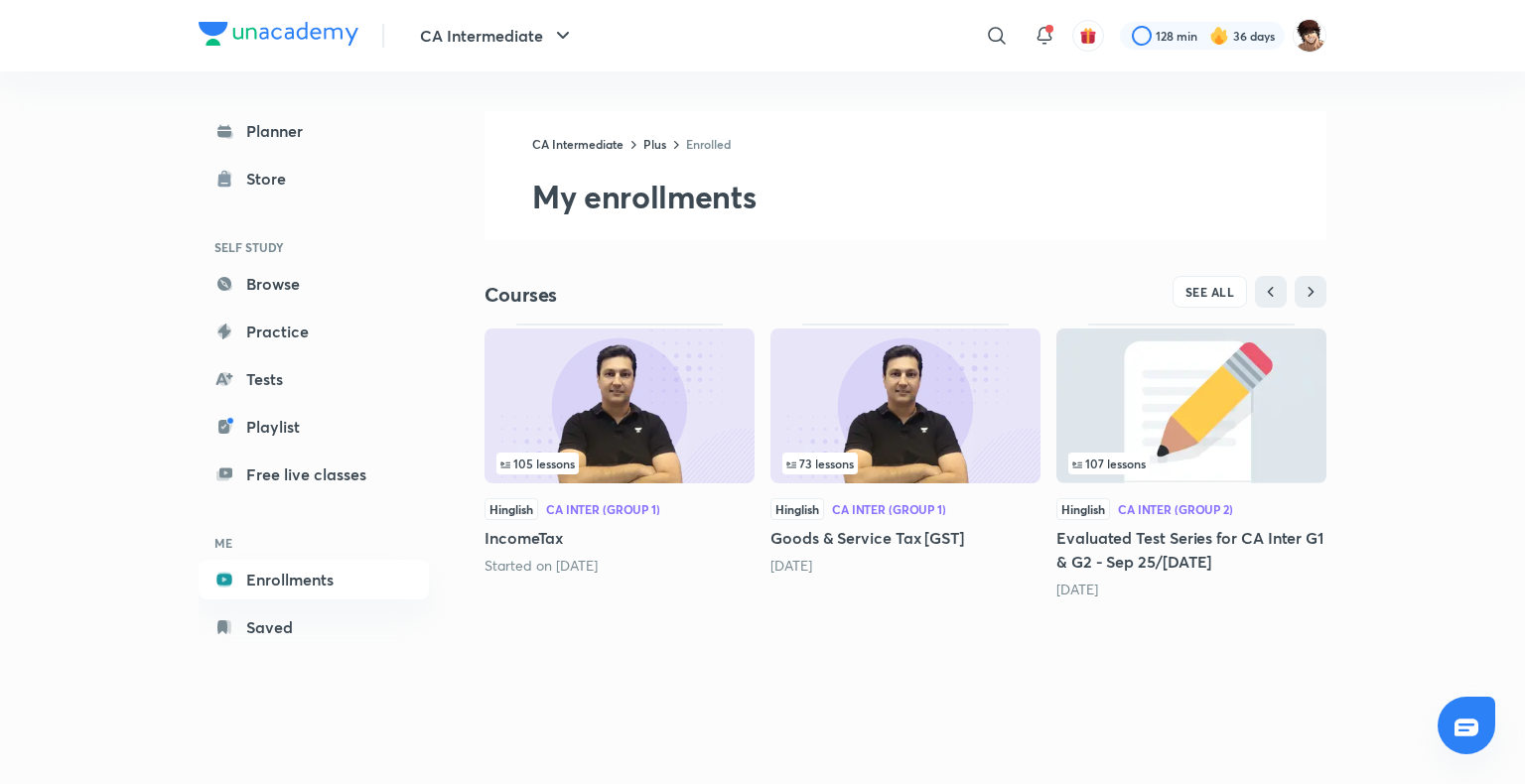 click at bounding box center [620, 406] 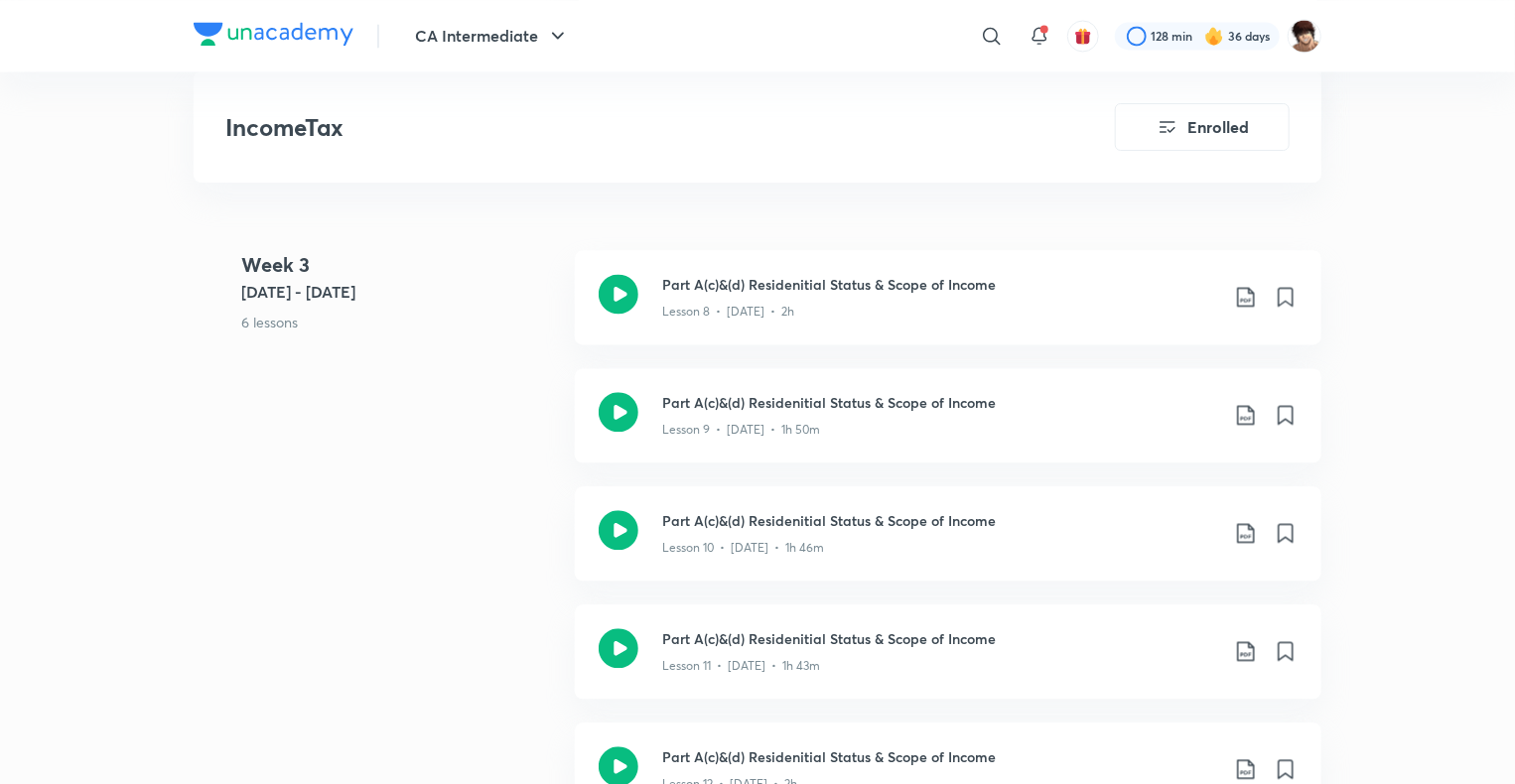 scroll, scrollTop: 2084, scrollLeft: 0, axis: vertical 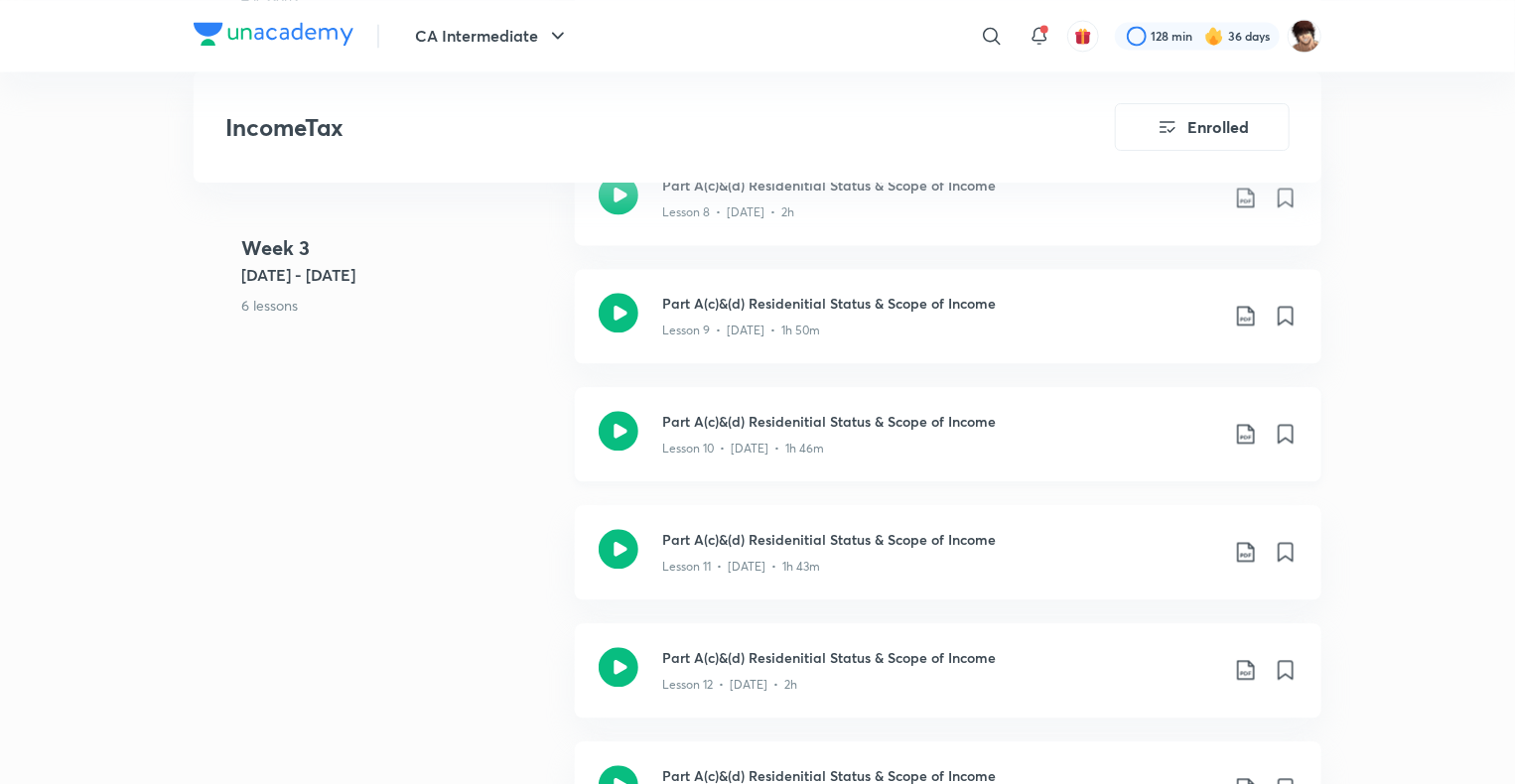 click 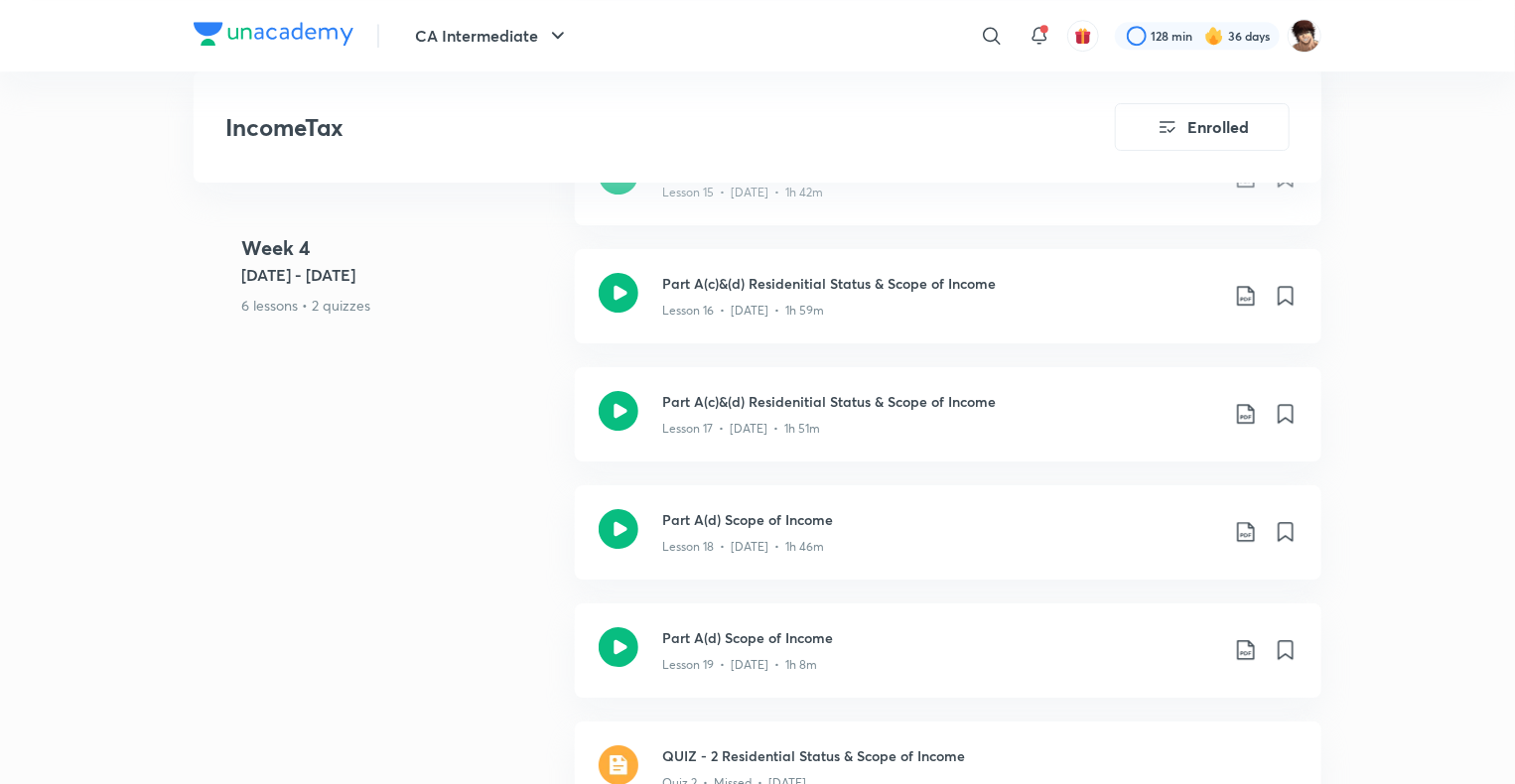 scroll, scrollTop: 3168, scrollLeft: 0, axis: vertical 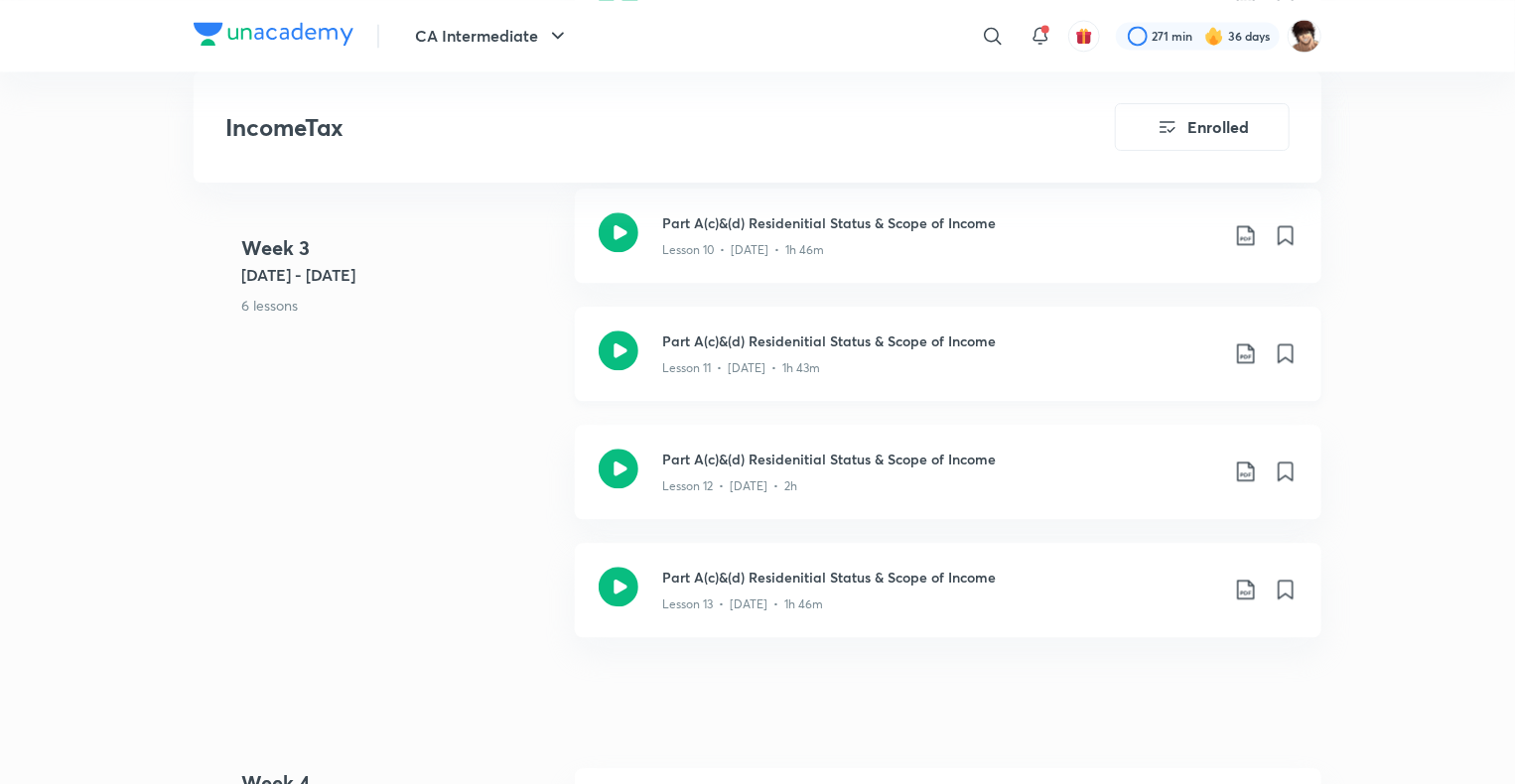 click 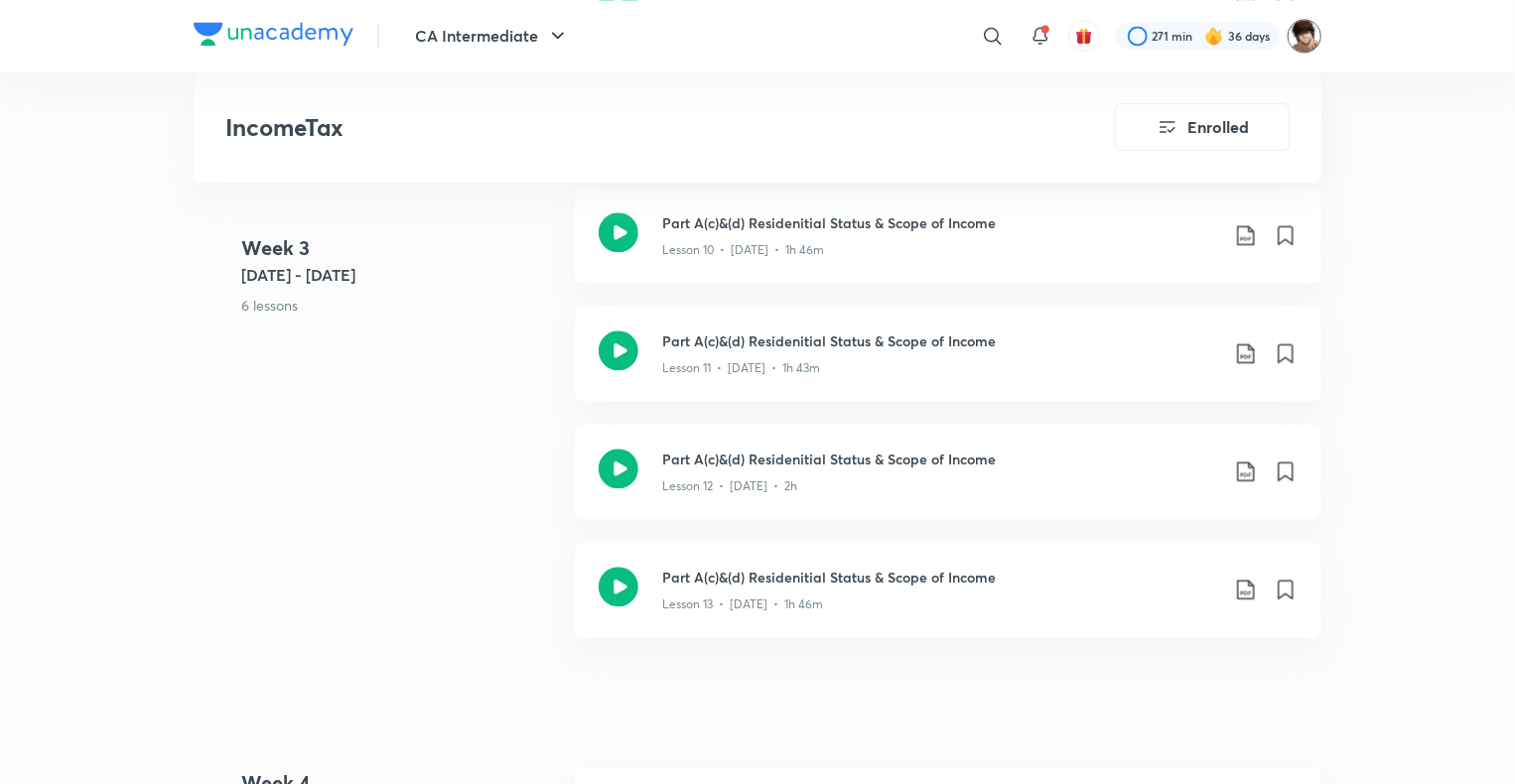 click at bounding box center [1305, 36] 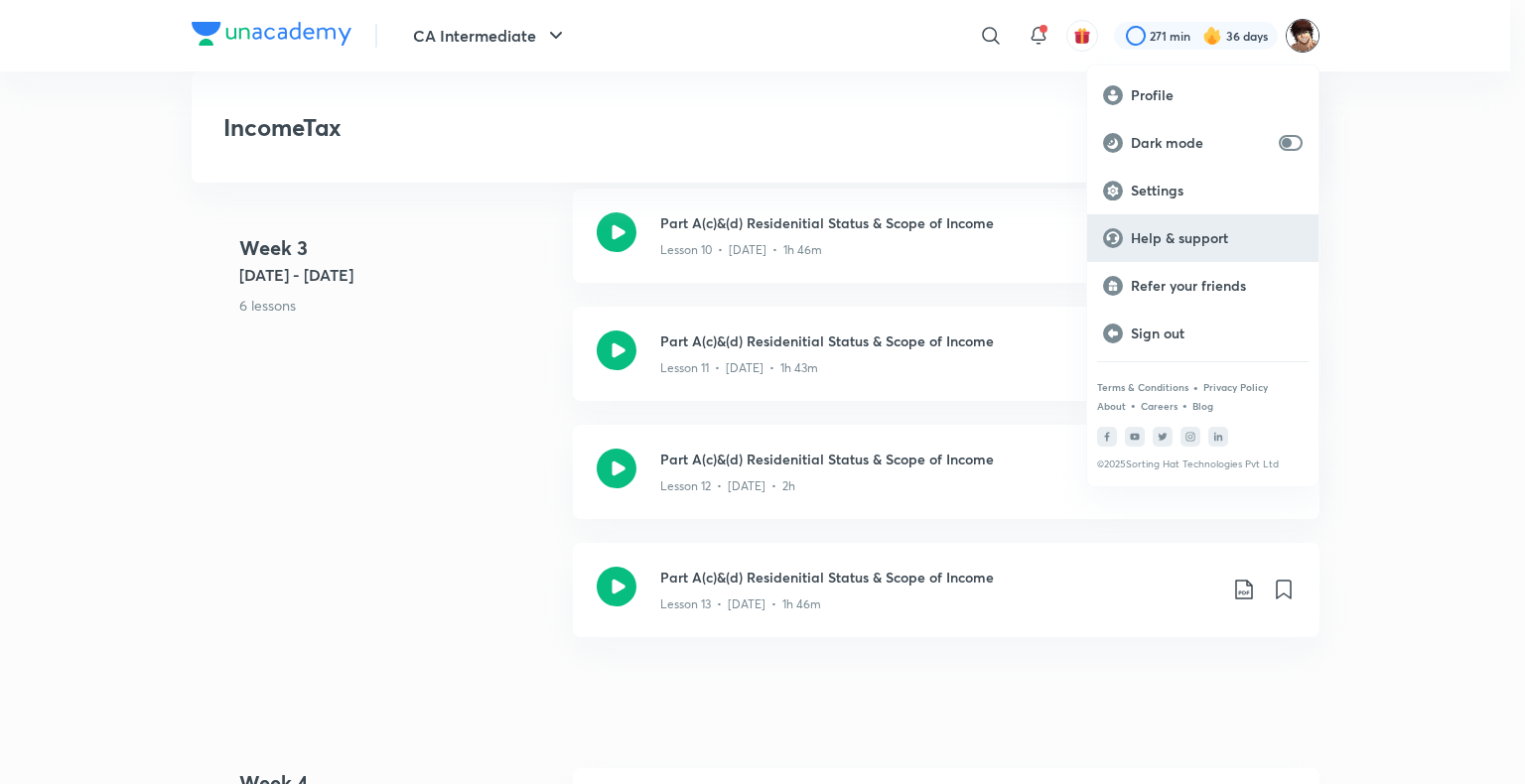 click on "Help & support" at bounding box center [1216, 238] 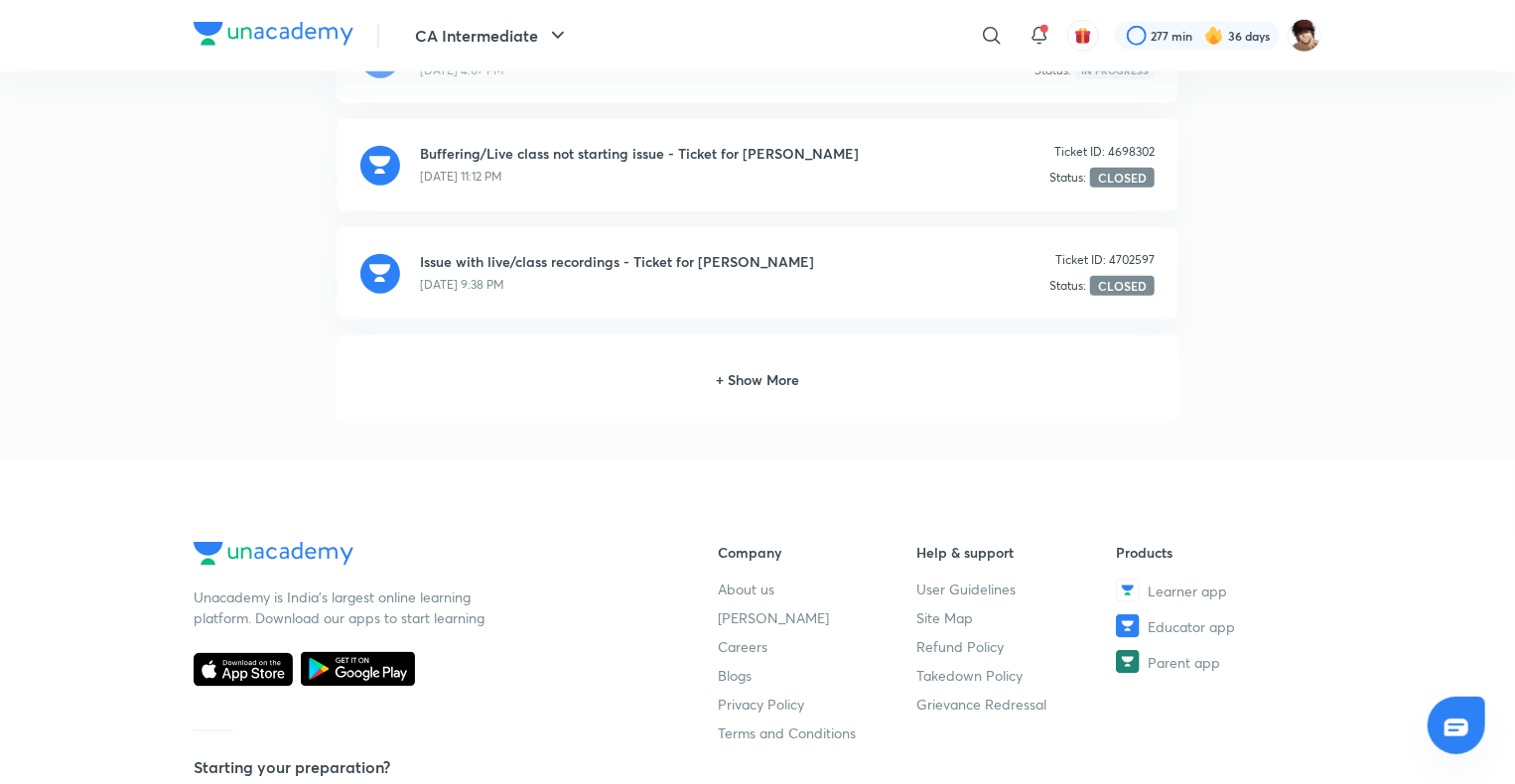 scroll, scrollTop: 992, scrollLeft: 0, axis: vertical 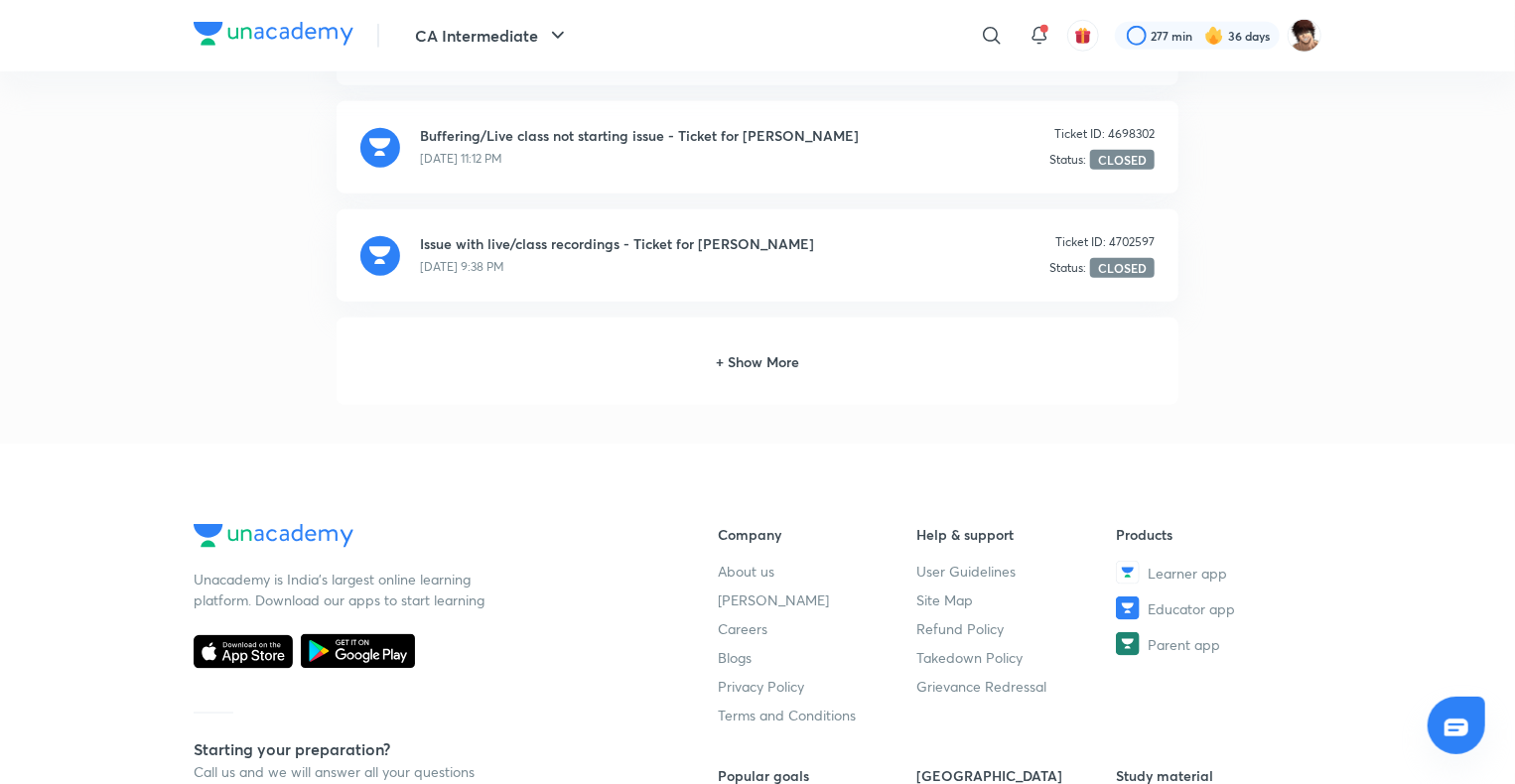 click on "+ Show More" at bounding box center [758, 361] 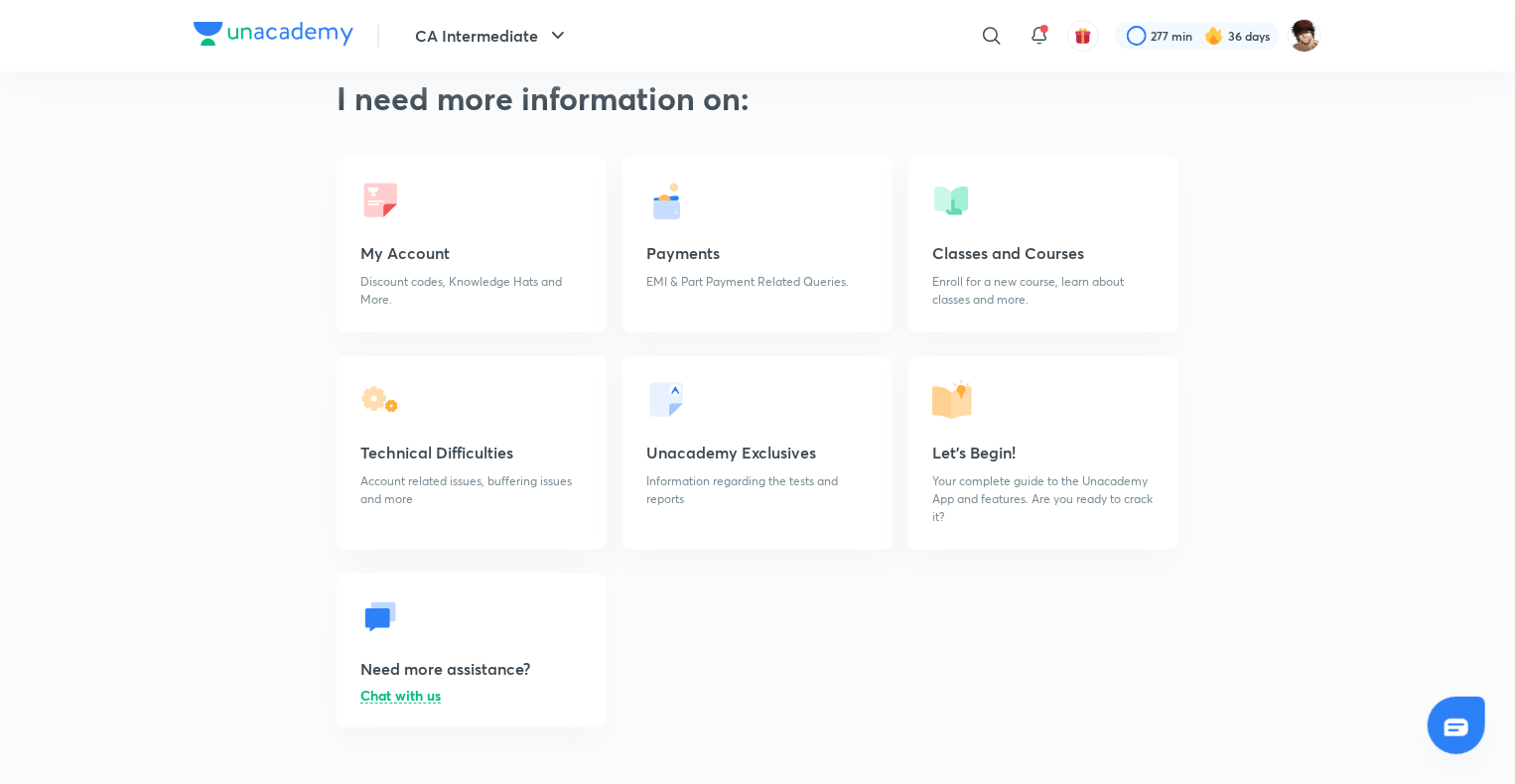 scroll, scrollTop: 0, scrollLeft: 0, axis: both 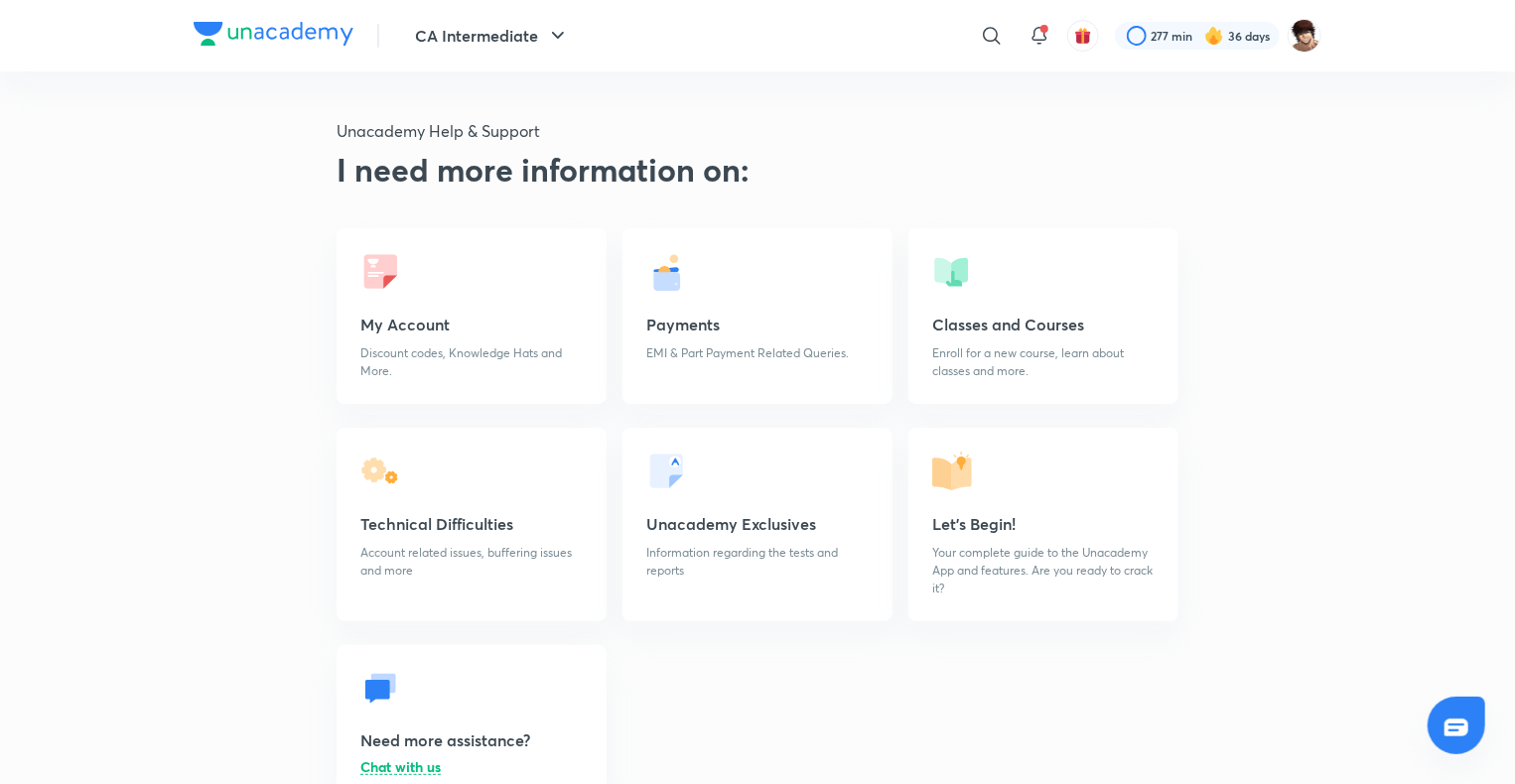 click on "​" at bounding box center [1000, 36] 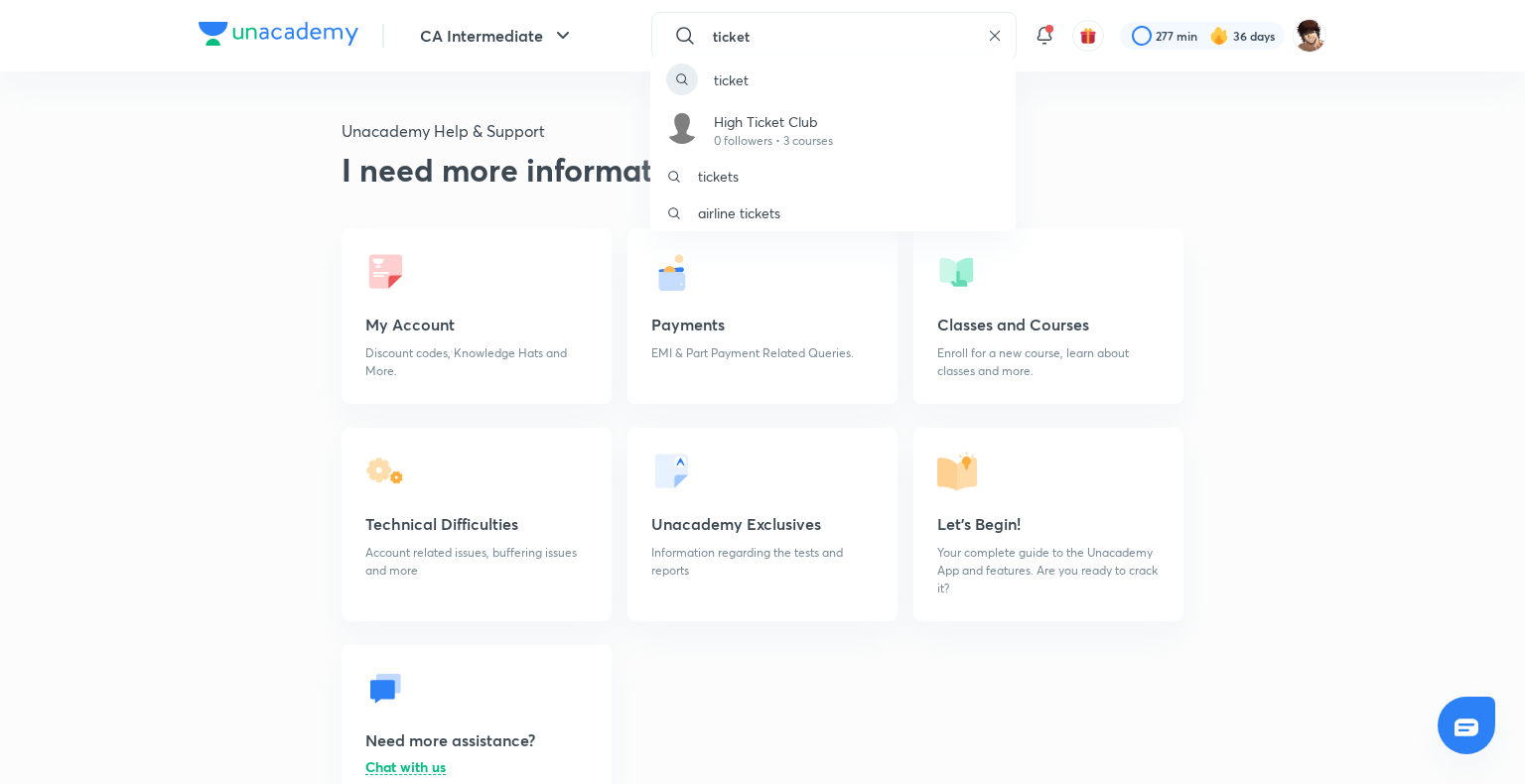type on "ticket" 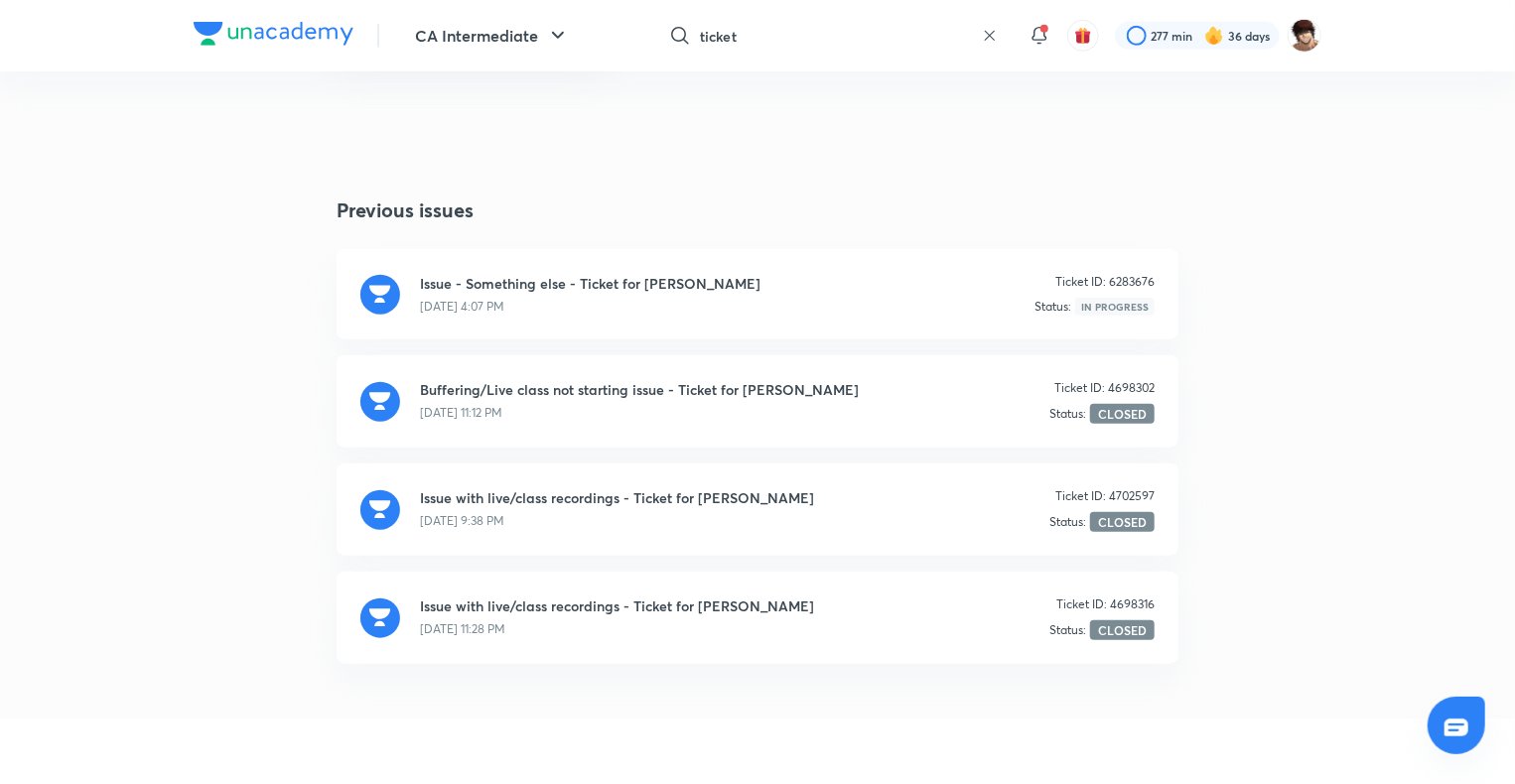 scroll, scrollTop: 595, scrollLeft: 0, axis: vertical 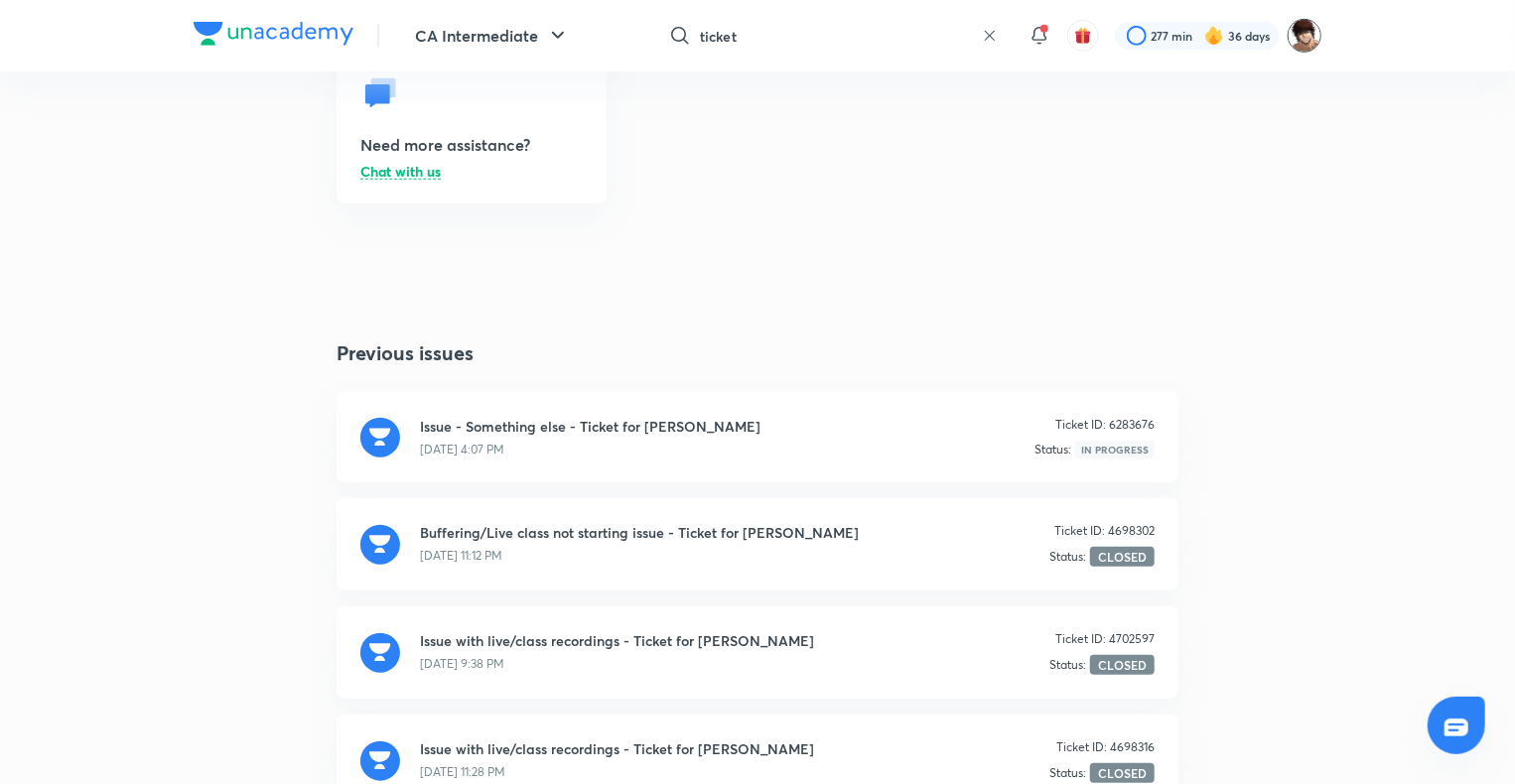 click at bounding box center (1305, 36) 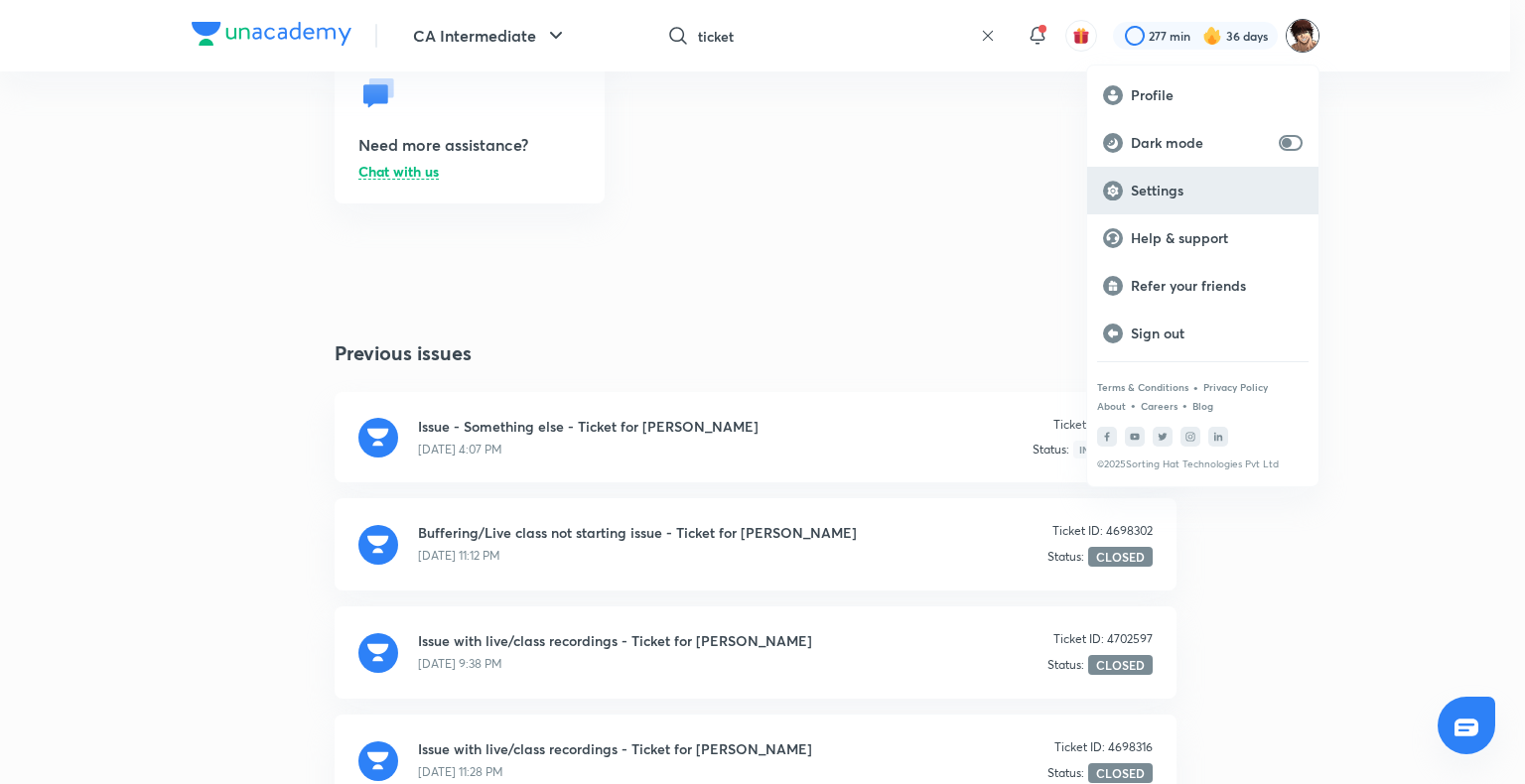 click on "Settings" at bounding box center [1216, 191] 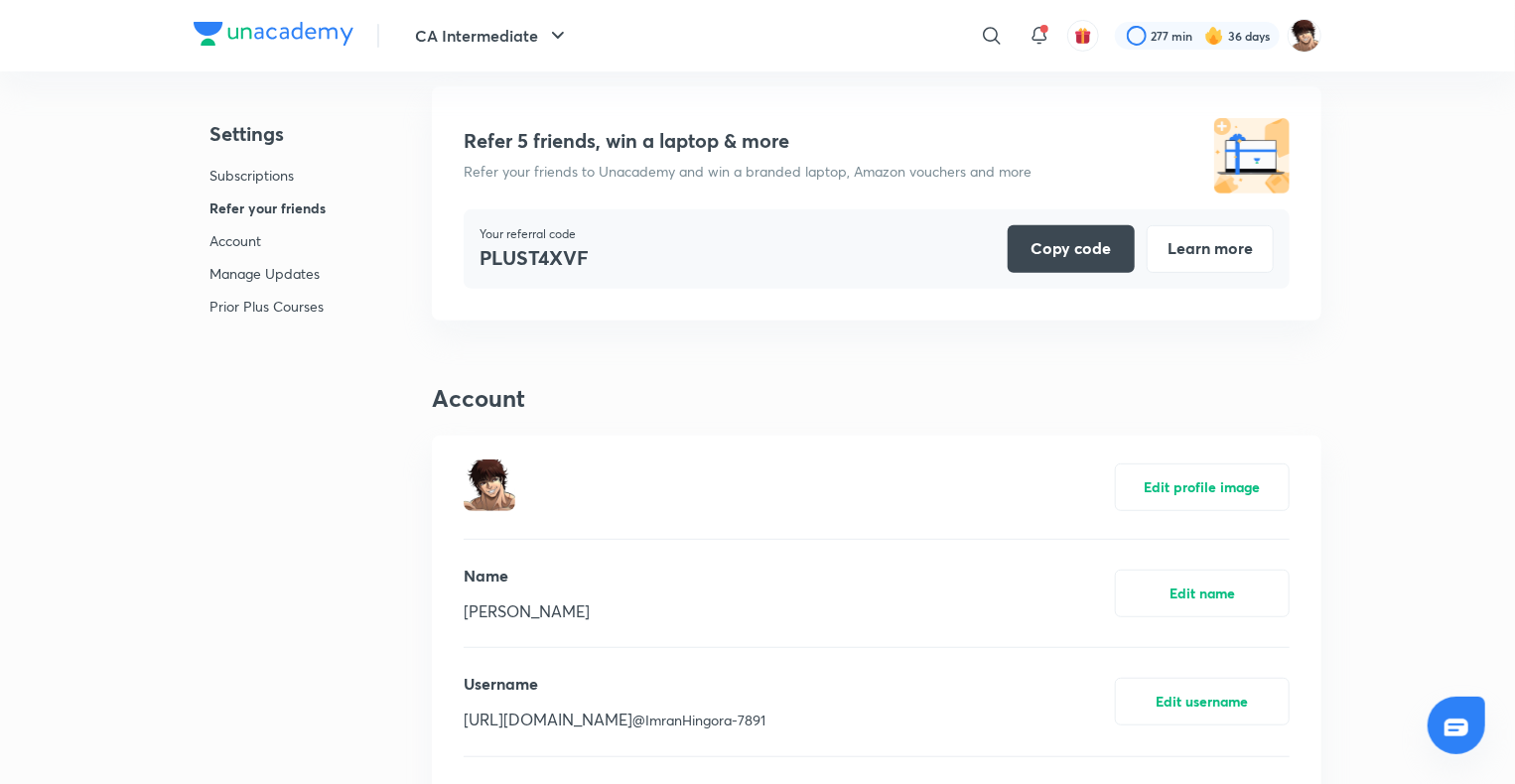 scroll, scrollTop: 496, scrollLeft: 0, axis: vertical 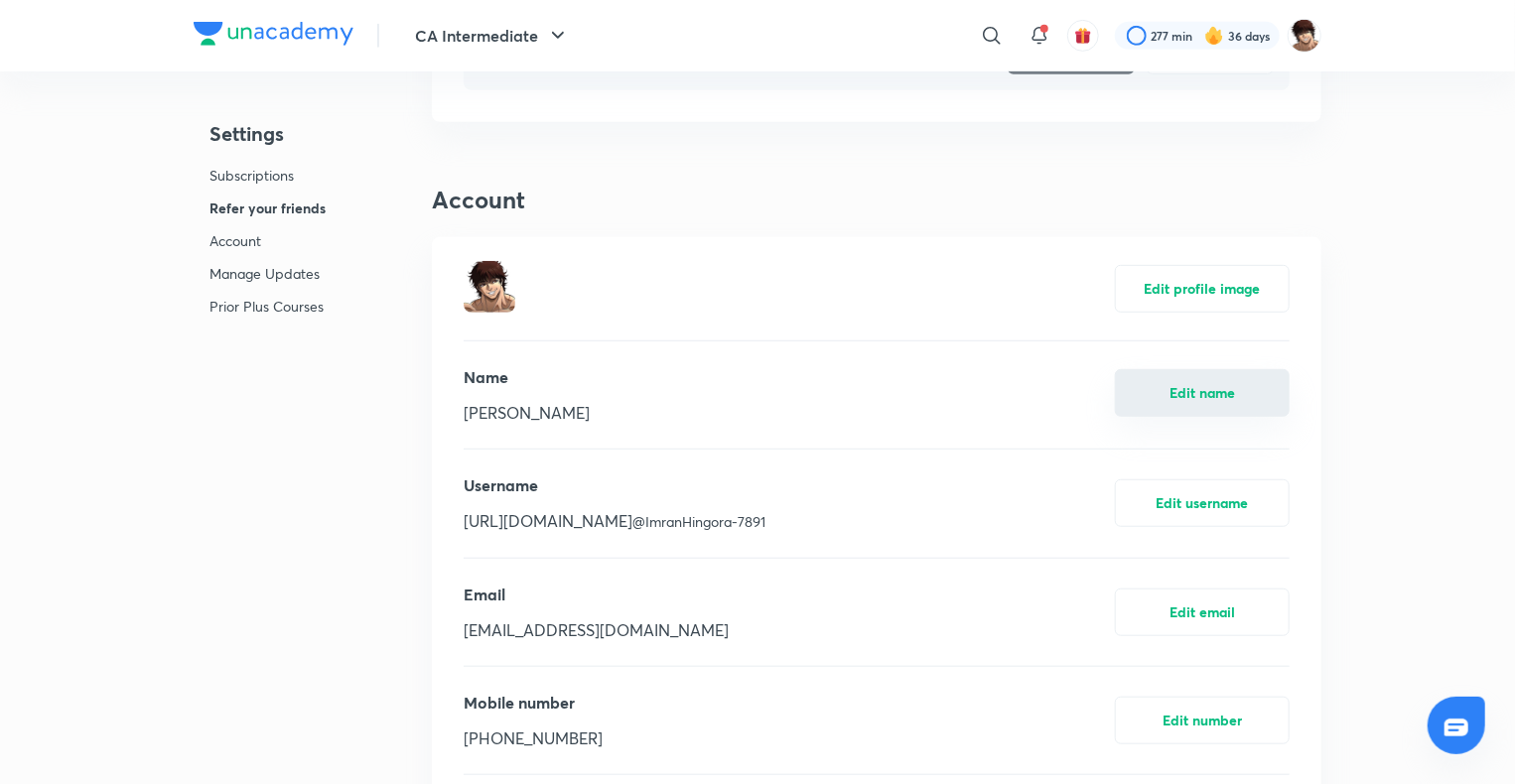 click on "Edit name" at bounding box center (1202, 393) 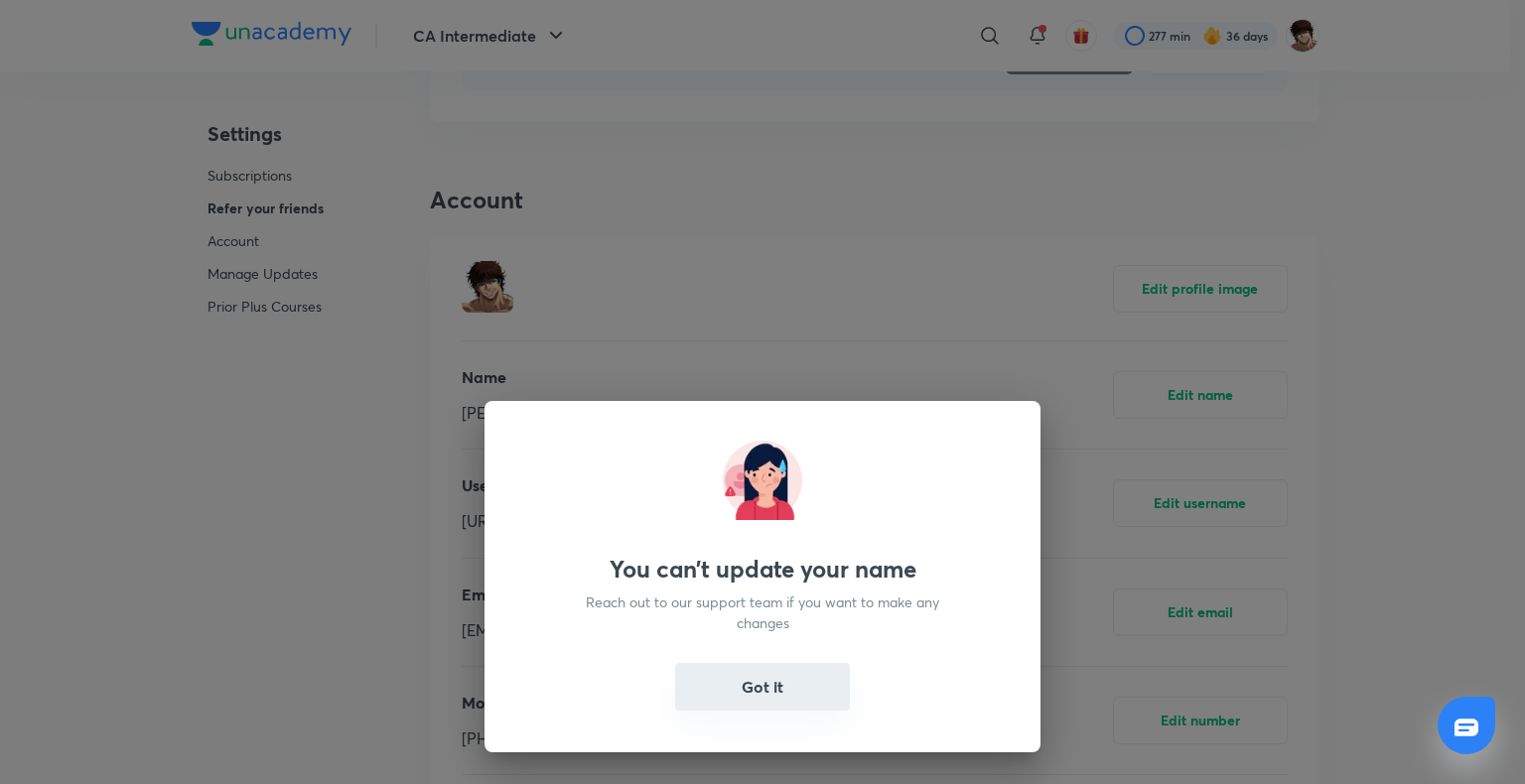 click on "Got it" at bounding box center [762, 687] 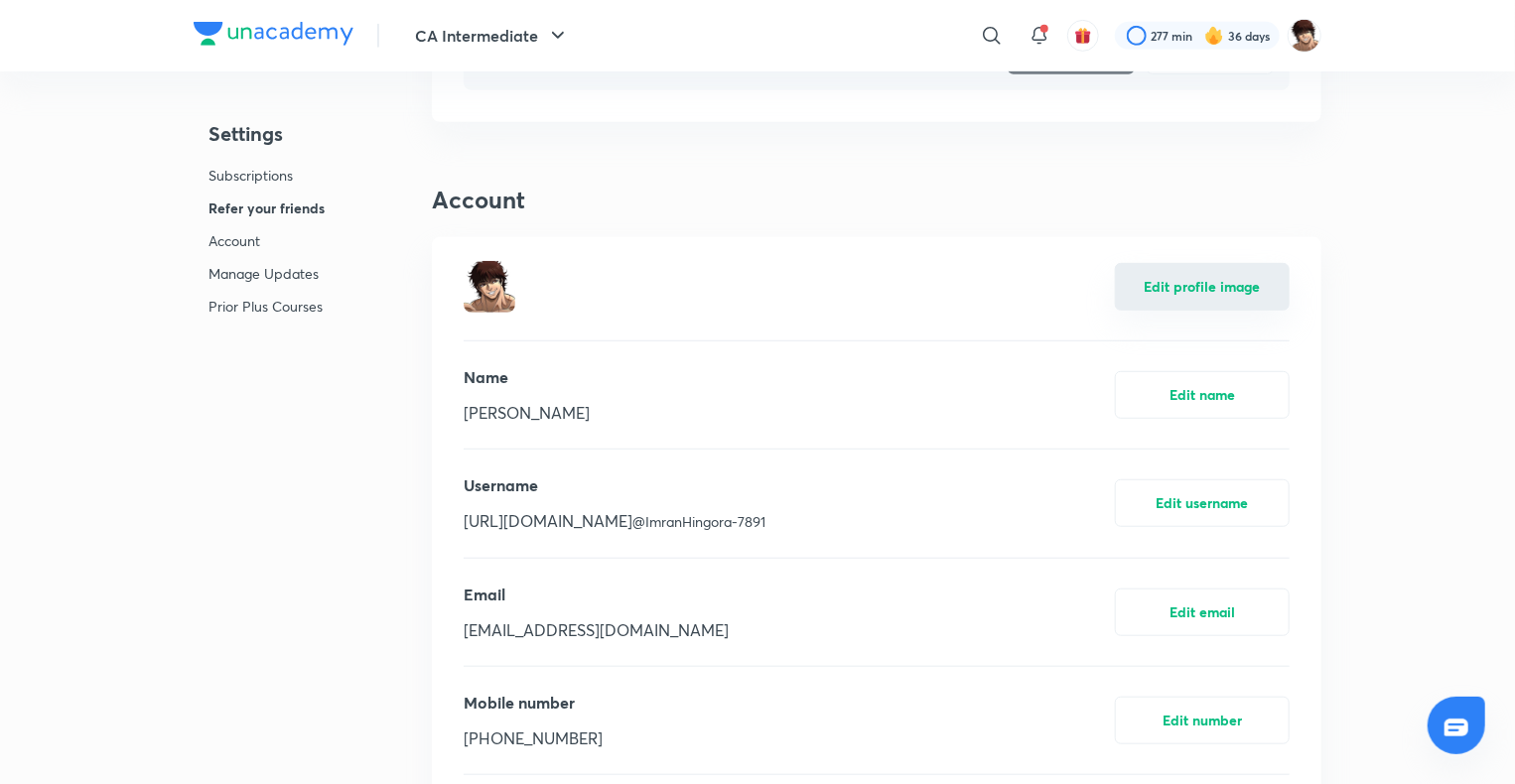 click on "Edit profile image" at bounding box center [1202, 287] 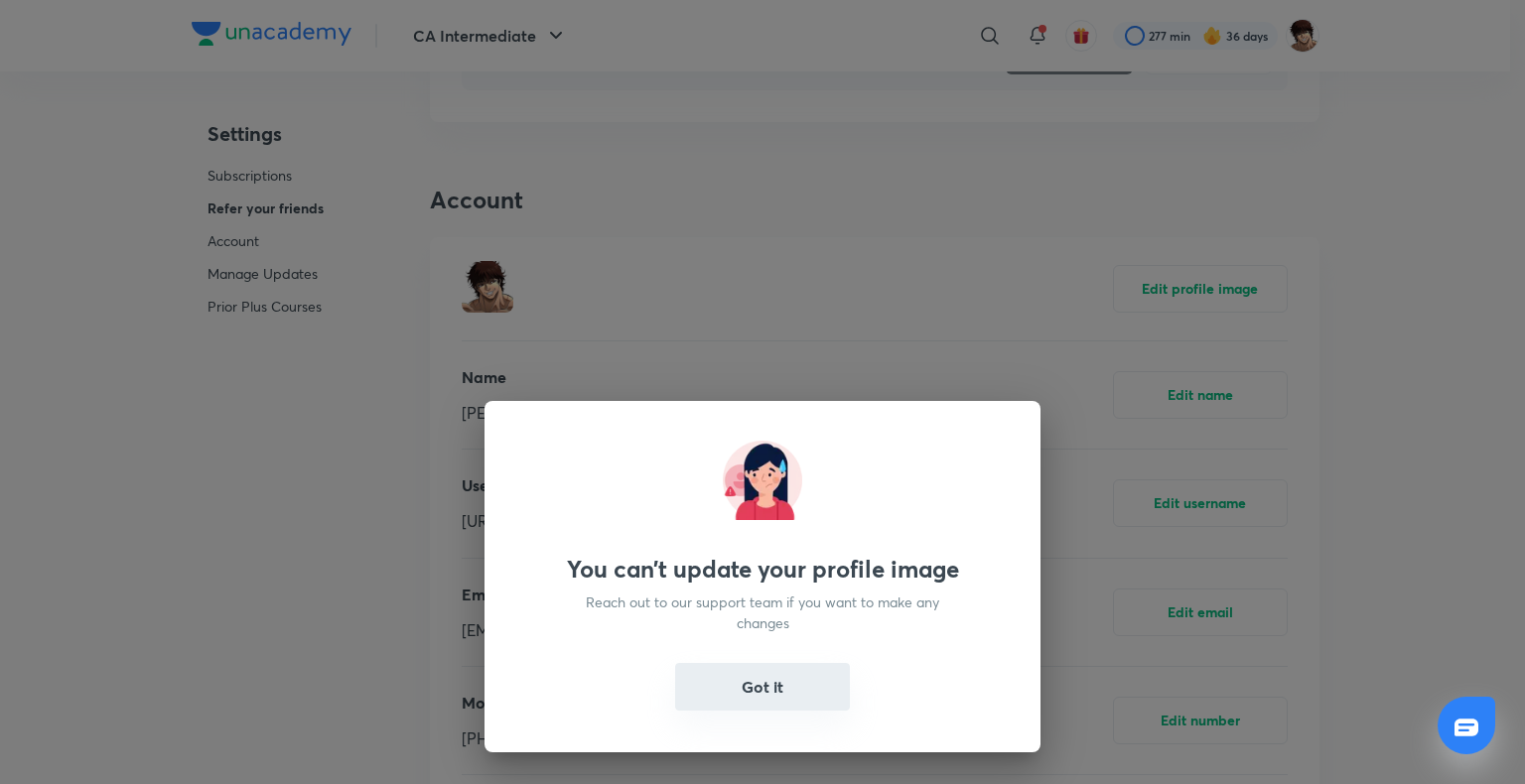 click on "Got it" at bounding box center [762, 687] 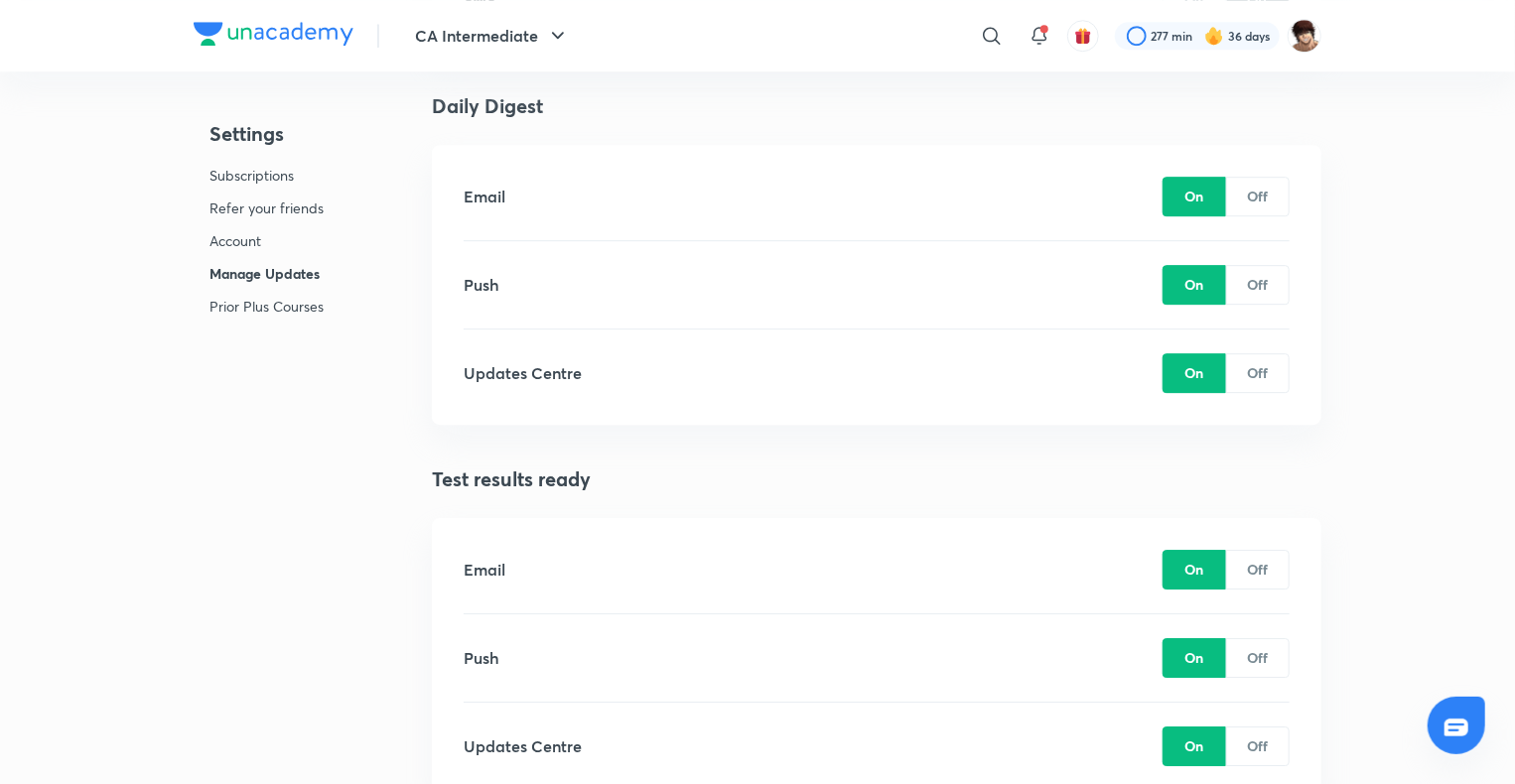 scroll, scrollTop: 2977, scrollLeft: 0, axis: vertical 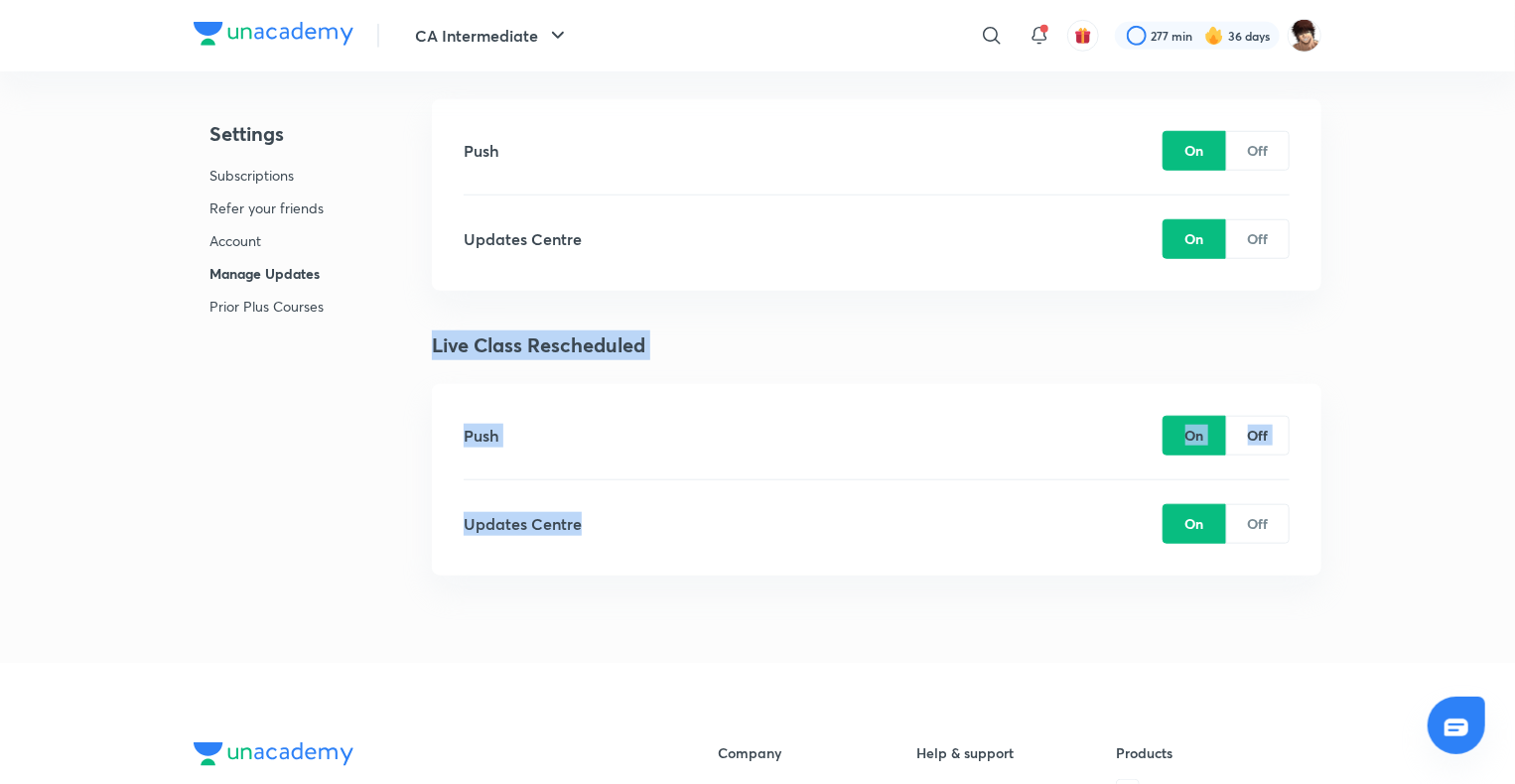 drag, startPoint x: 428, startPoint y: 350, endPoint x: 723, endPoint y: 550, distance: 356.40567 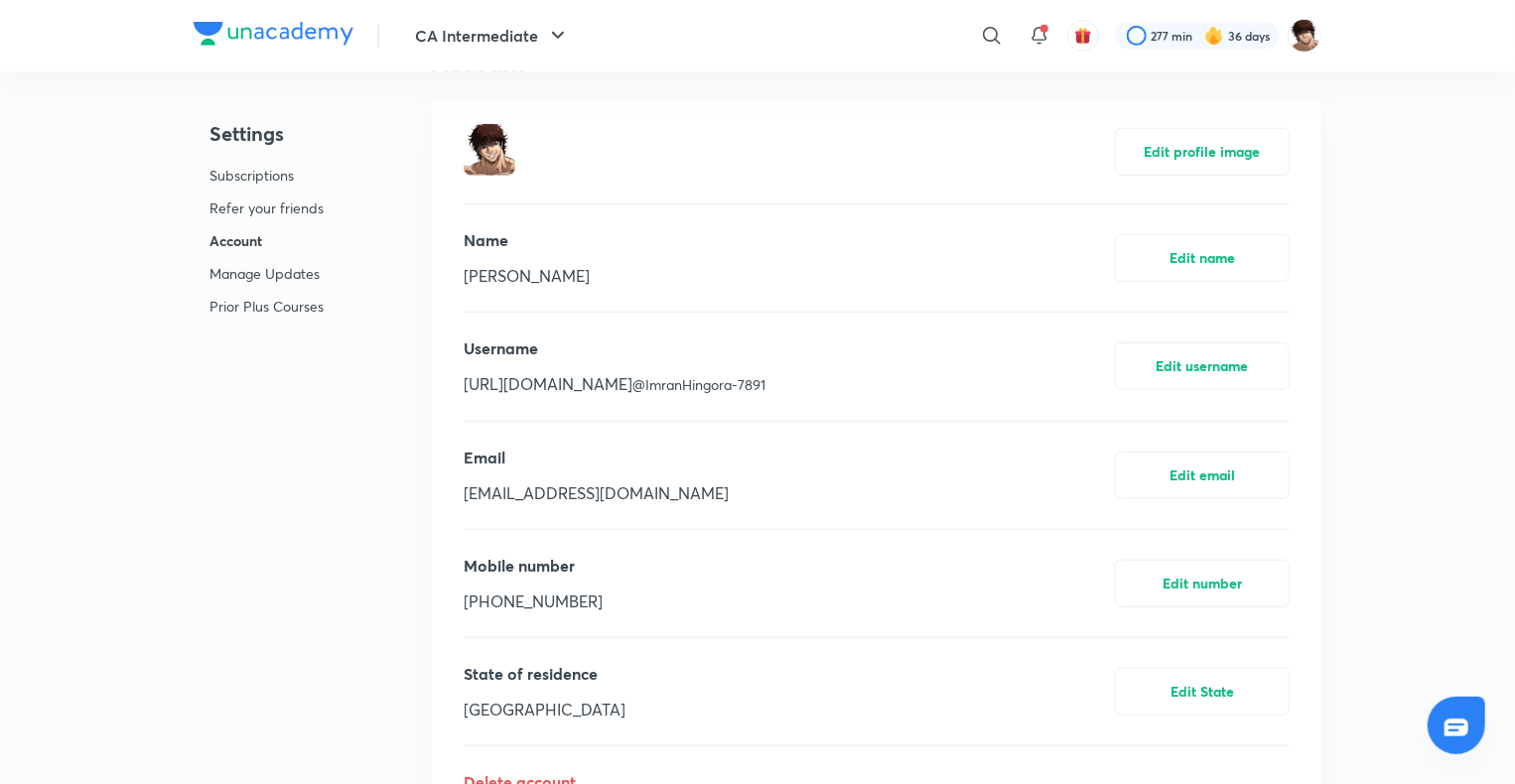 scroll, scrollTop: 632, scrollLeft: 0, axis: vertical 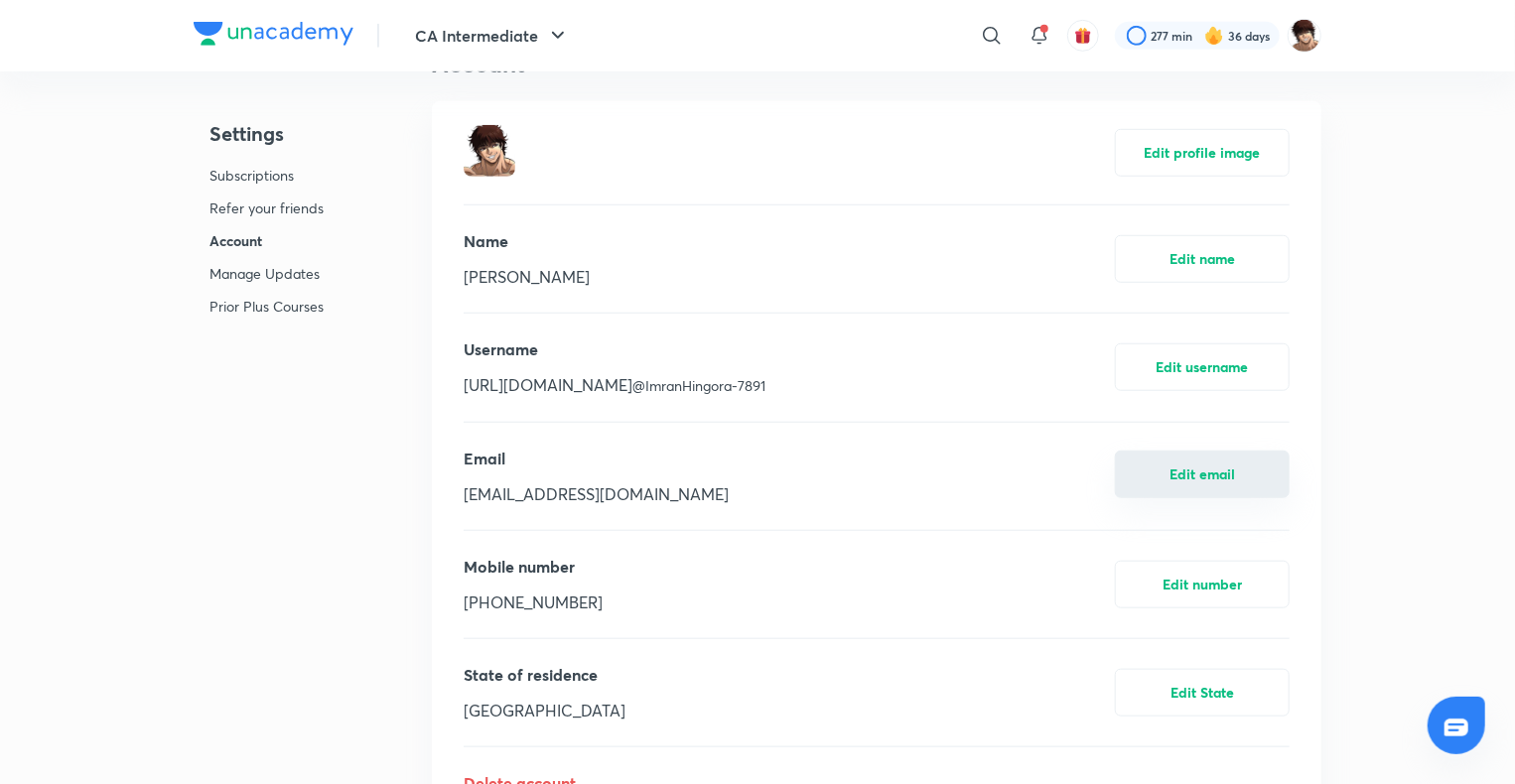 click on "Edit email" at bounding box center [1202, 474] 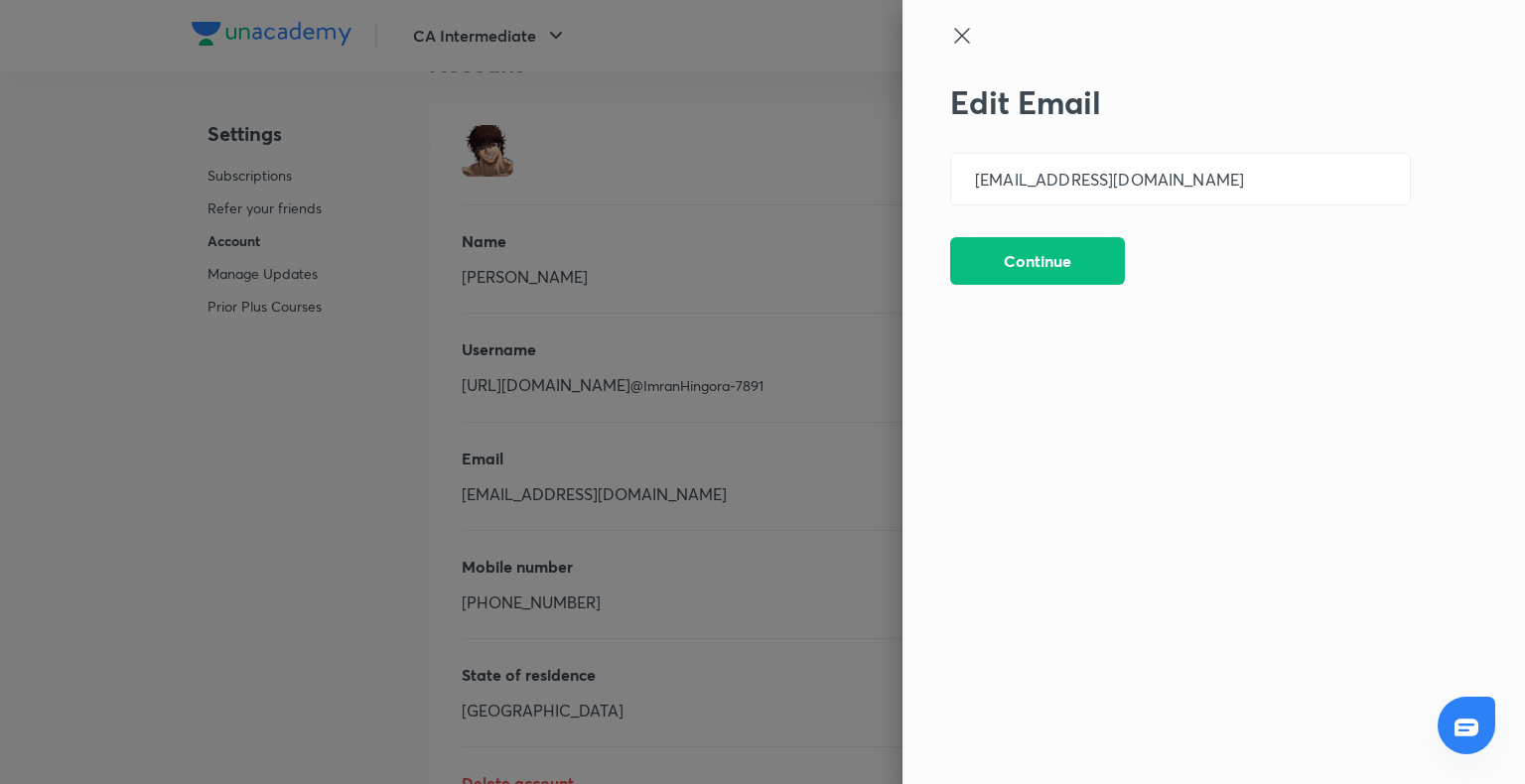 click 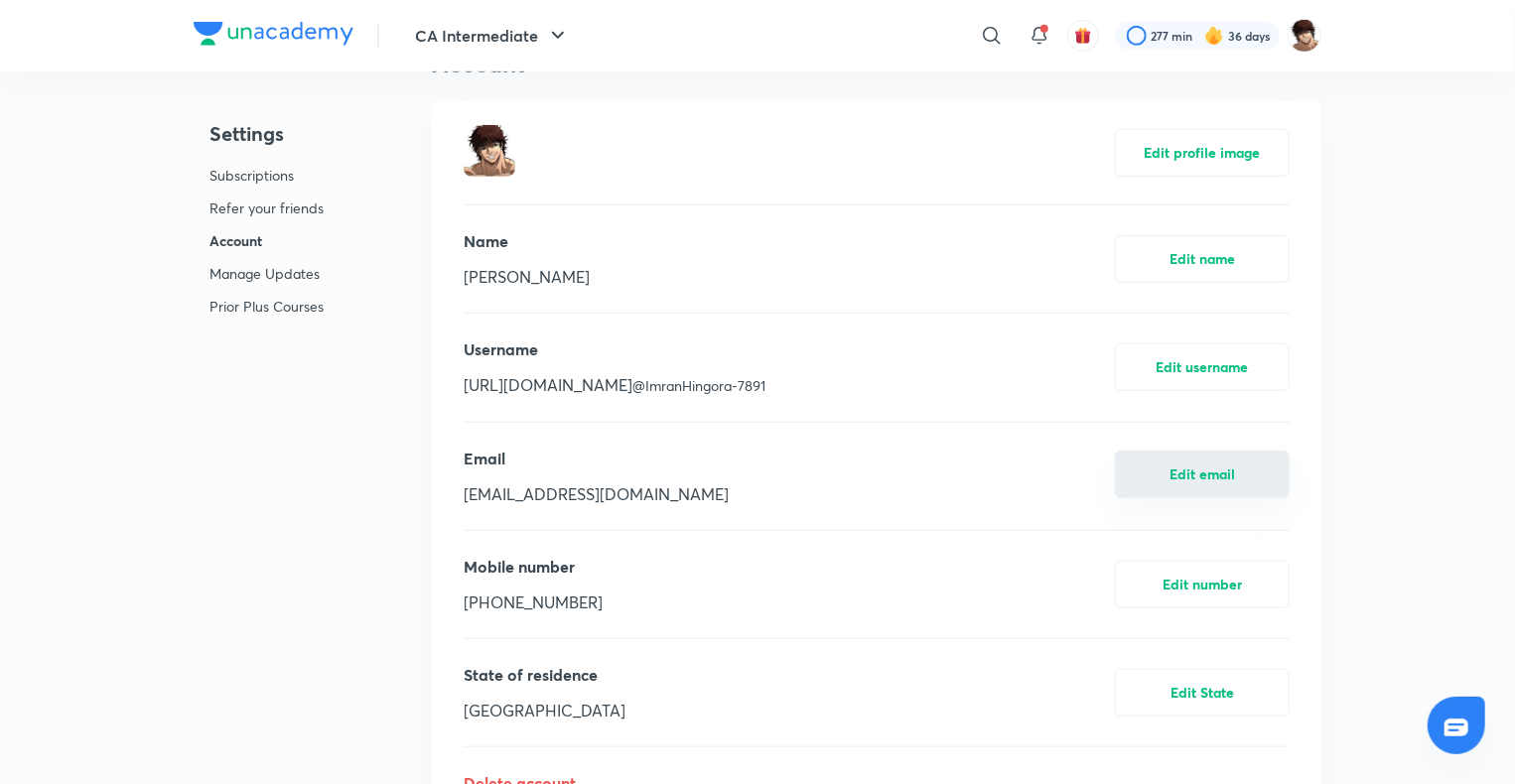 scroll, scrollTop: 731, scrollLeft: 0, axis: vertical 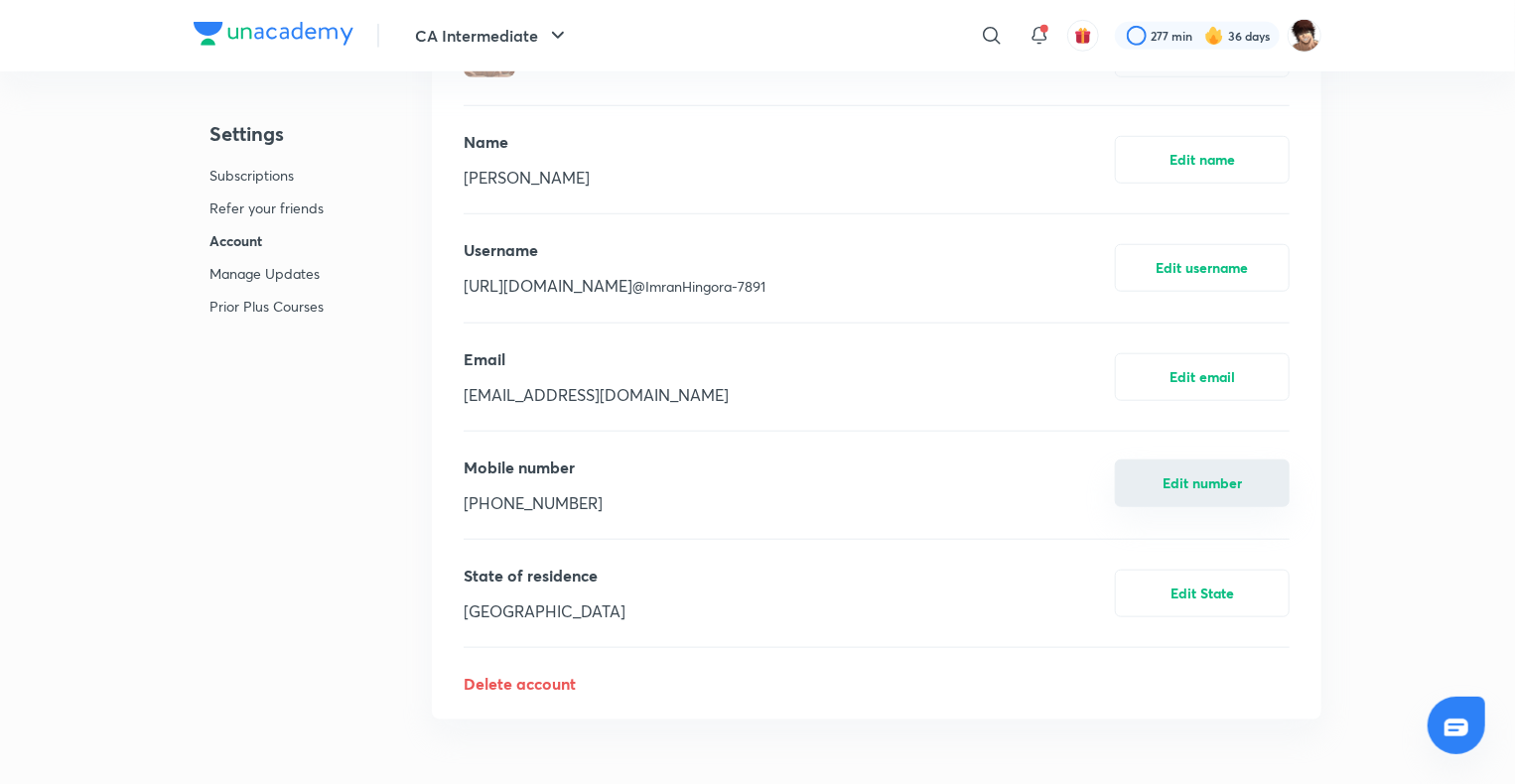 click on "Edit number" at bounding box center [1202, 483] 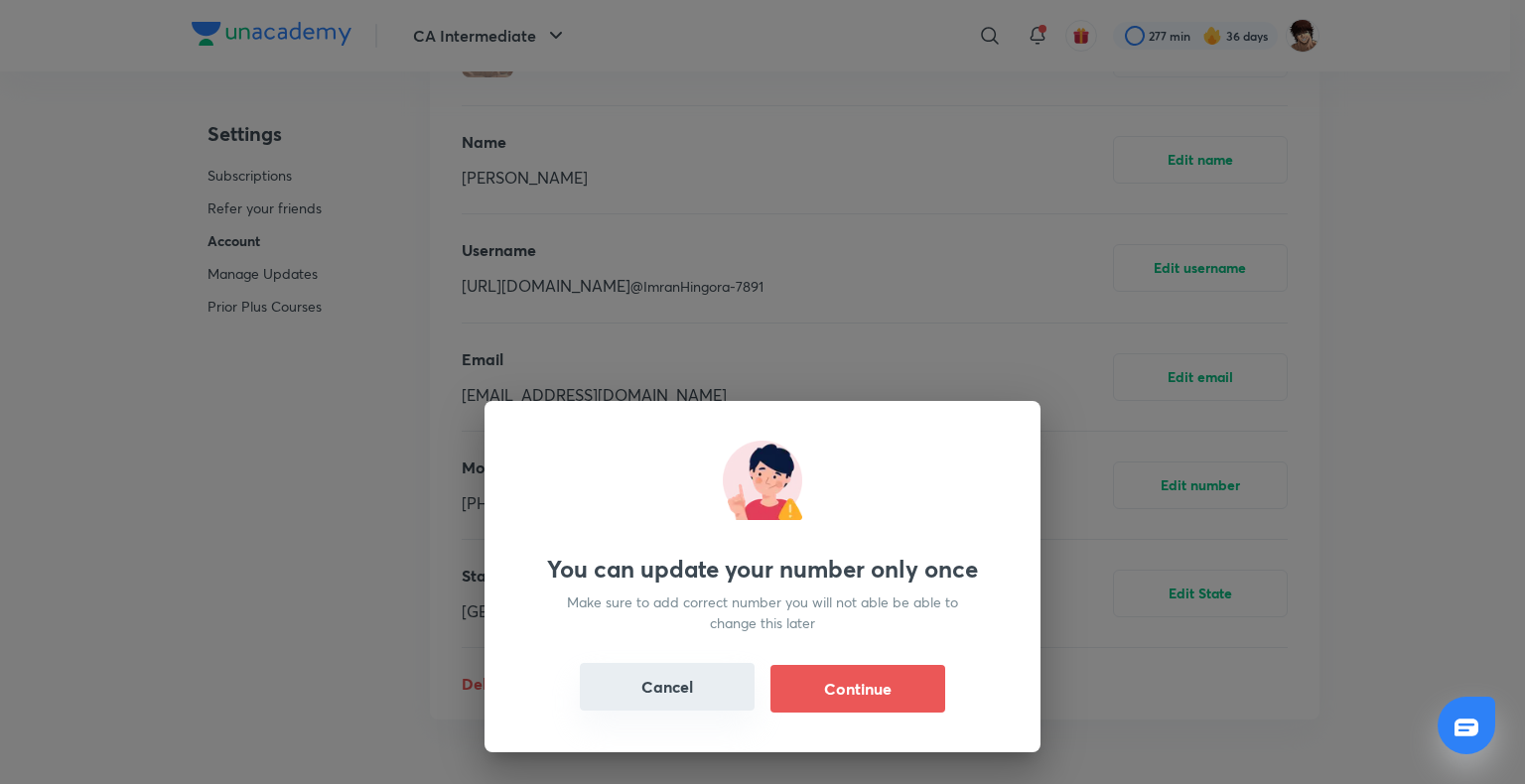 click on "Cancel" at bounding box center (667, 687) 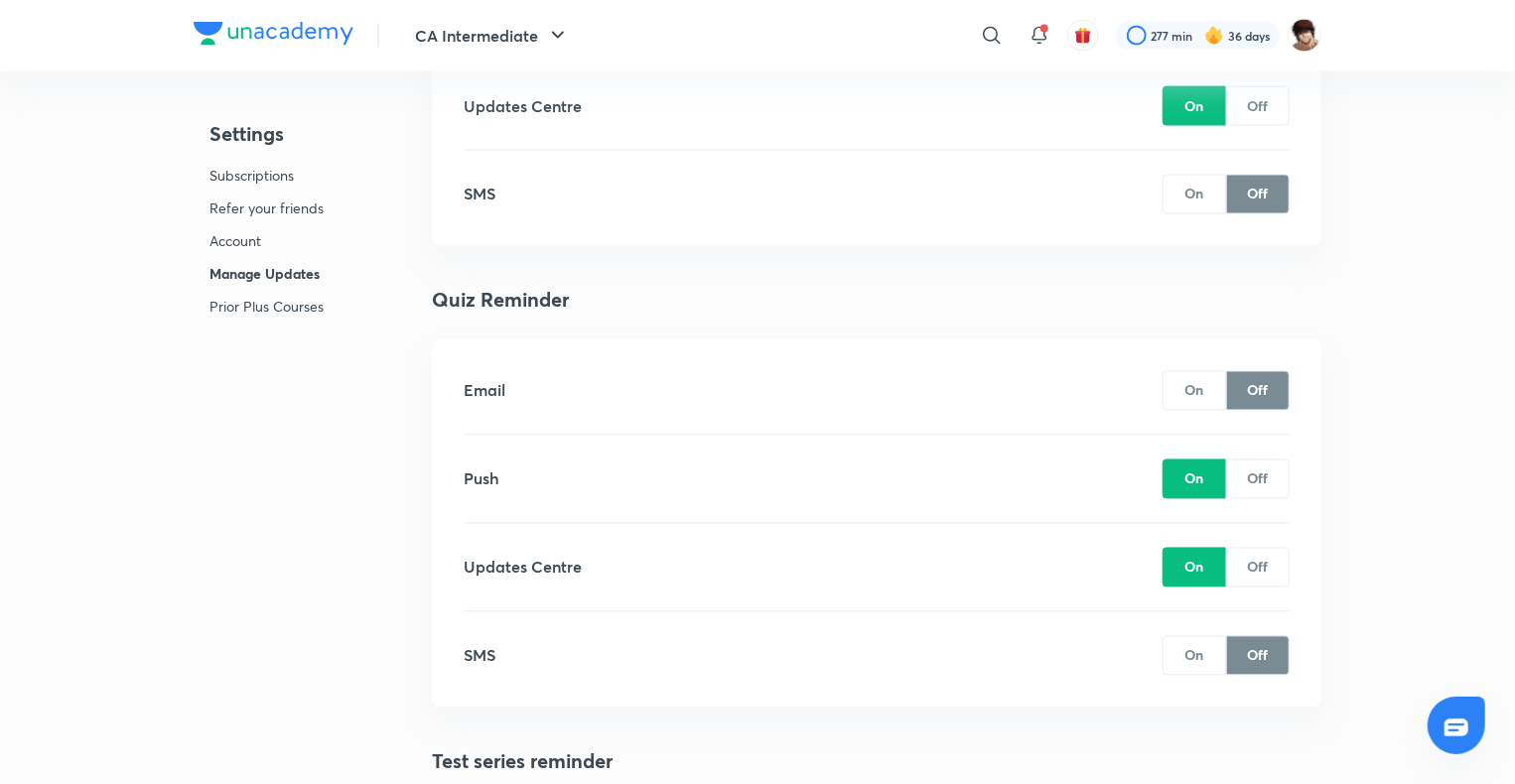 scroll, scrollTop: 1724, scrollLeft: 0, axis: vertical 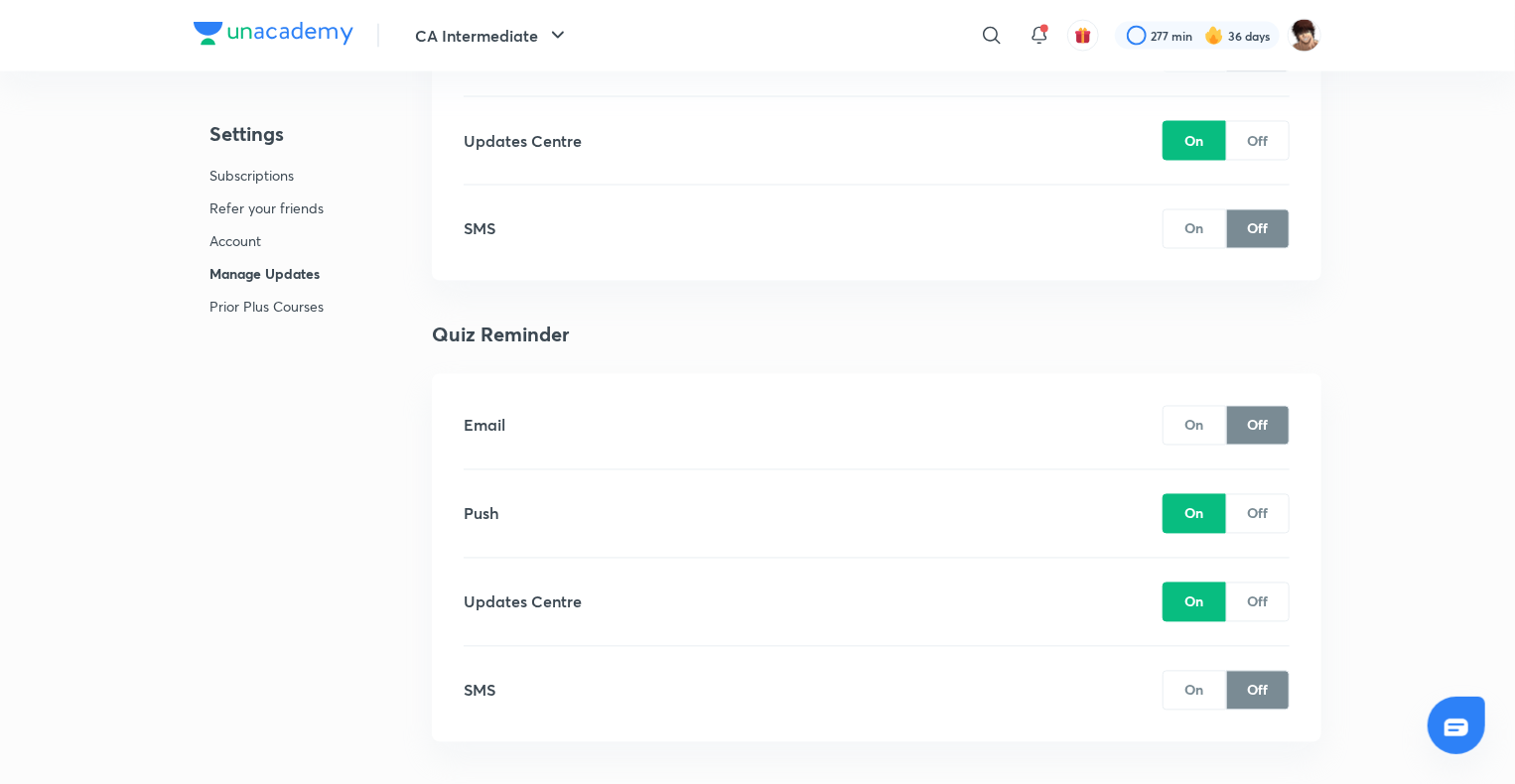 click on "Prior Plus Courses" at bounding box center [266, 306] 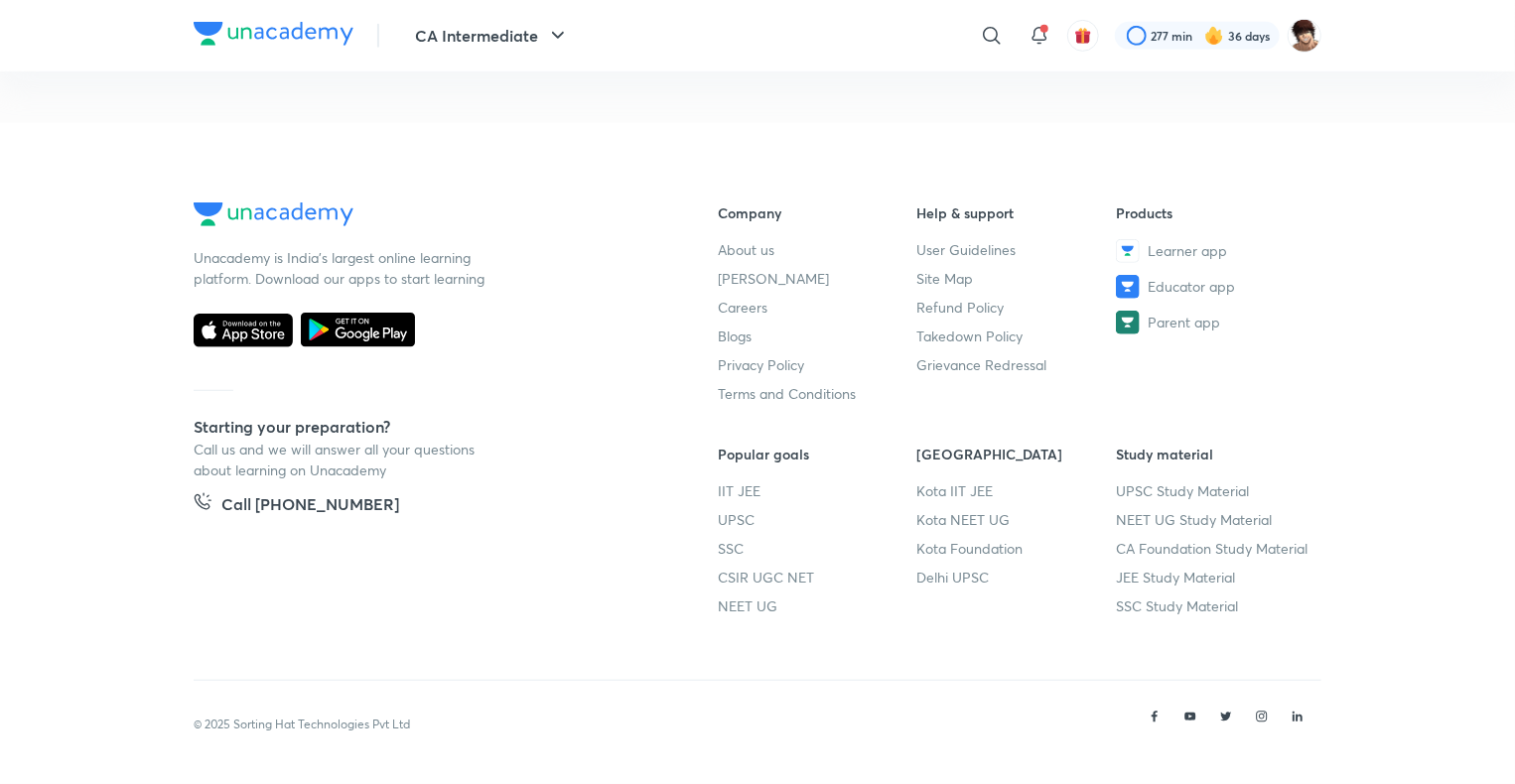 scroll, scrollTop: 0, scrollLeft: 0, axis: both 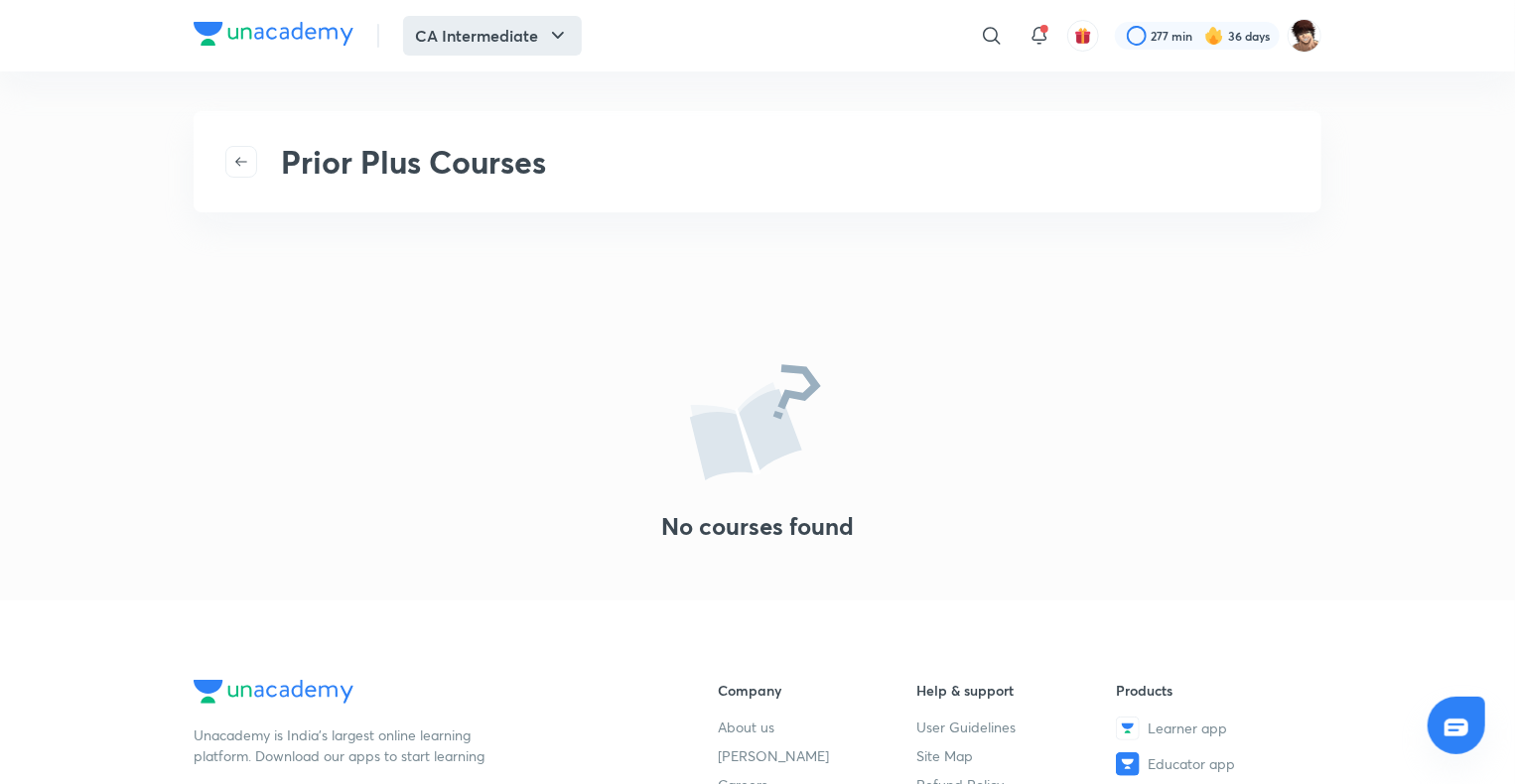 click on "CA Intermediate" at bounding box center [492, 36] 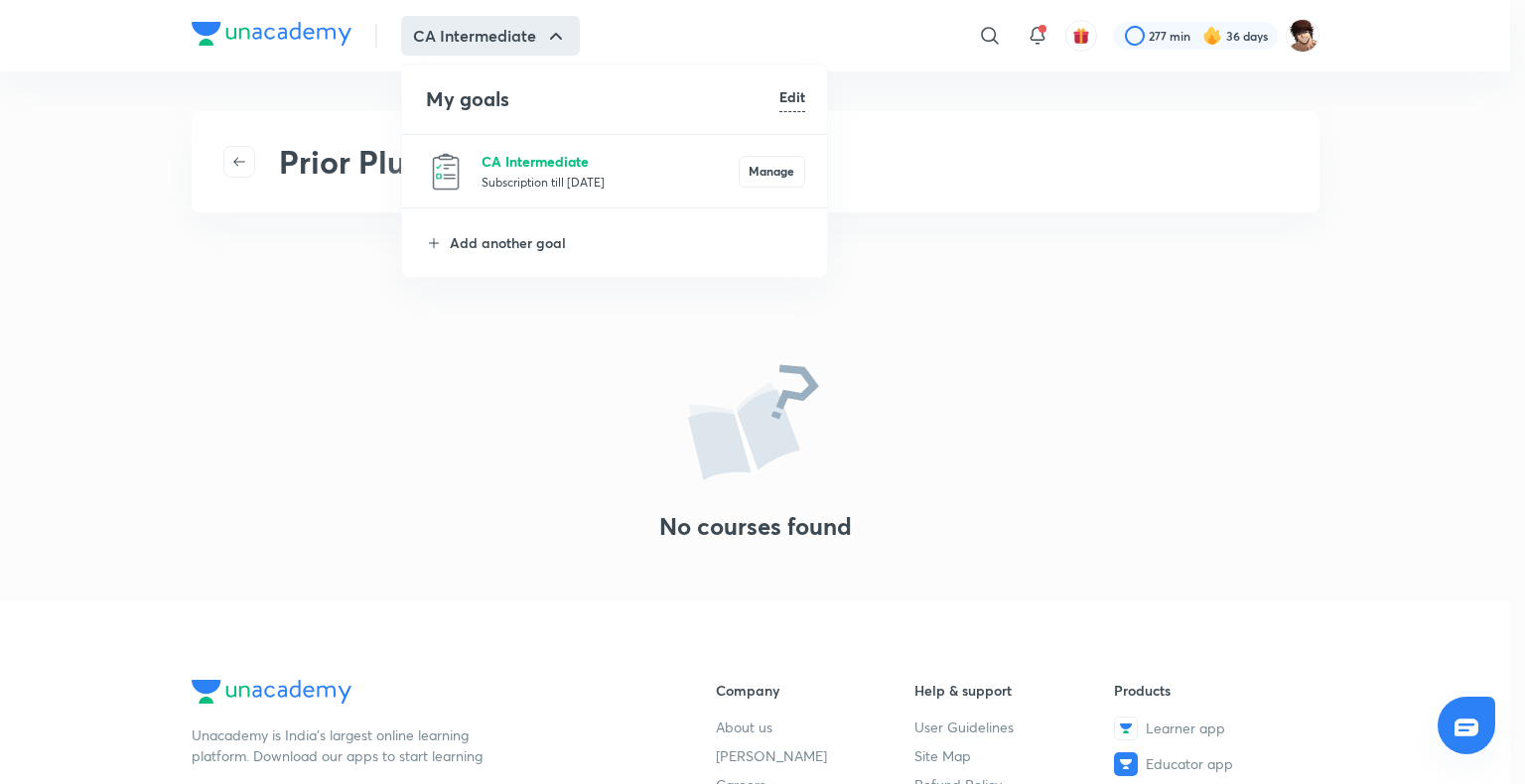 click on "CA Intermediate" at bounding box center (610, 161) 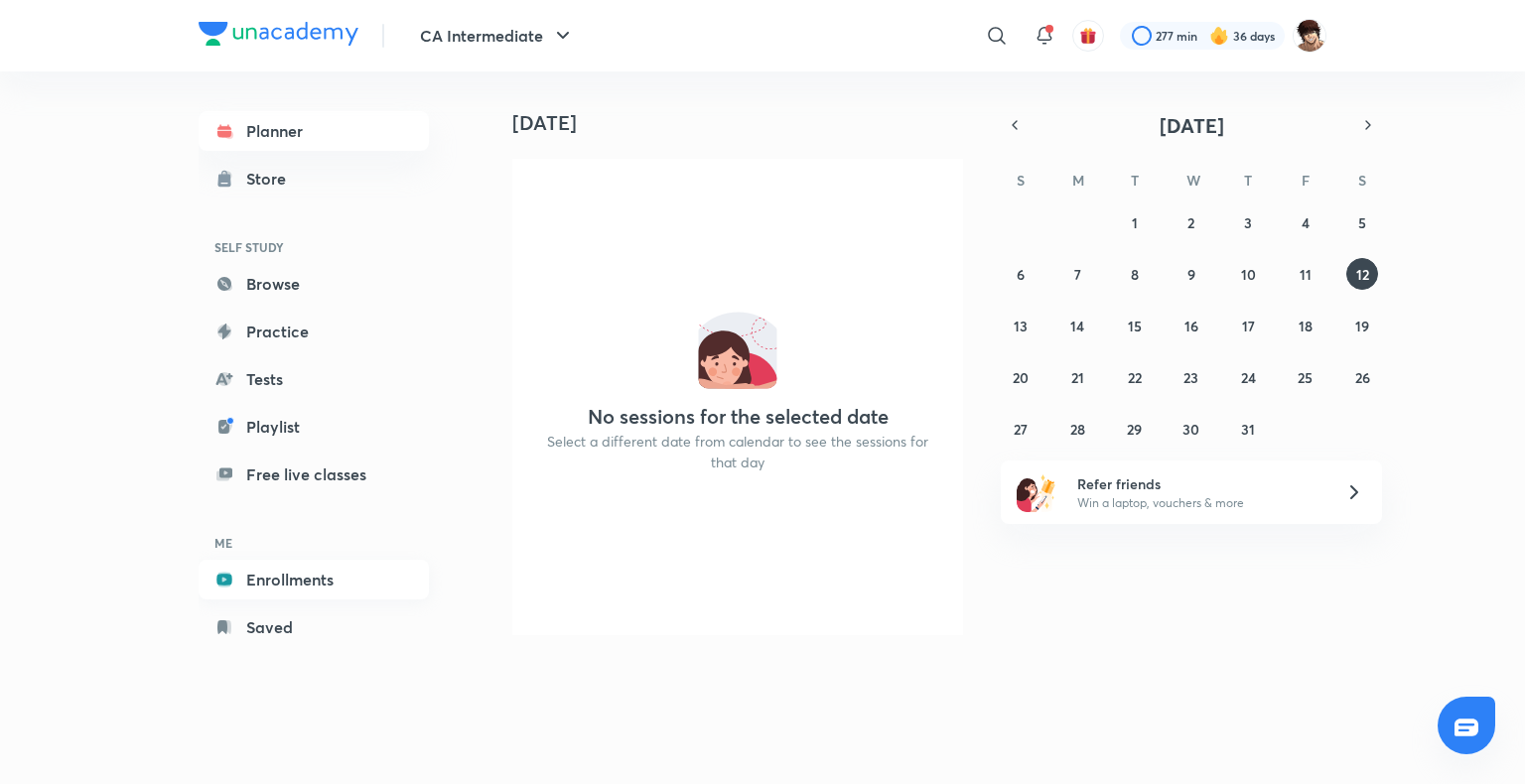 click on "Enrollments" at bounding box center (314, 580) 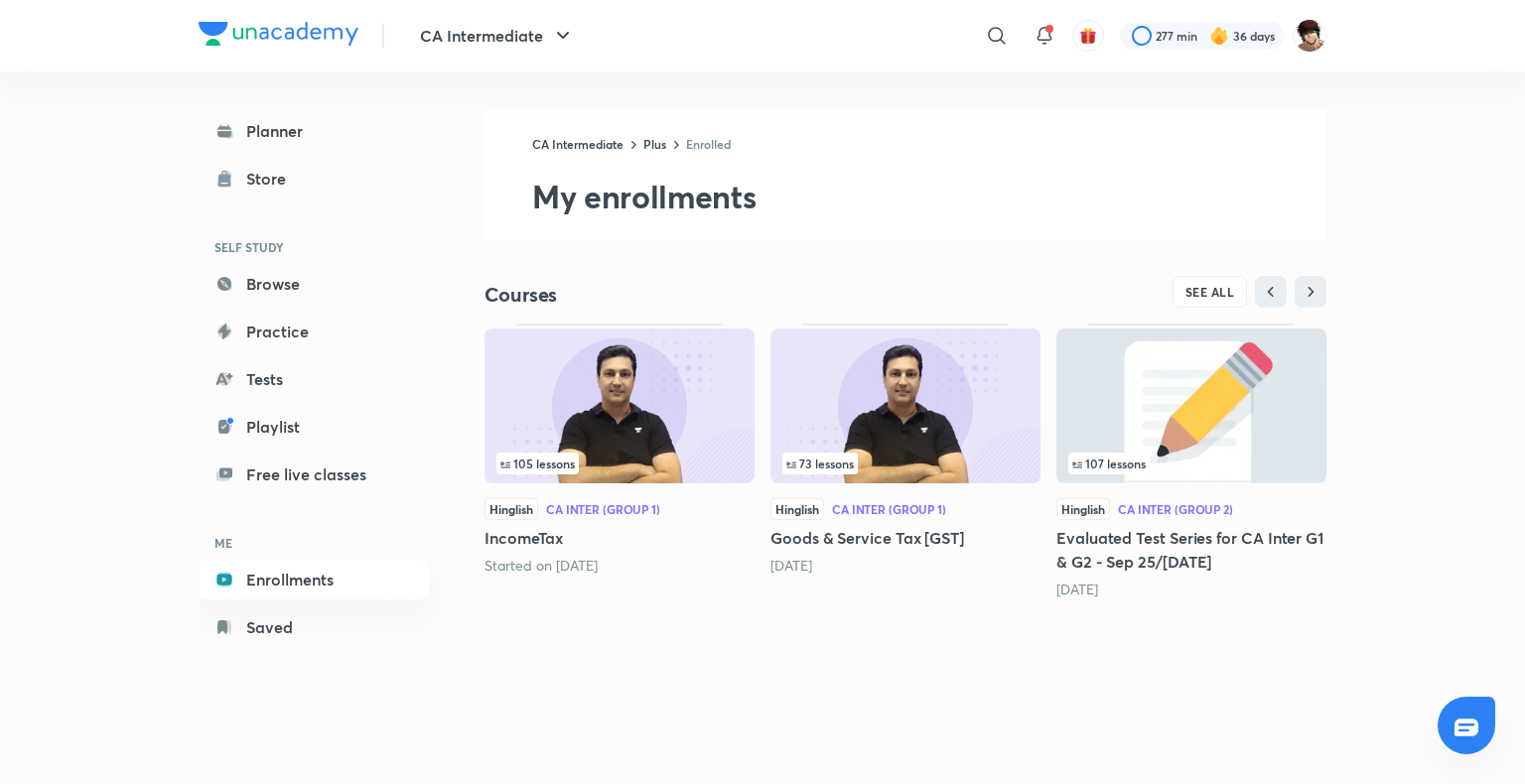 click at bounding box center [620, 406] 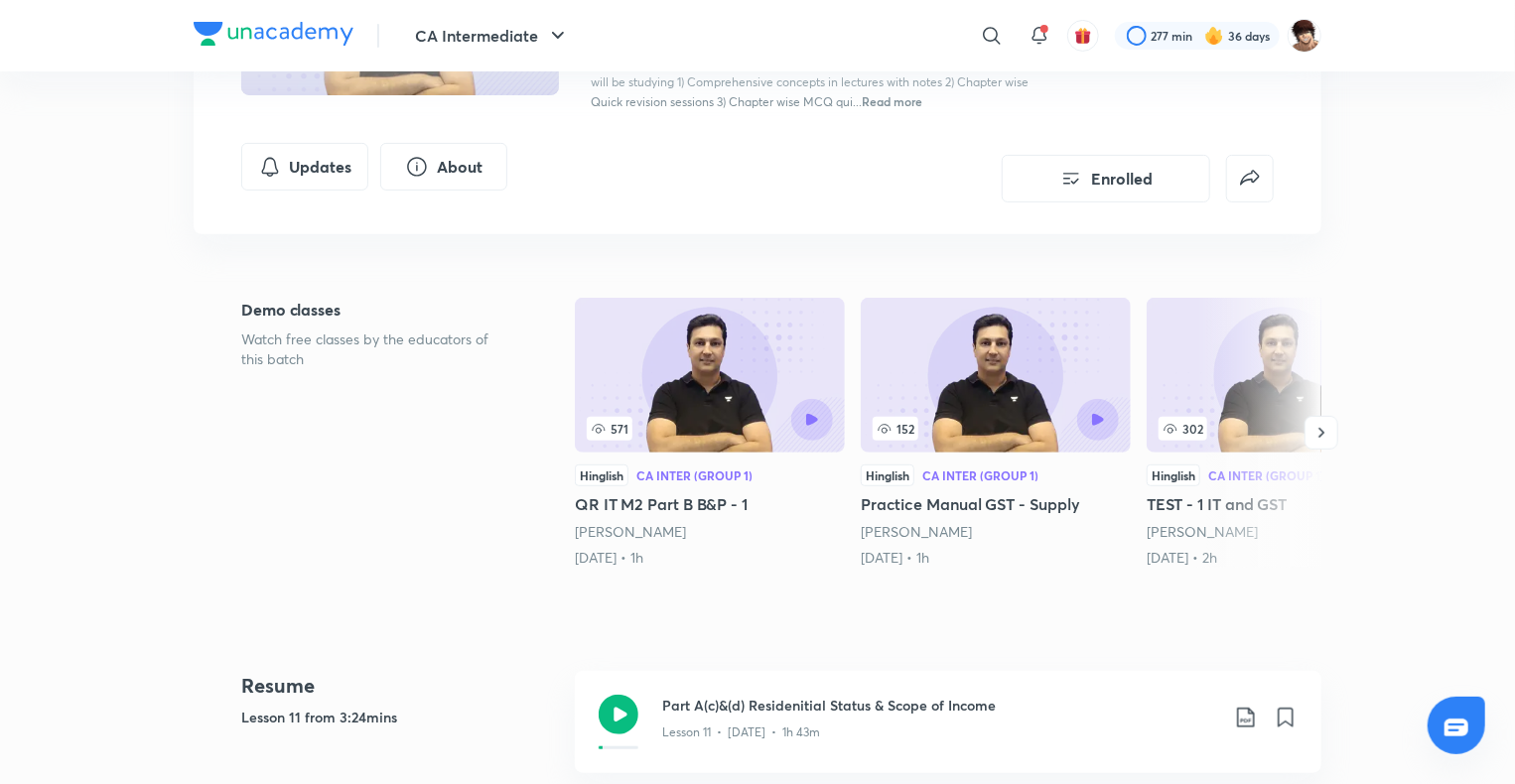 scroll, scrollTop: 595, scrollLeft: 0, axis: vertical 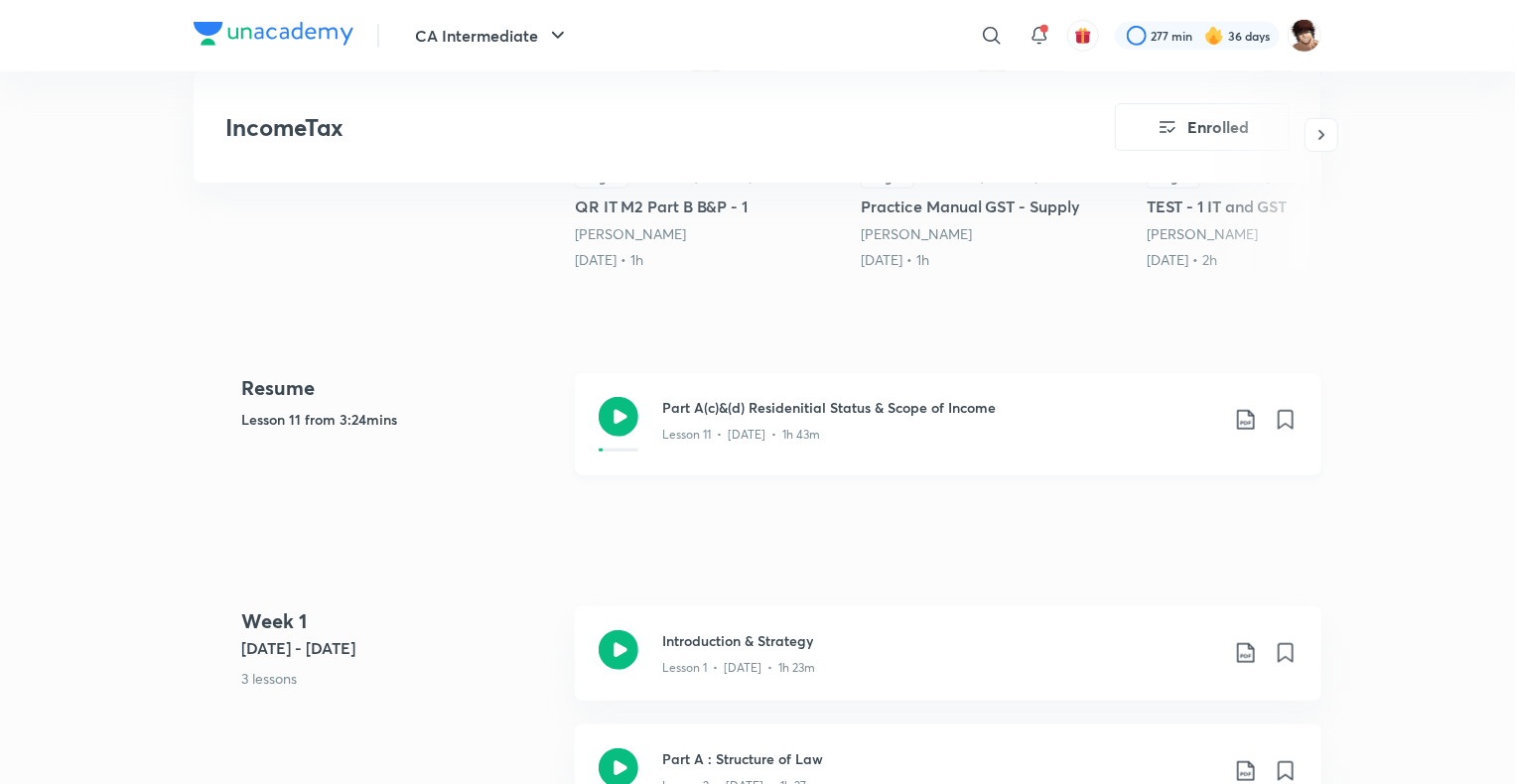 click 